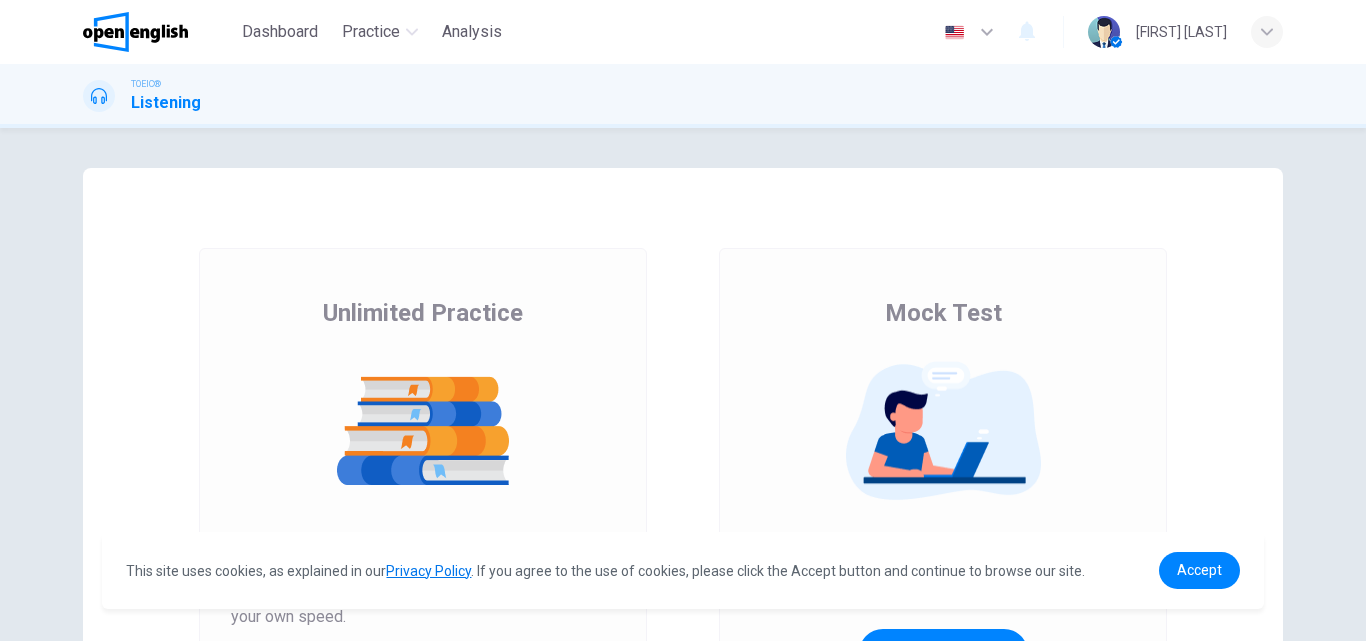 scroll, scrollTop: 0, scrollLeft: 0, axis: both 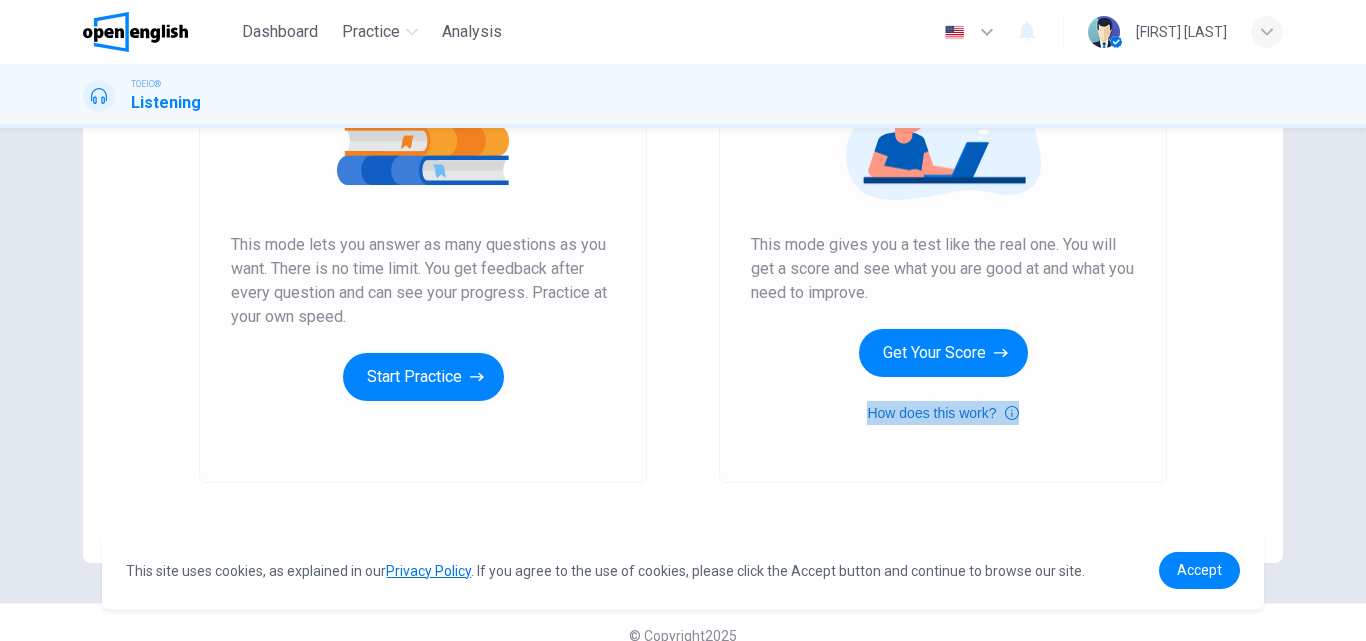 click 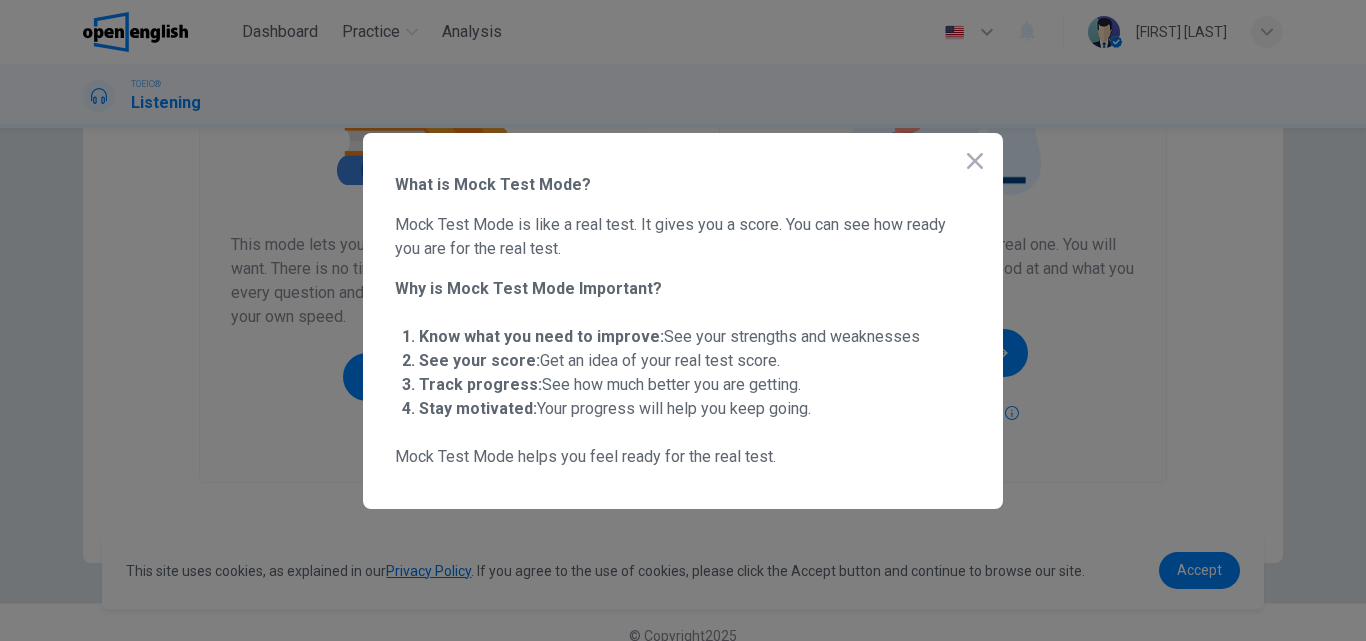 click 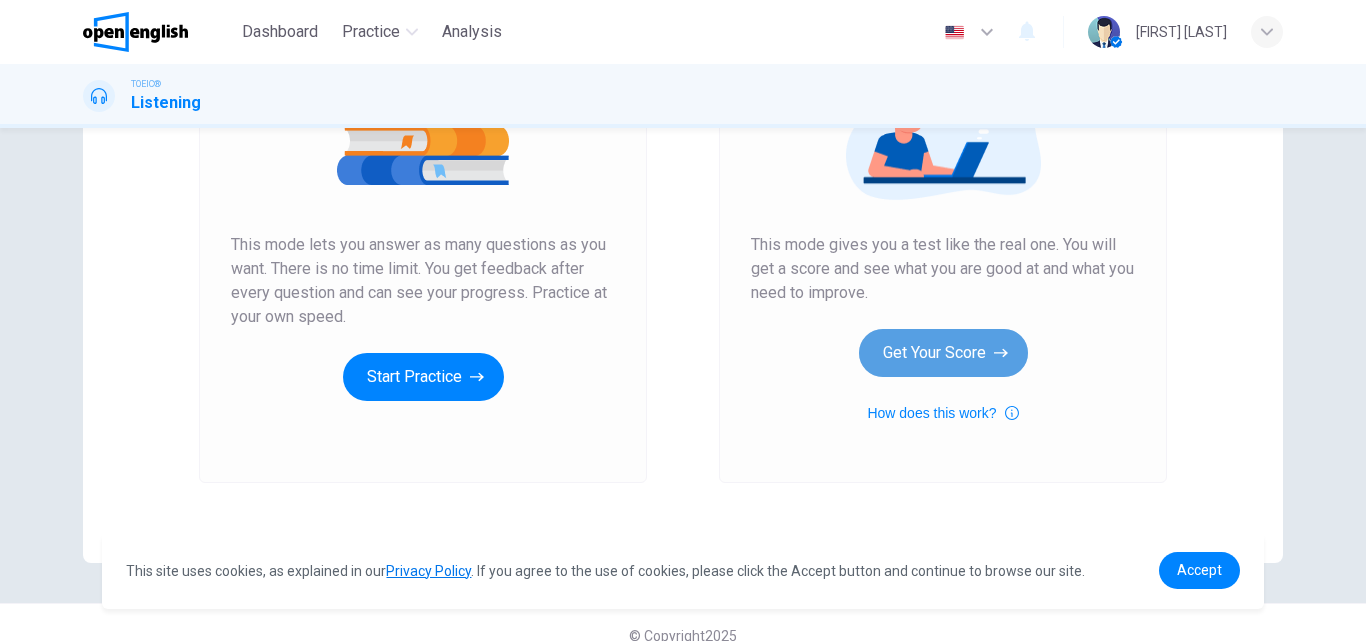 click on "Get Your Score" at bounding box center [943, 353] 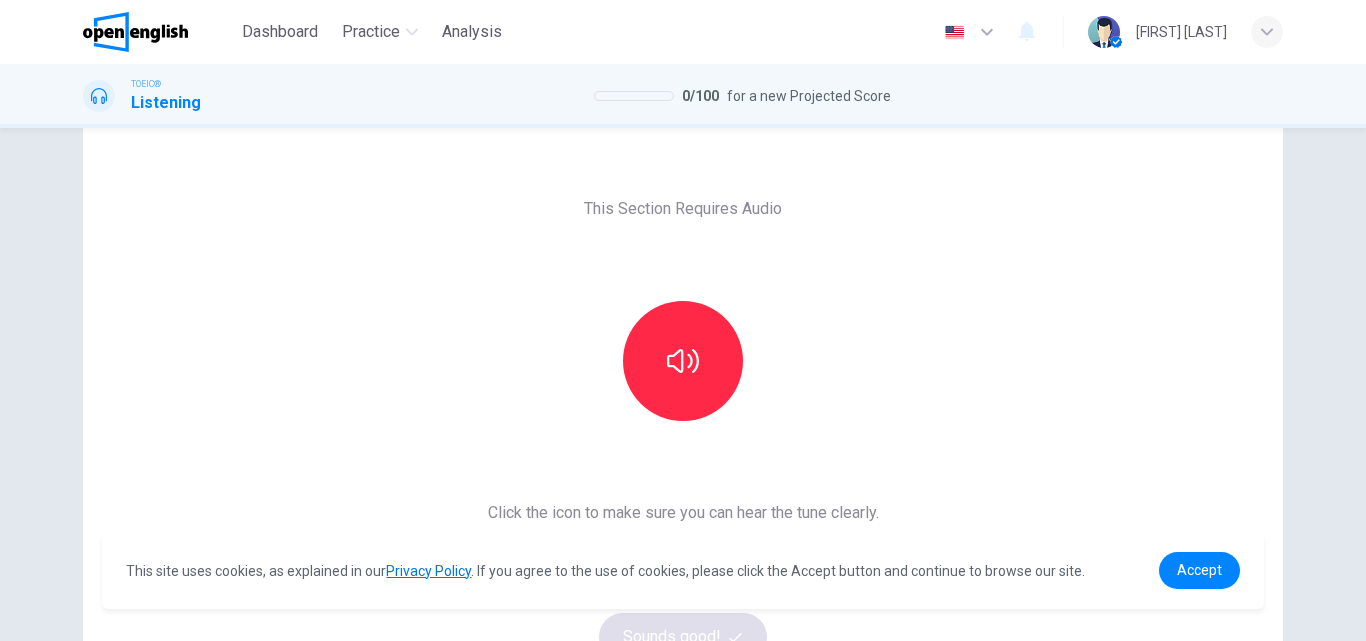 scroll, scrollTop: 100, scrollLeft: 0, axis: vertical 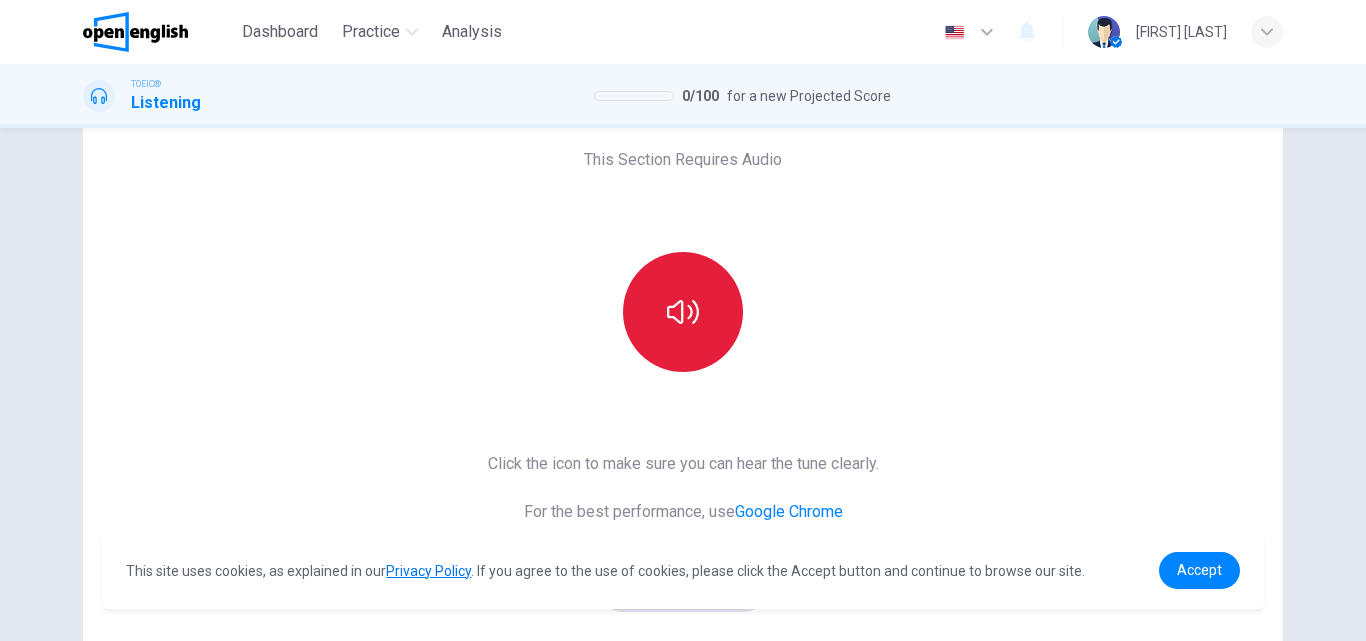 click at bounding box center [683, 312] 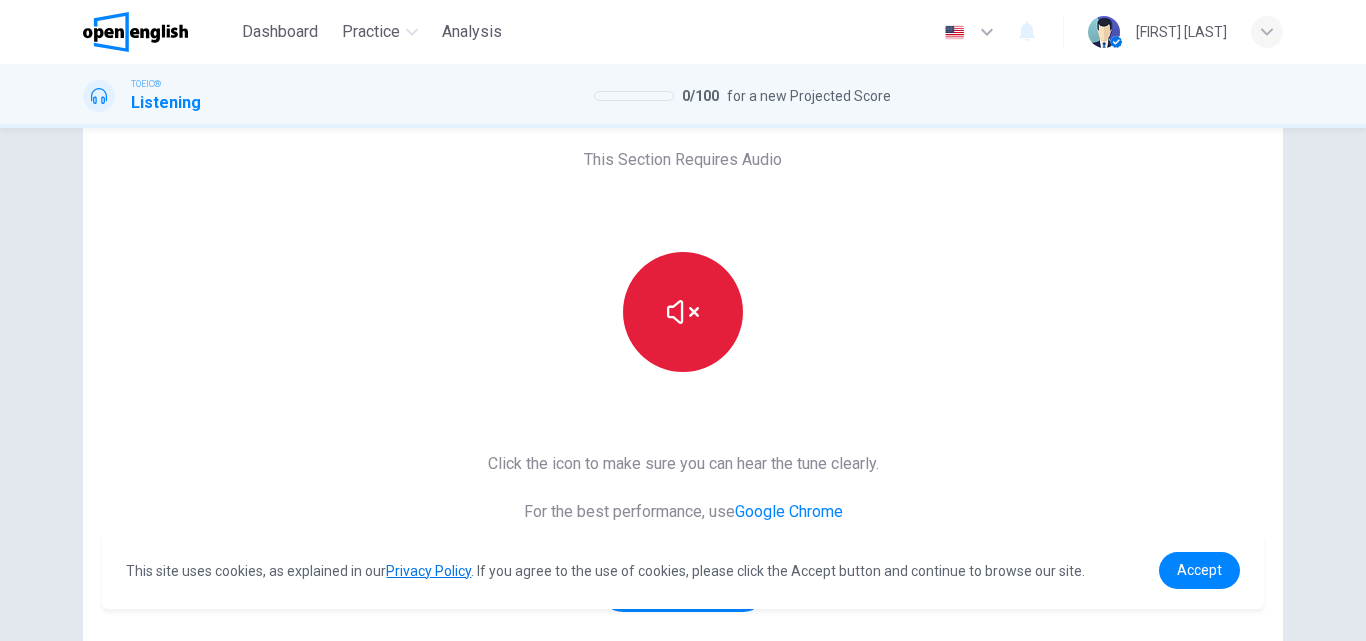 click at bounding box center [683, 312] 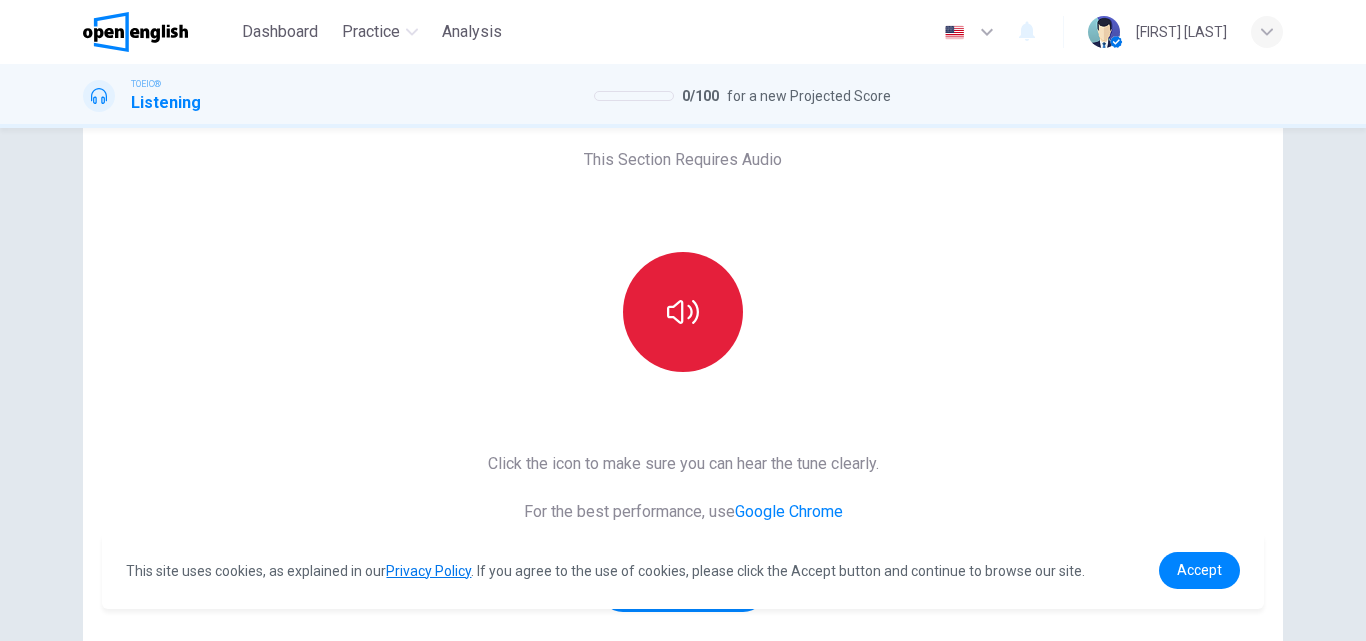 click at bounding box center [683, 312] 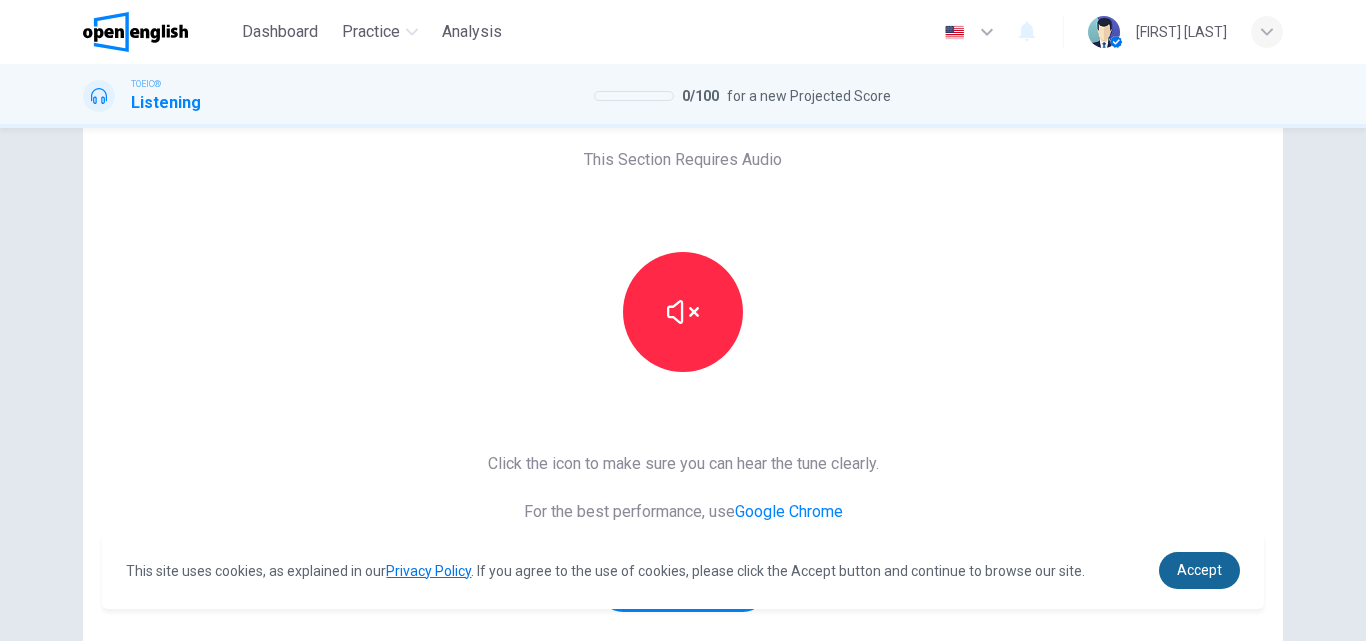 click on "Accept" at bounding box center (1199, 570) 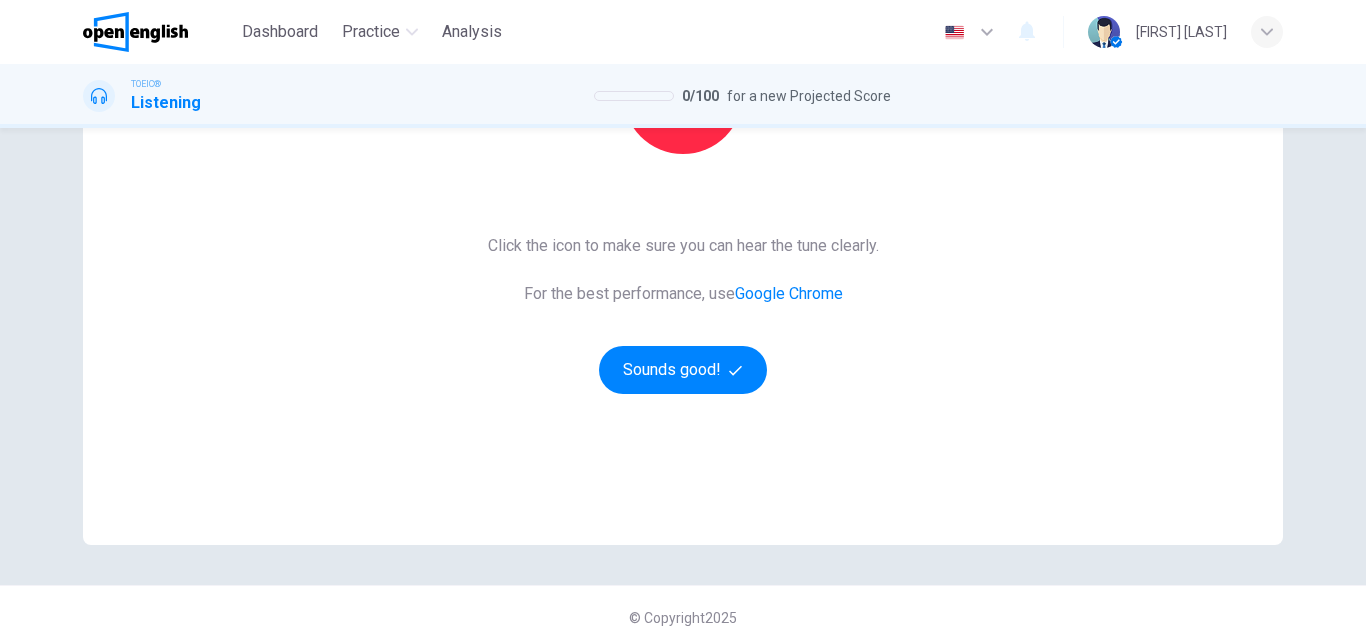 scroll, scrollTop: 326, scrollLeft: 0, axis: vertical 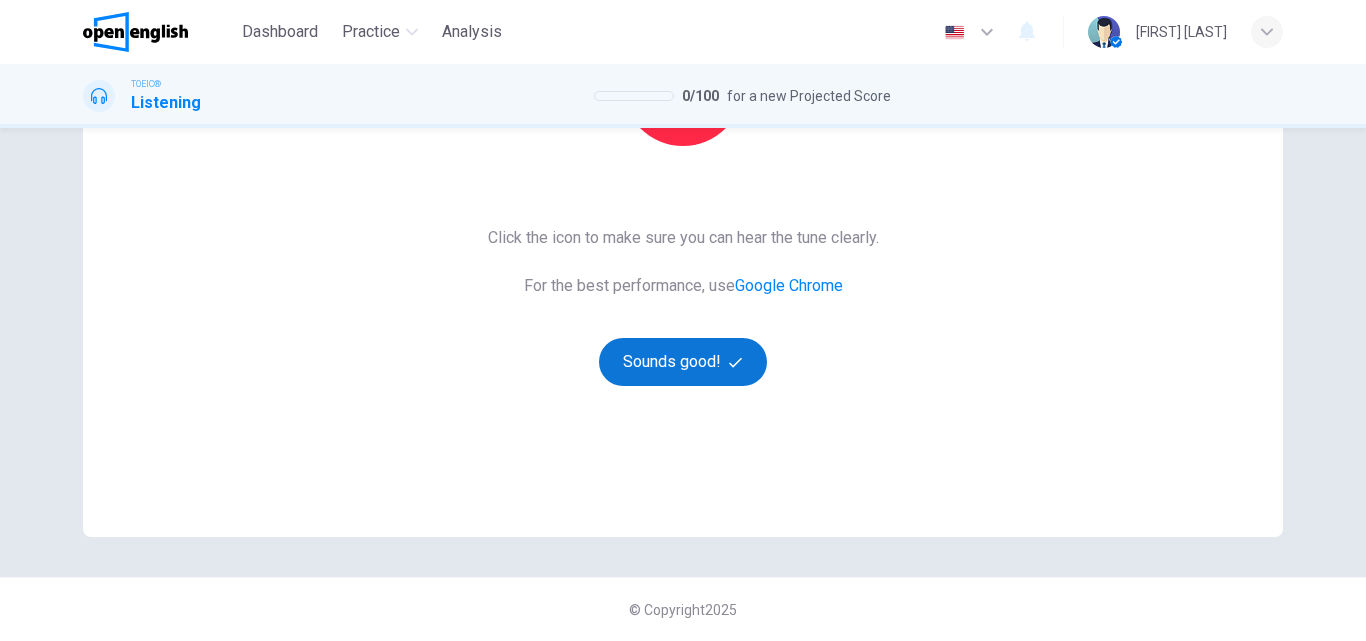 click on "Sounds good!" at bounding box center (683, 362) 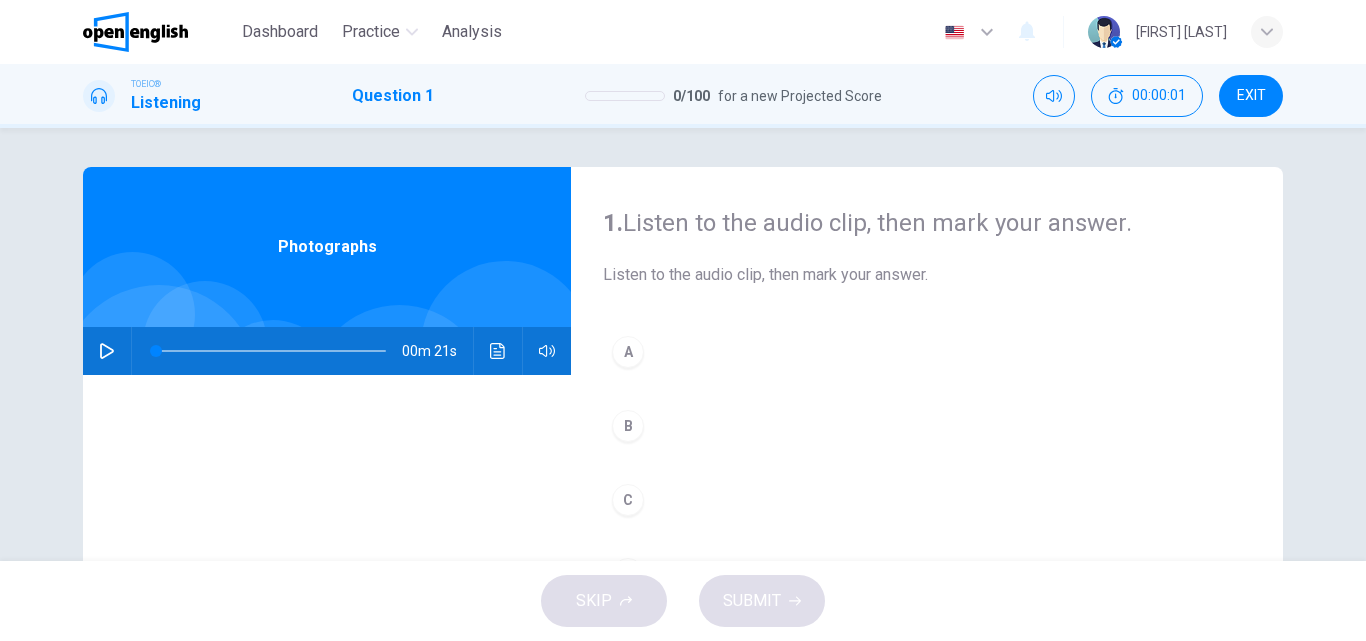 scroll, scrollTop: 0, scrollLeft: 0, axis: both 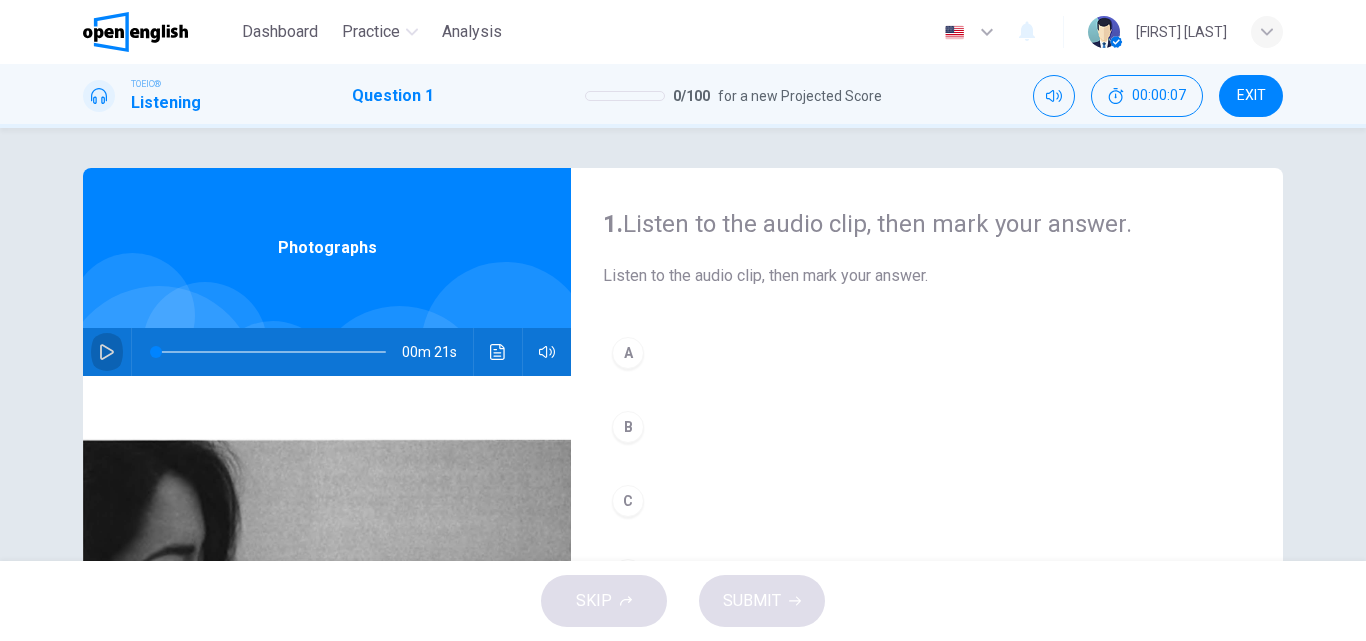 click 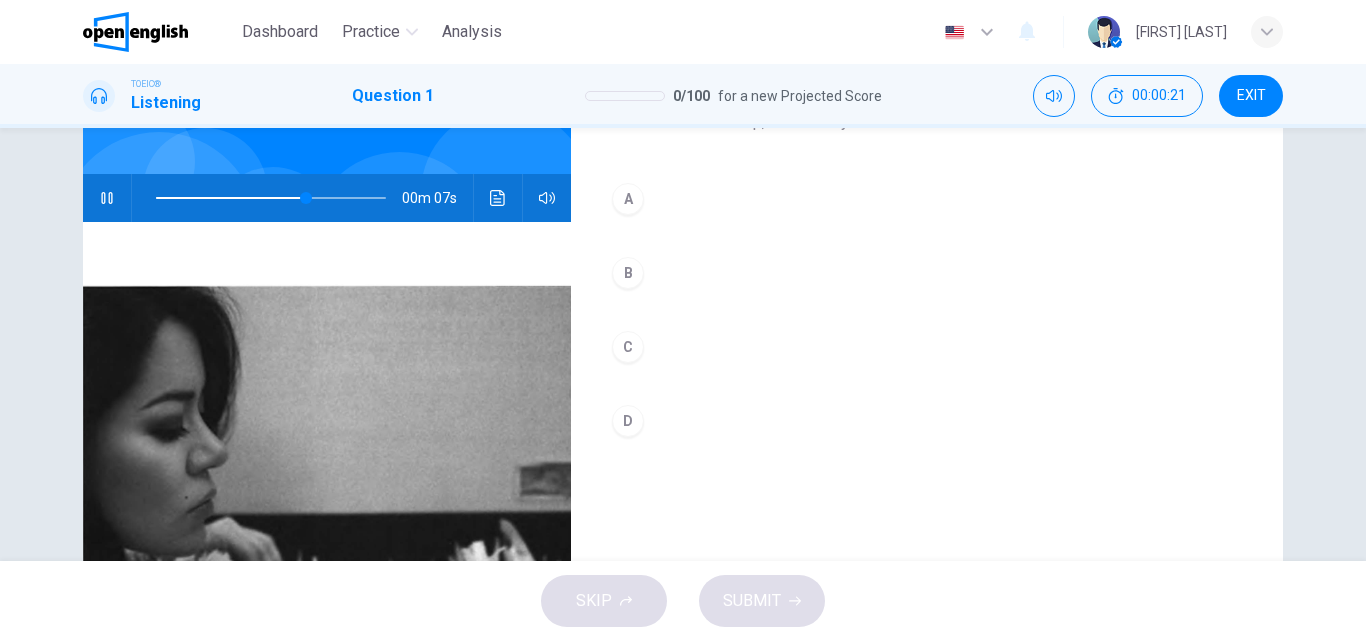 scroll, scrollTop: 242, scrollLeft: 0, axis: vertical 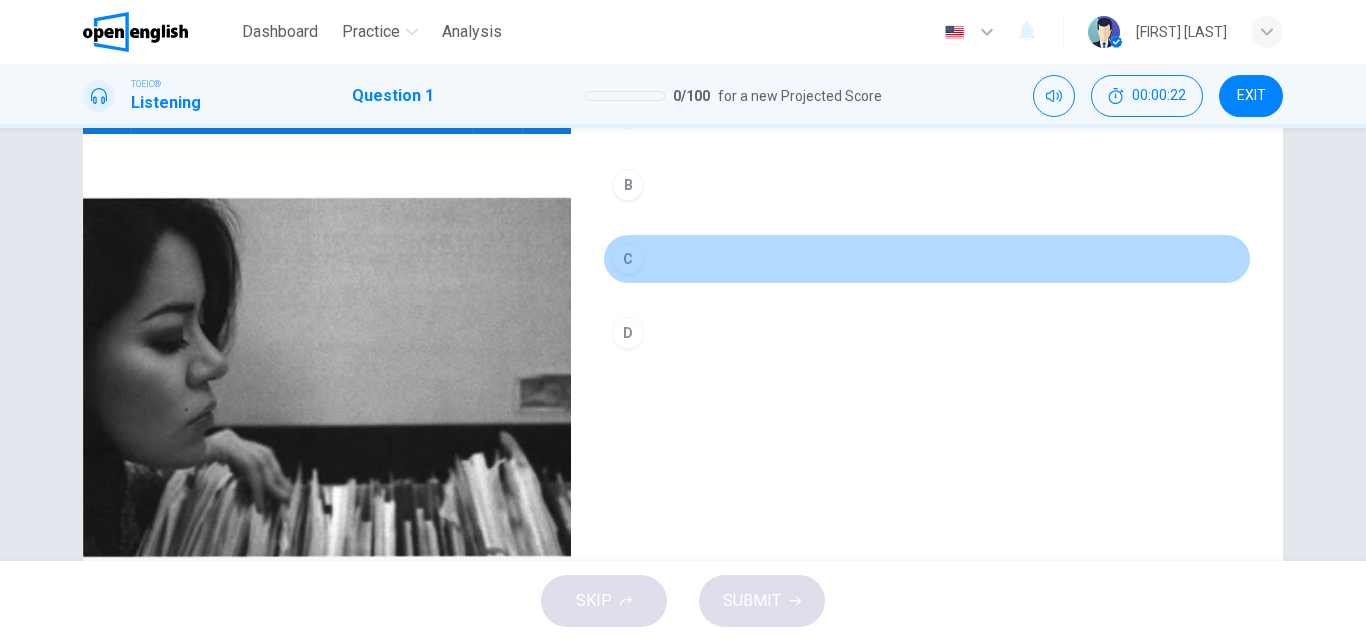 click on "C" at bounding box center [628, 259] 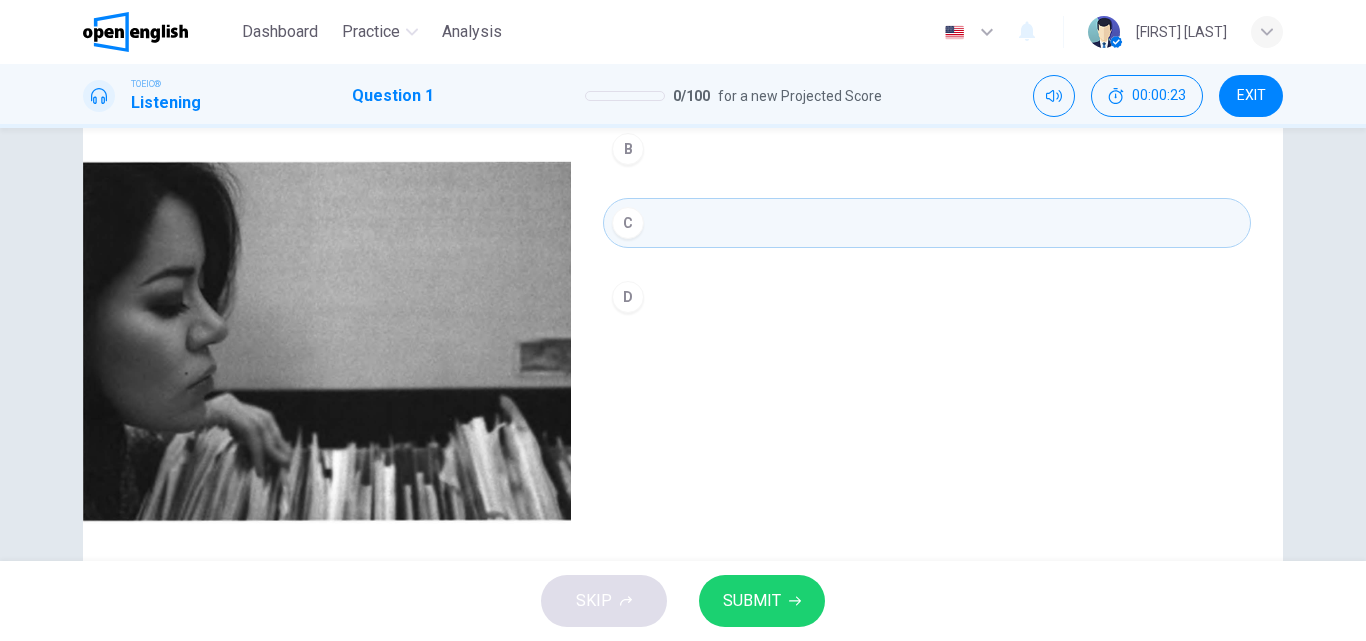 scroll, scrollTop: 342, scrollLeft: 0, axis: vertical 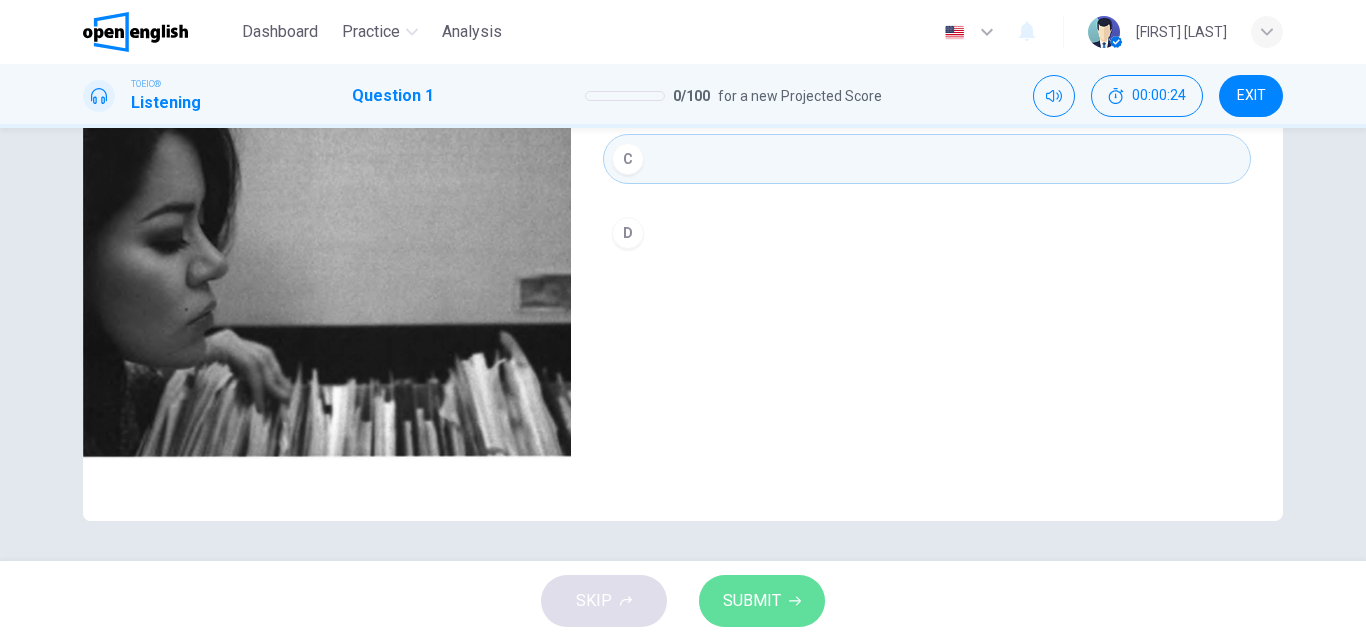 click on "SUBMIT" at bounding box center [752, 601] 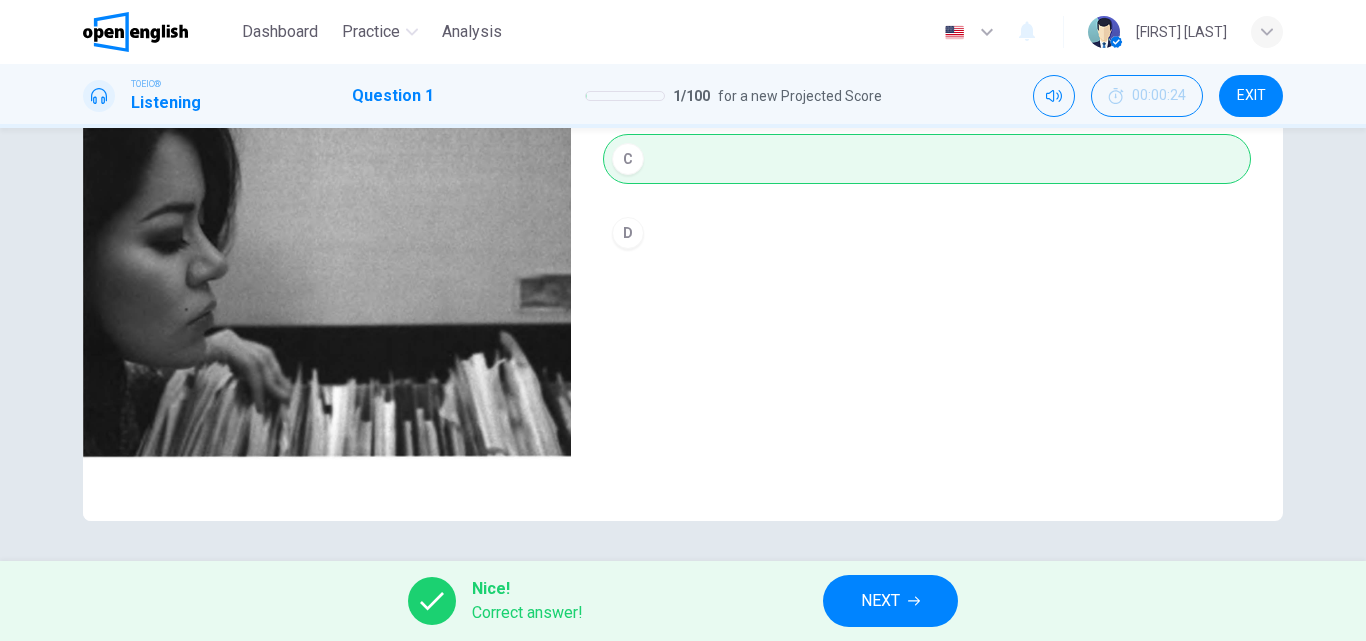 type on "*" 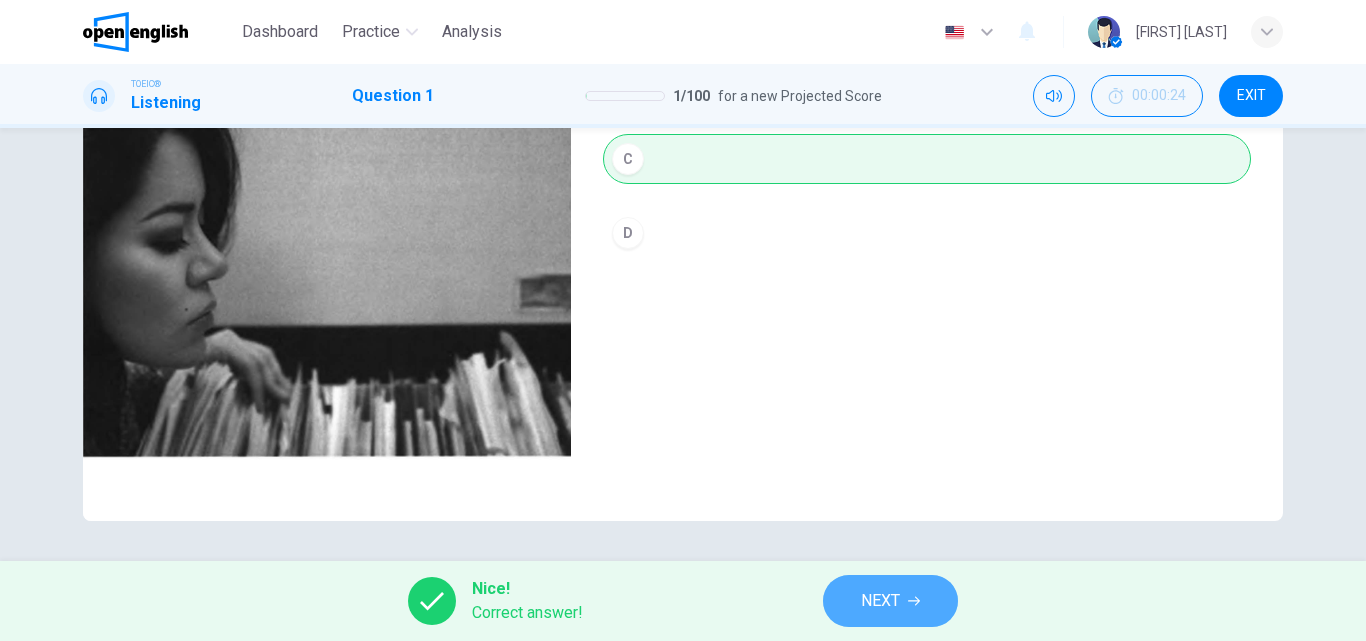 click on "NEXT" at bounding box center [880, 601] 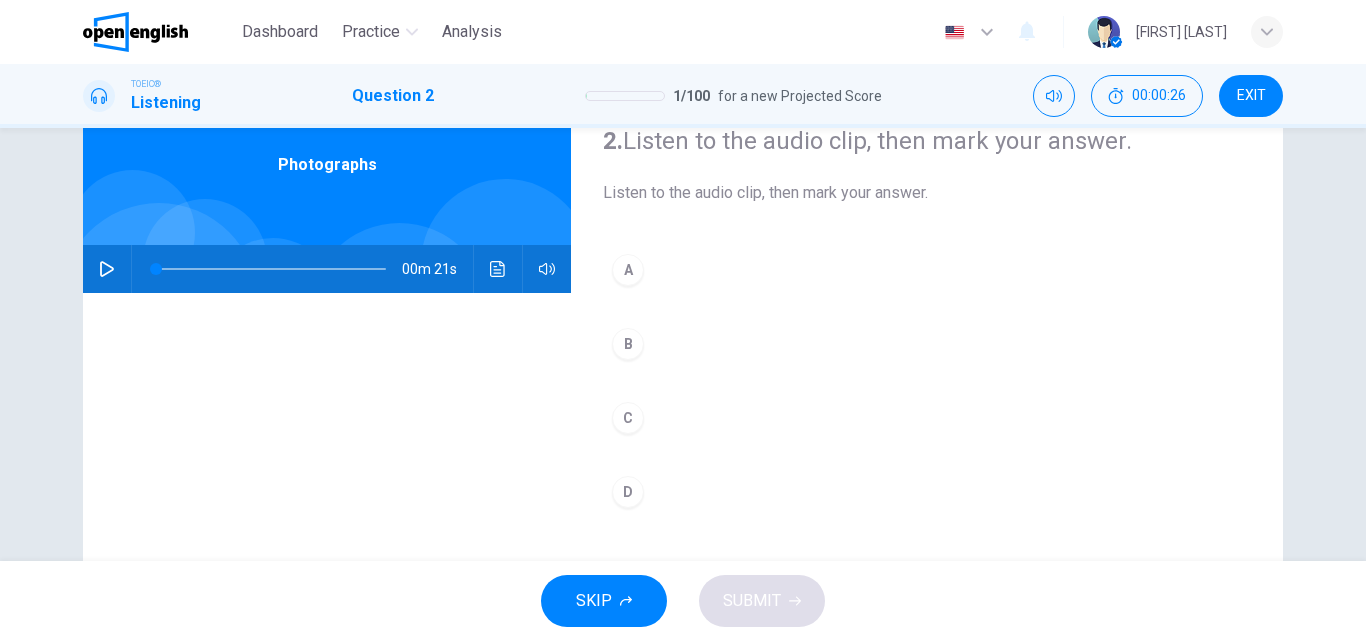 scroll, scrollTop: 42, scrollLeft: 0, axis: vertical 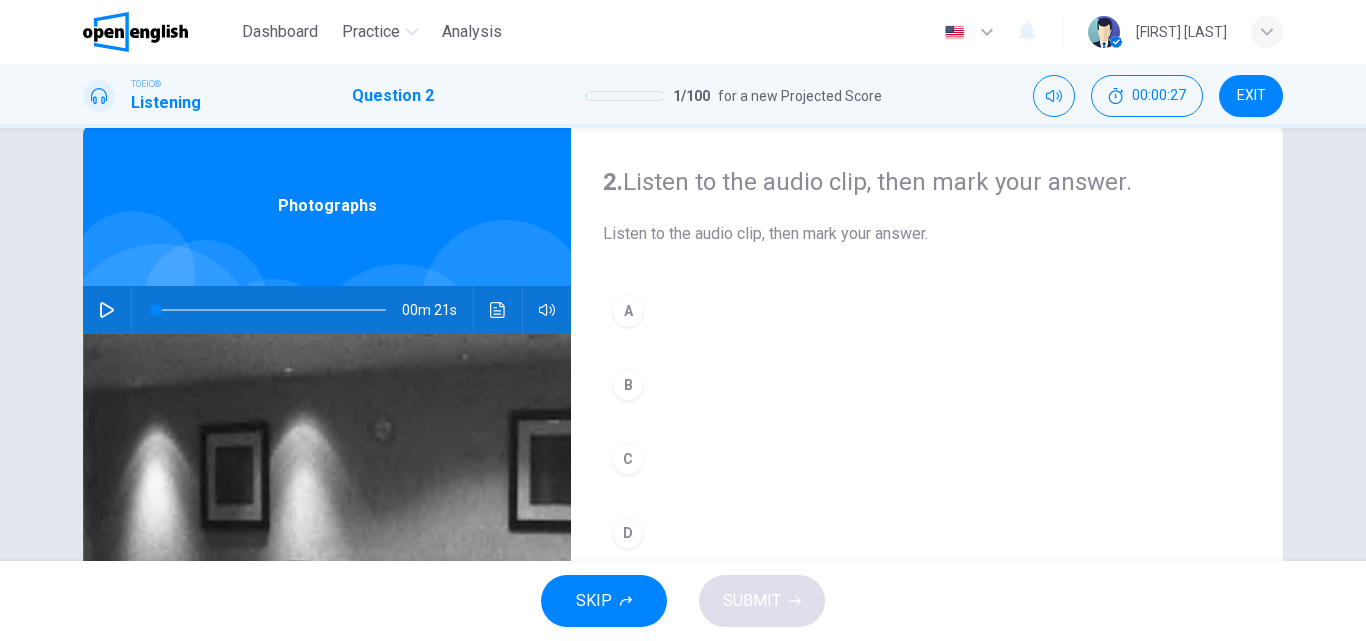 click 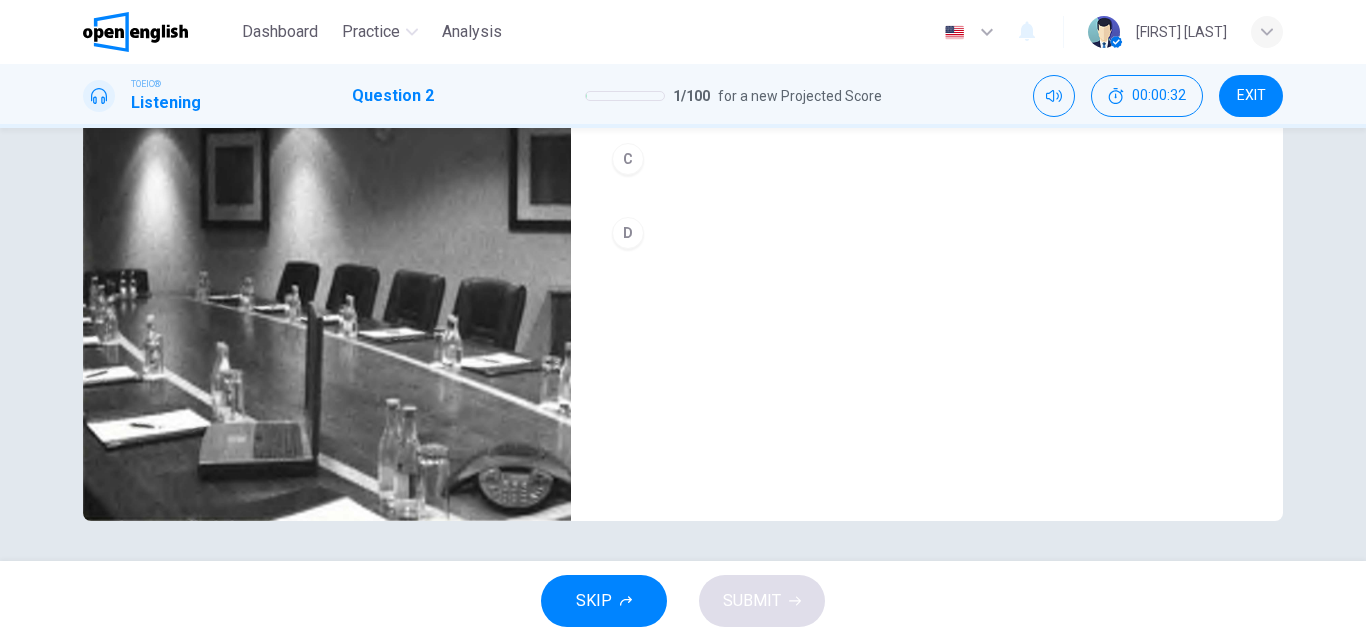 scroll, scrollTop: 142, scrollLeft: 0, axis: vertical 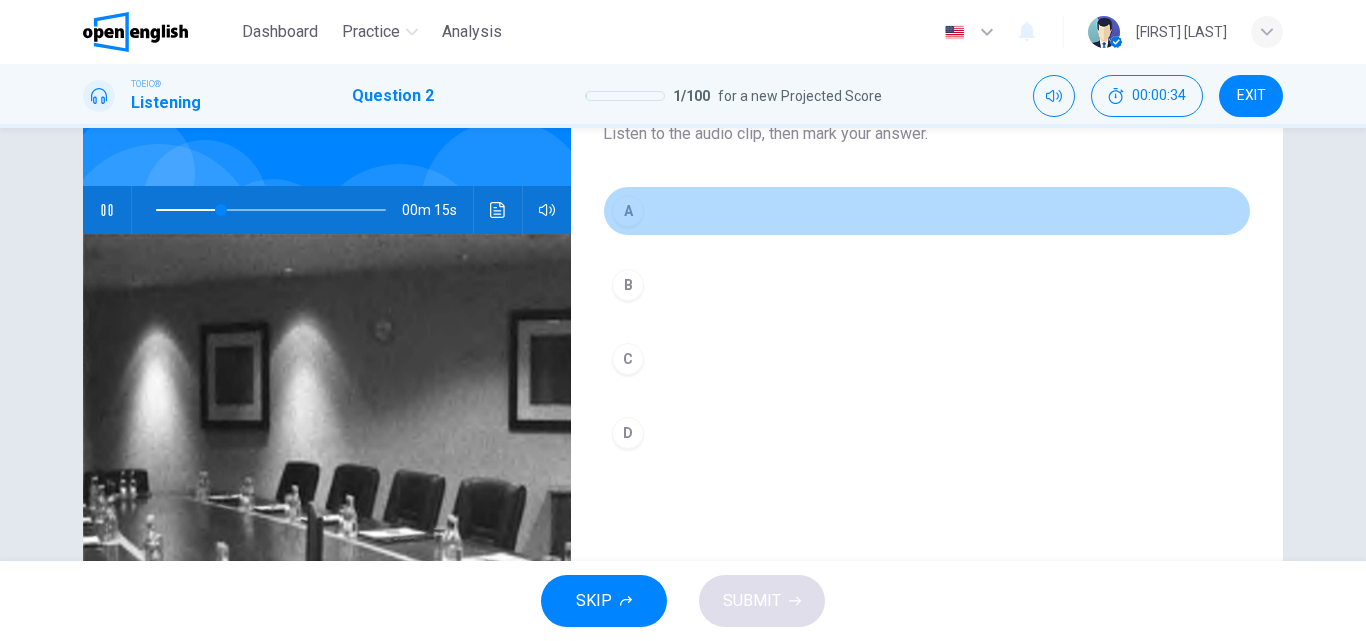 click on "A" at bounding box center [628, 211] 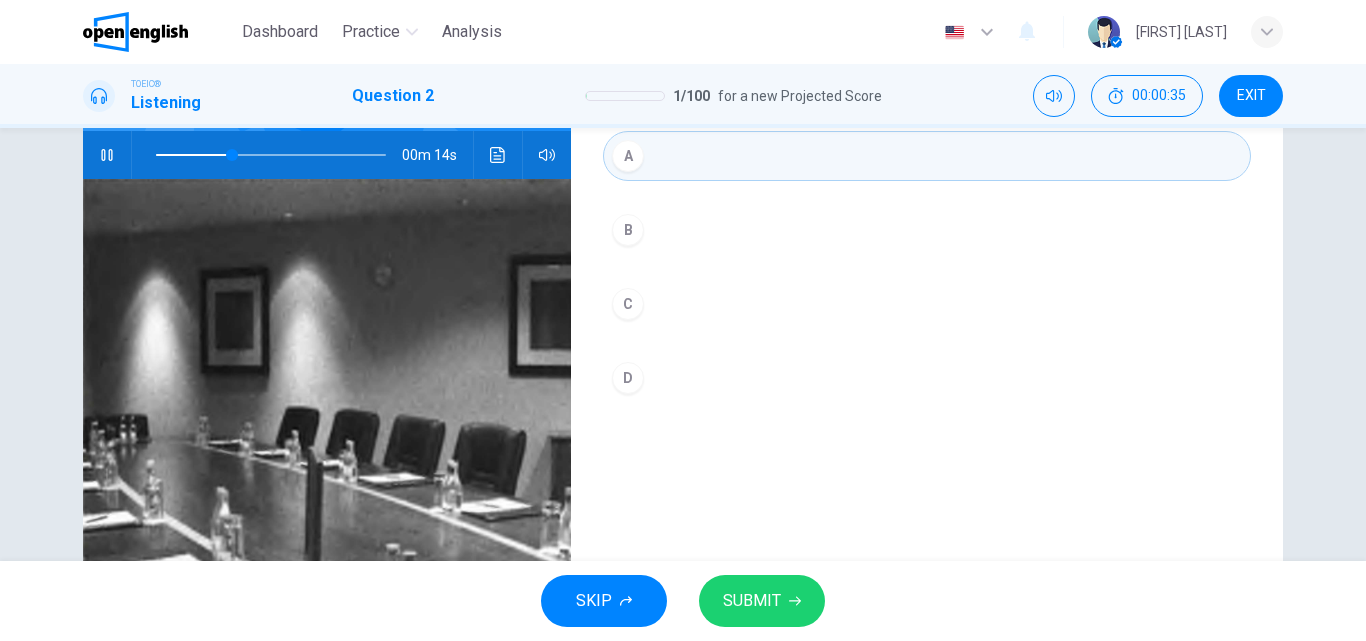 scroll, scrollTop: 242, scrollLeft: 0, axis: vertical 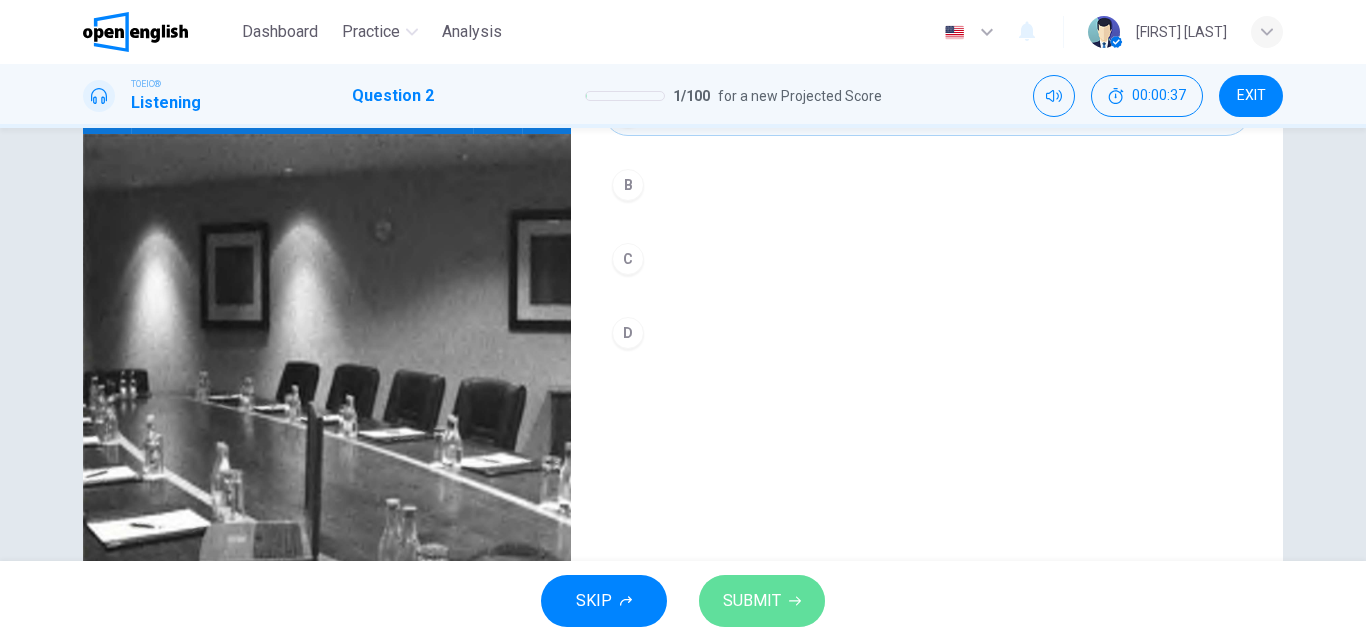 click on "SUBMIT" at bounding box center (752, 601) 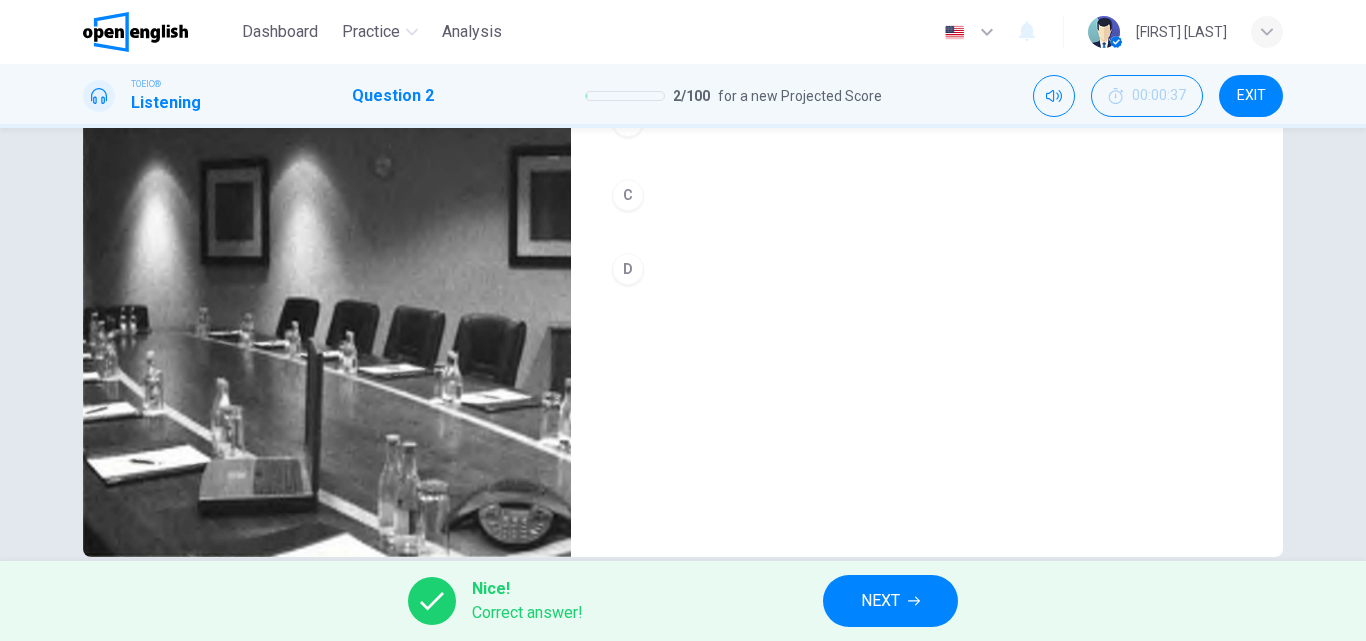 scroll, scrollTop: 342, scrollLeft: 0, axis: vertical 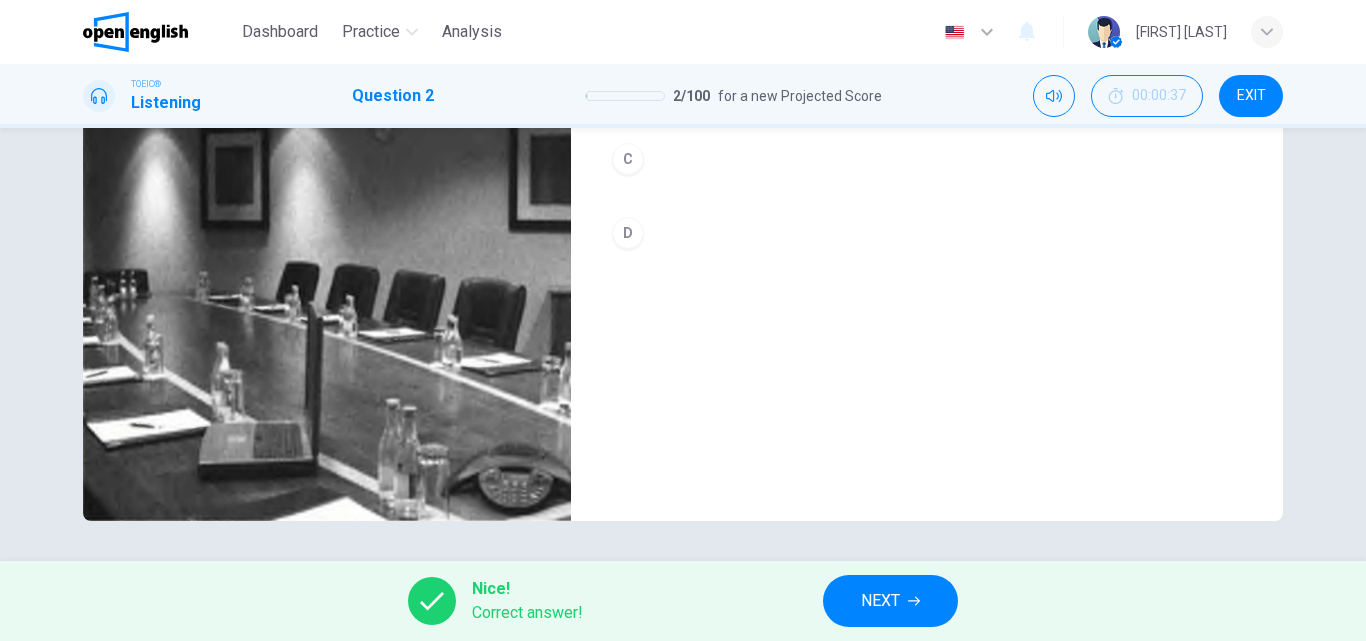 type on "**" 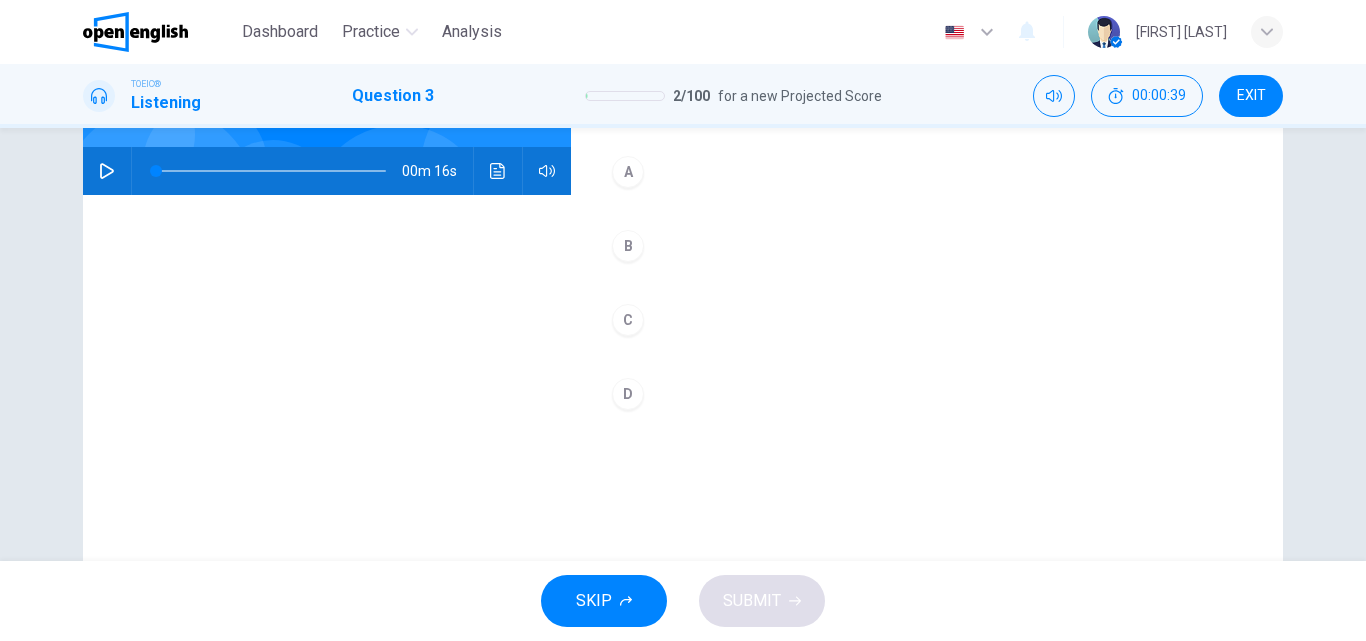 scroll, scrollTop: 200, scrollLeft: 0, axis: vertical 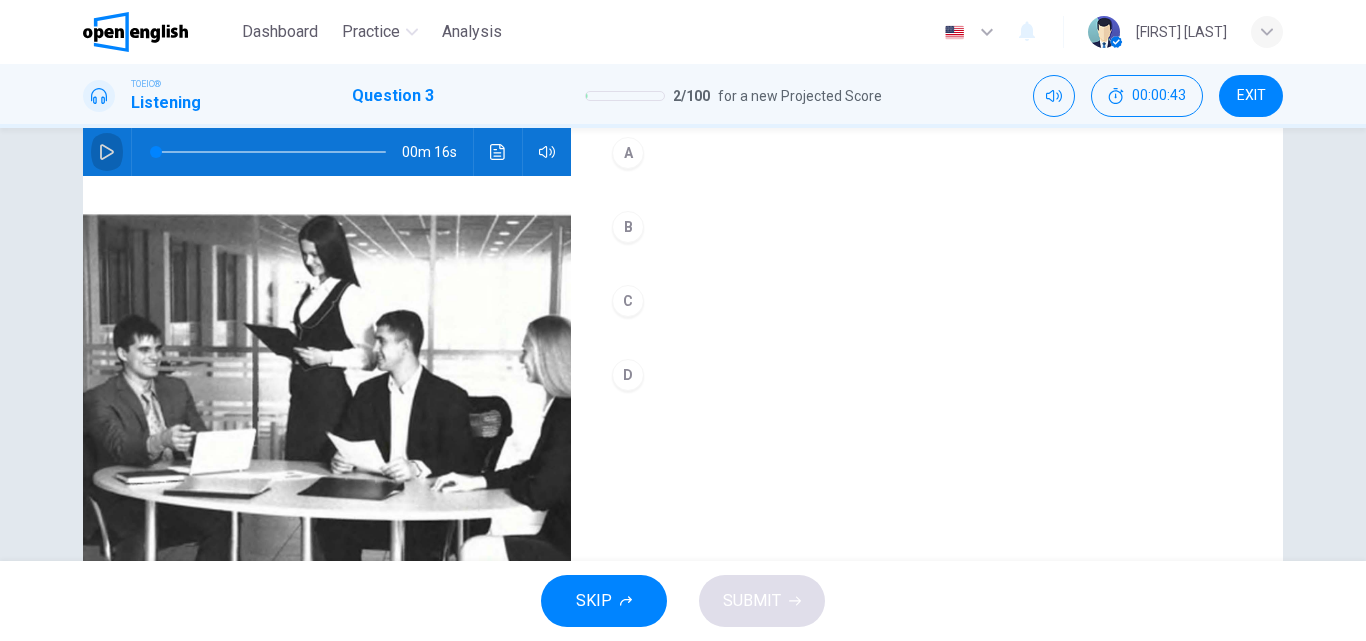 click 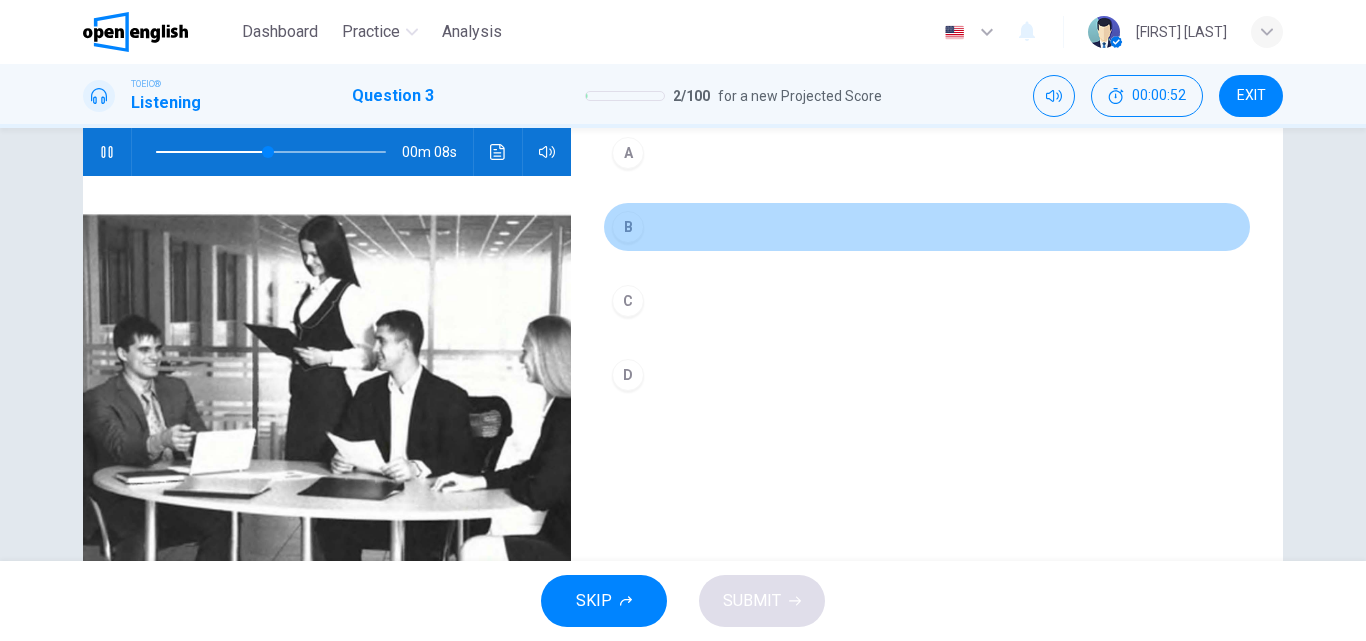 click on "B" at bounding box center [628, 227] 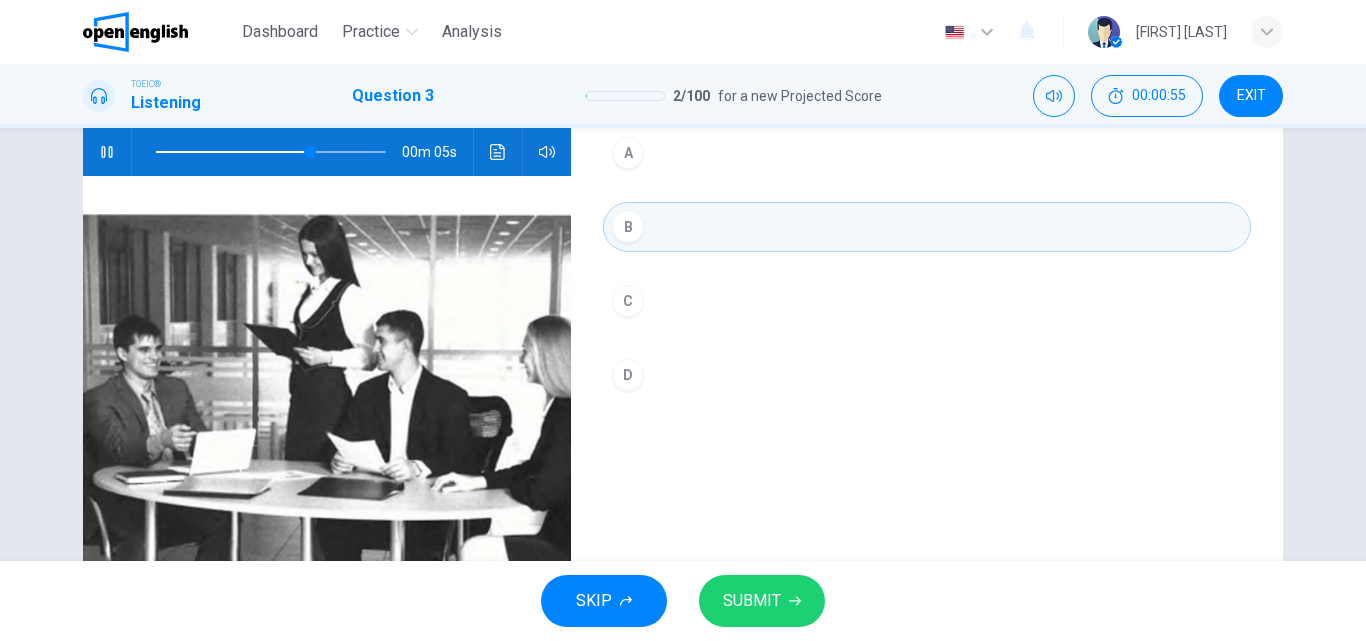 click on "SUBMIT" at bounding box center [762, 601] 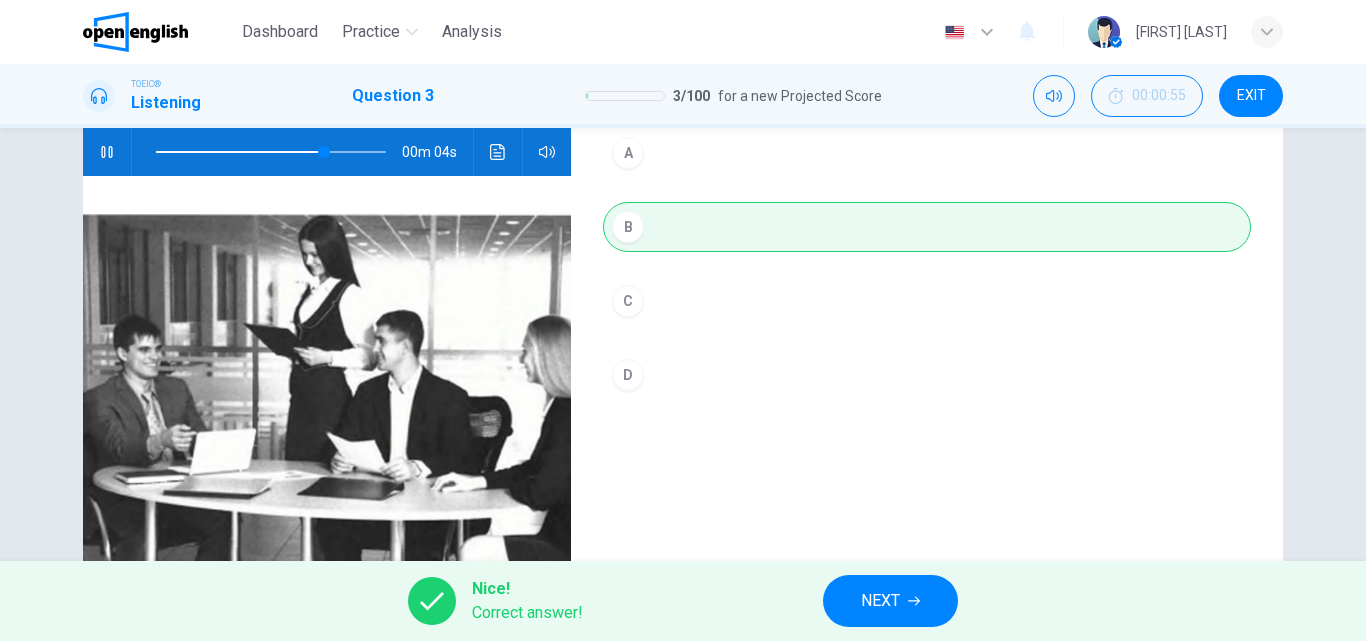 type on "**" 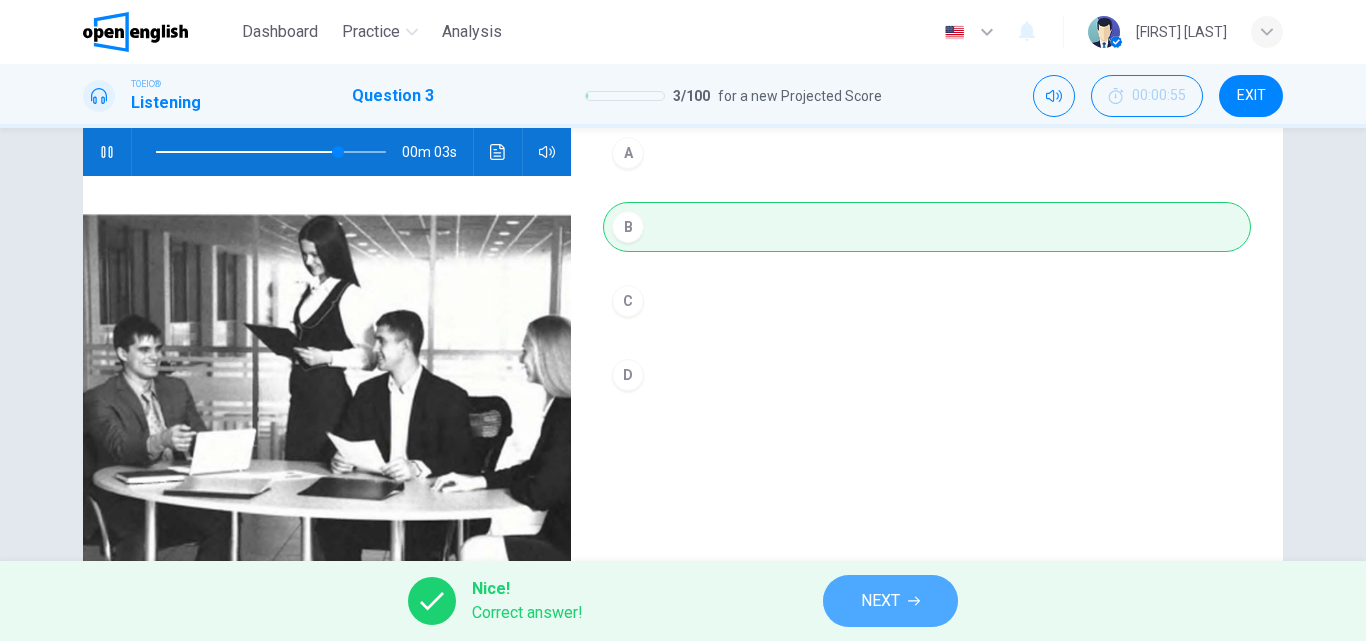click on "NEXT" at bounding box center [880, 601] 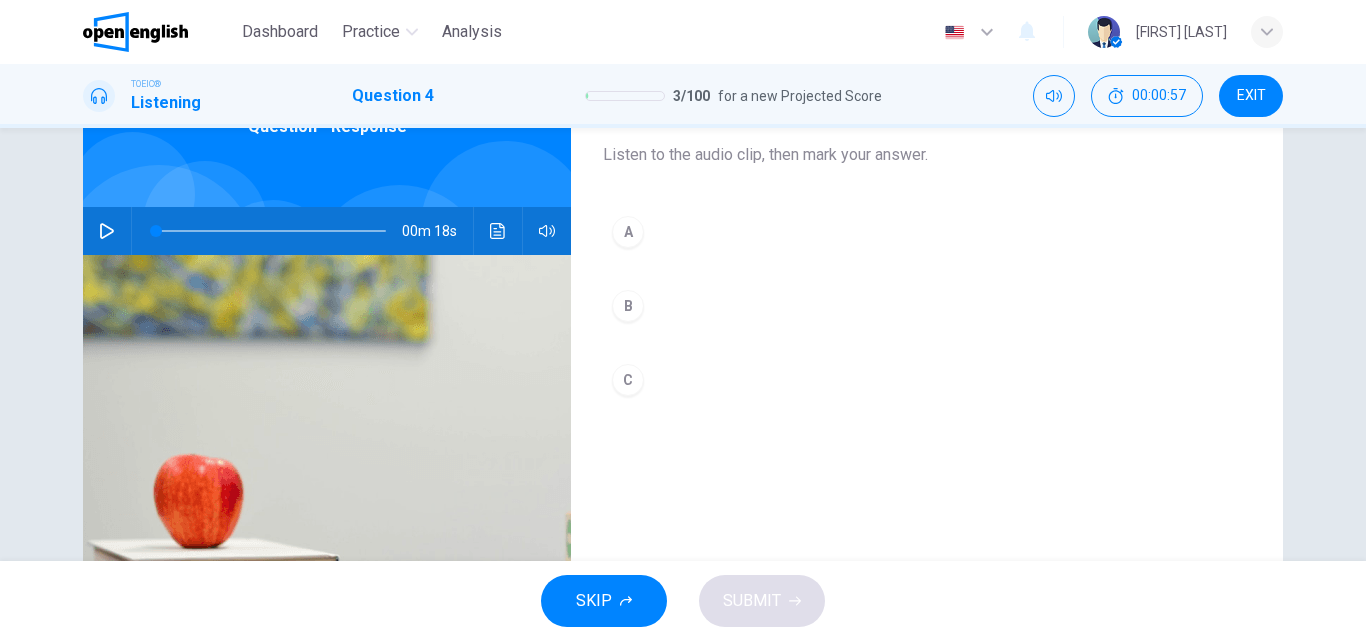scroll, scrollTop: 200, scrollLeft: 0, axis: vertical 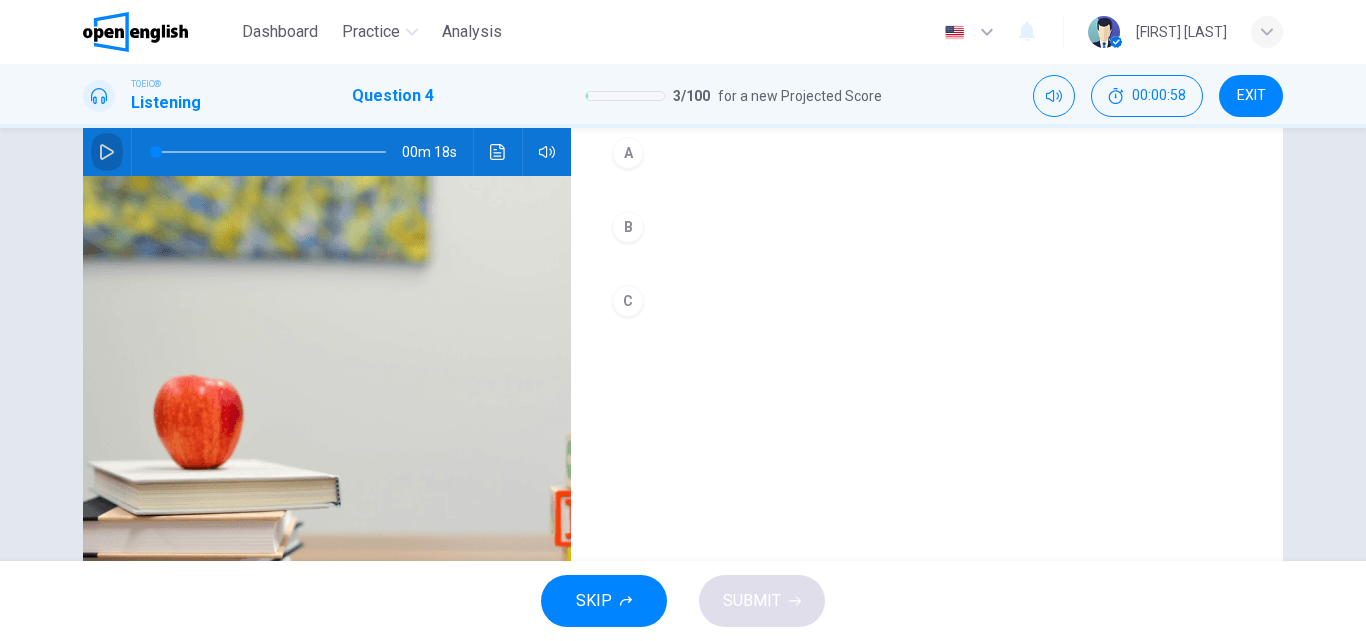 click 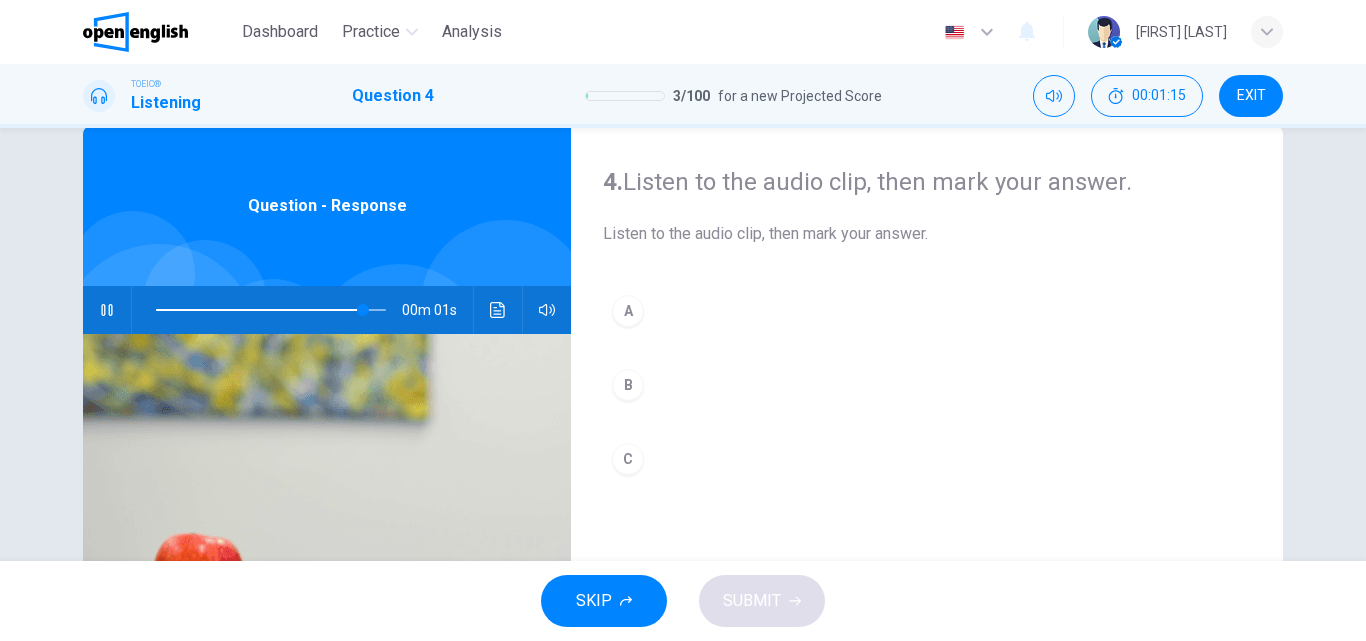 scroll, scrollTop: 142, scrollLeft: 0, axis: vertical 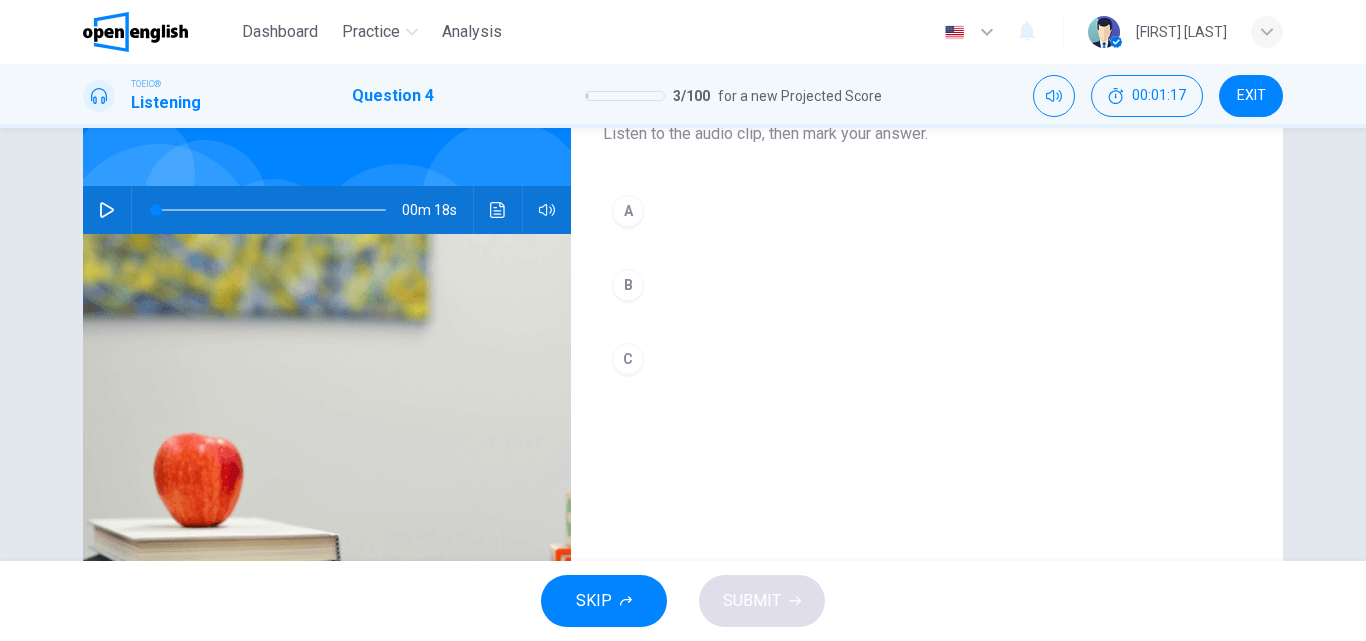 type on "*" 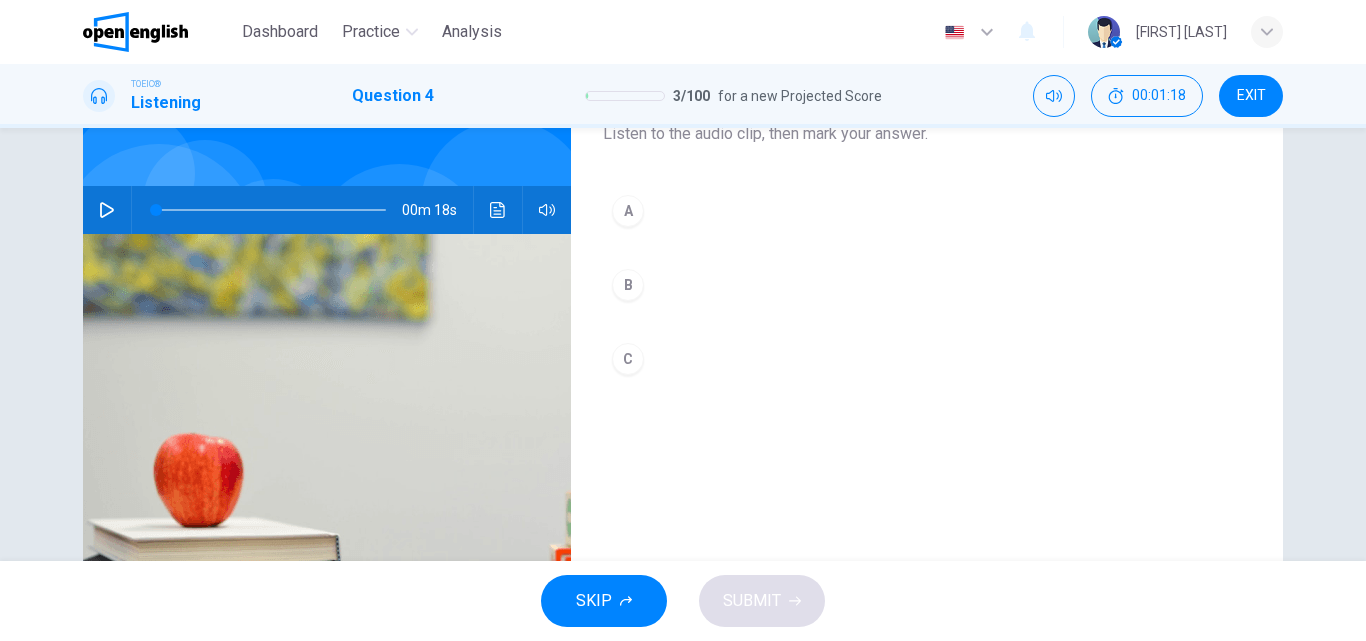 click on "C" at bounding box center [628, 359] 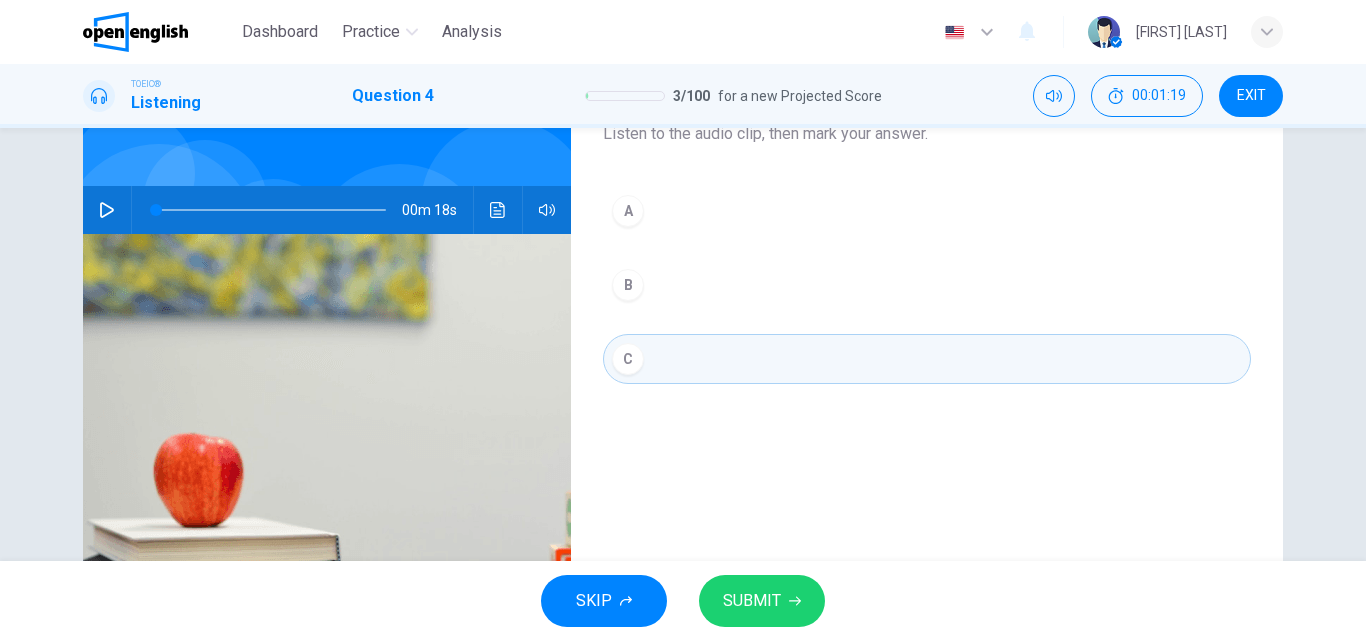 click on "SUBMIT" at bounding box center (762, 601) 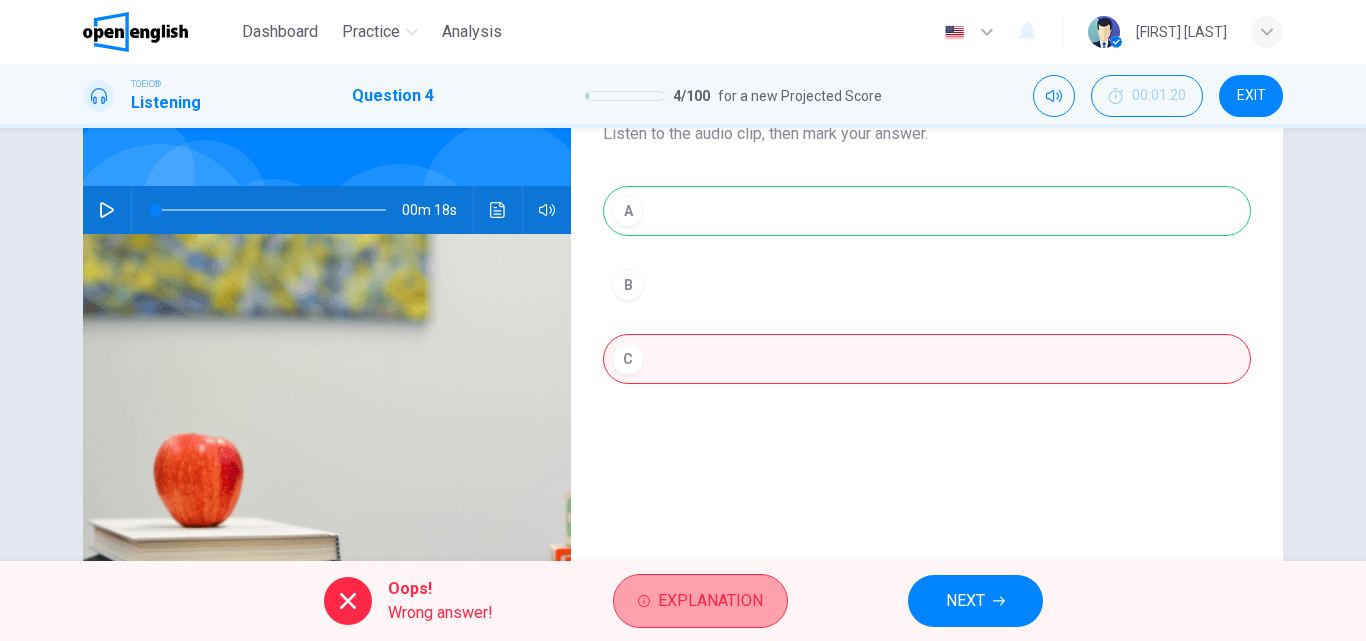 click on "Explanation" at bounding box center [710, 601] 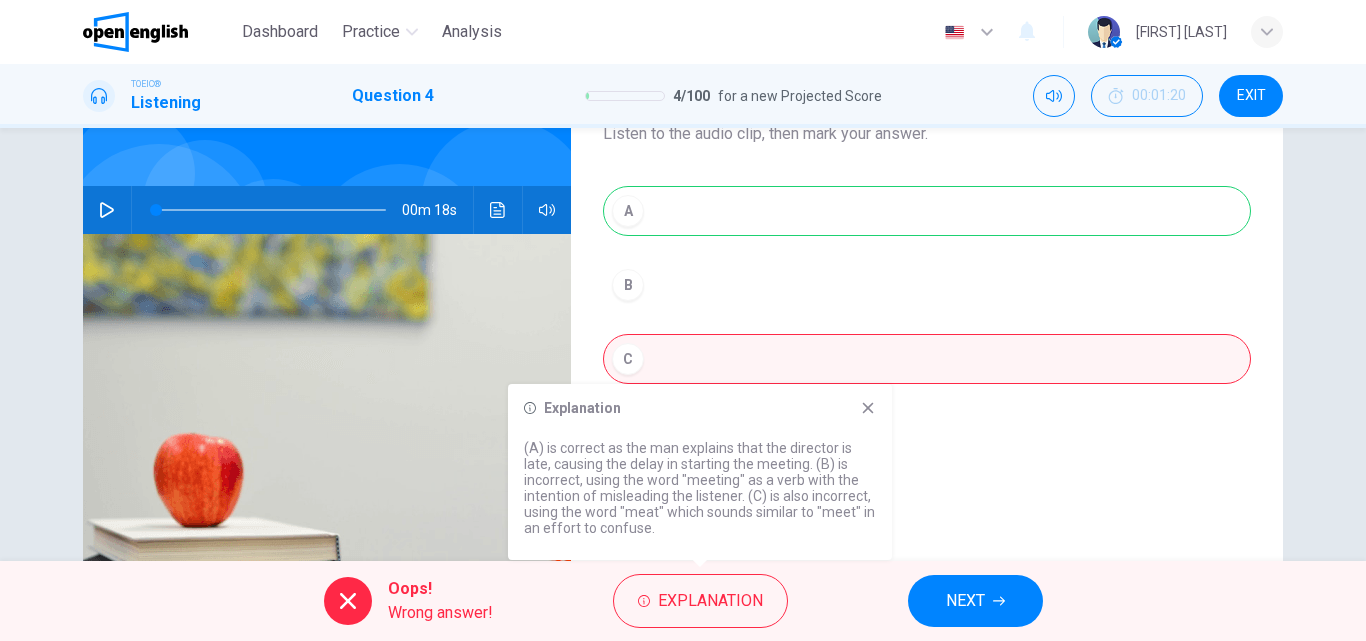 click on "NEXT" at bounding box center [965, 601] 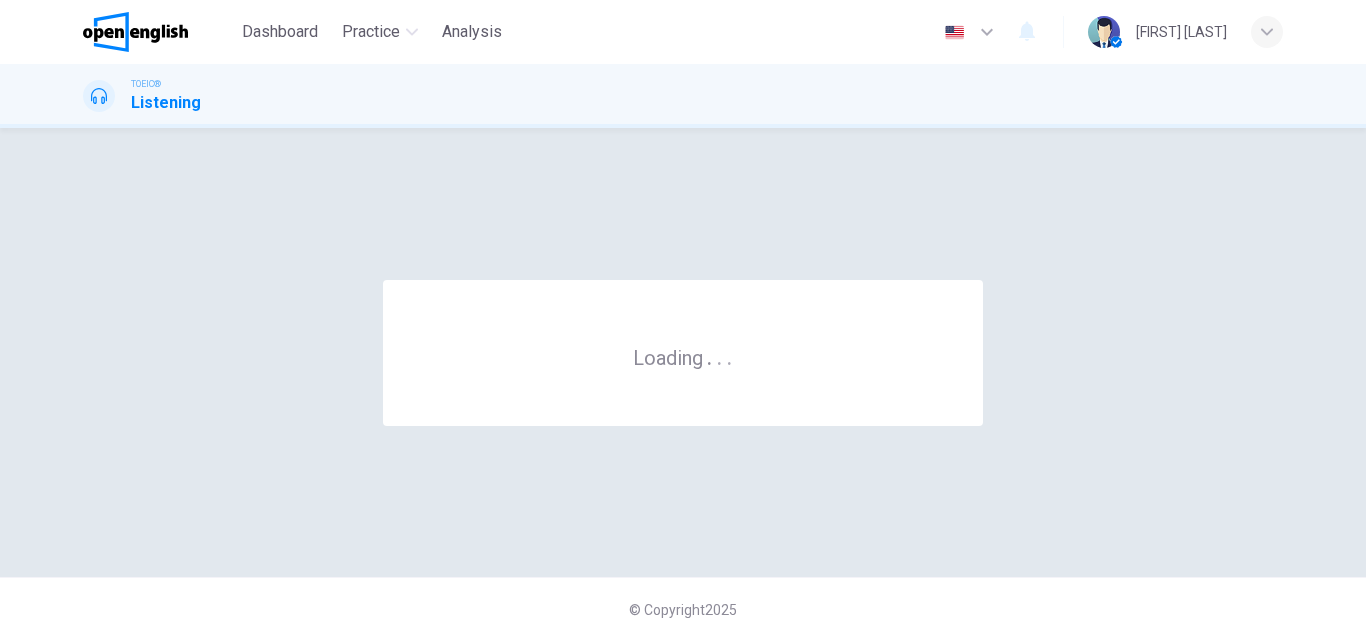 scroll, scrollTop: 0, scrollLeft: 0, axis: both 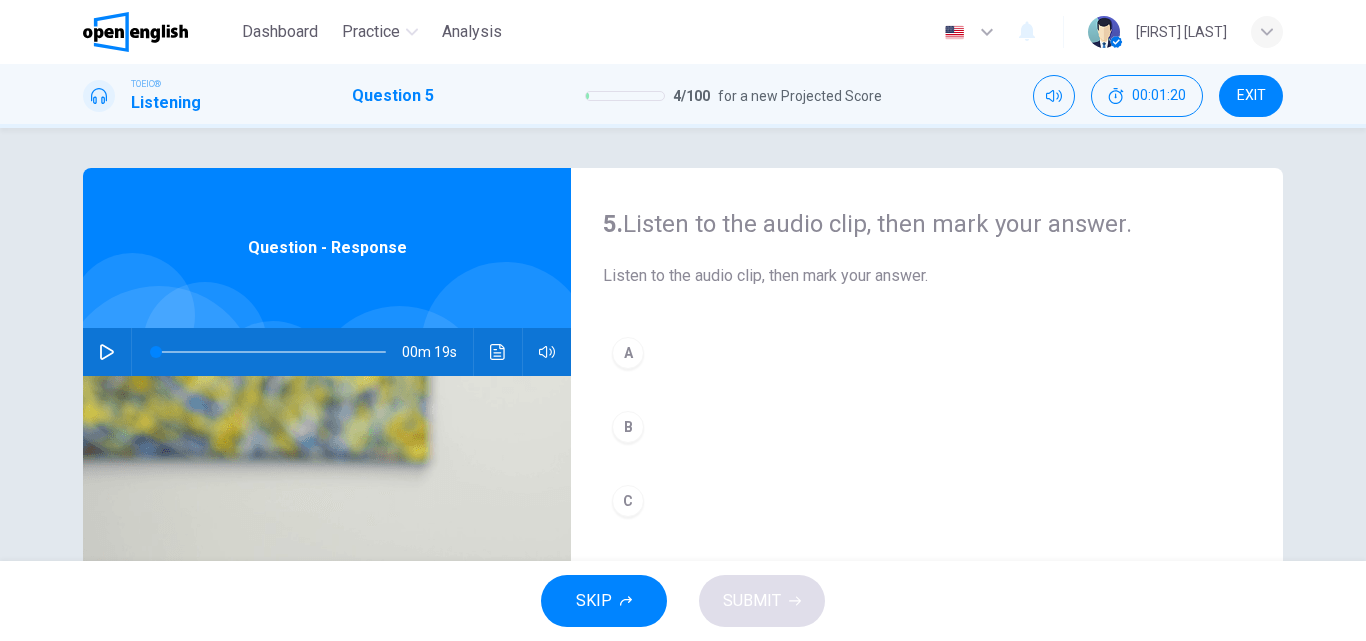 click 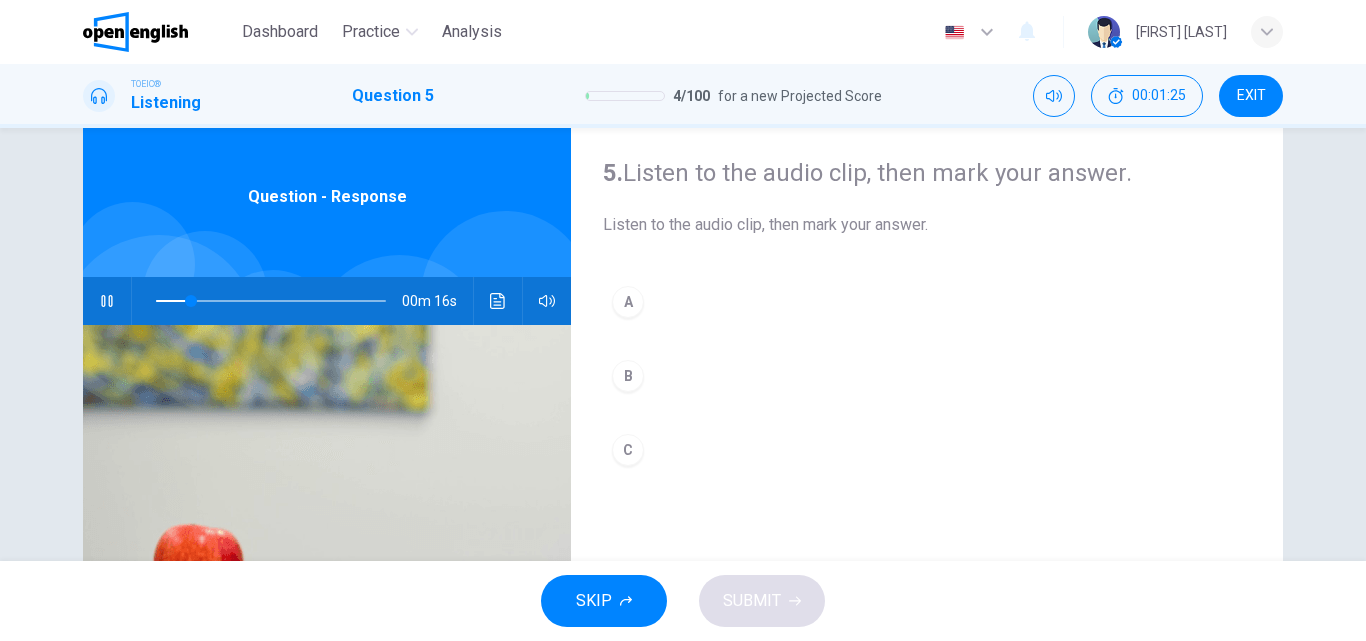 scroll, scrollTop: 42, scrollLeft: 0, axis: vertical 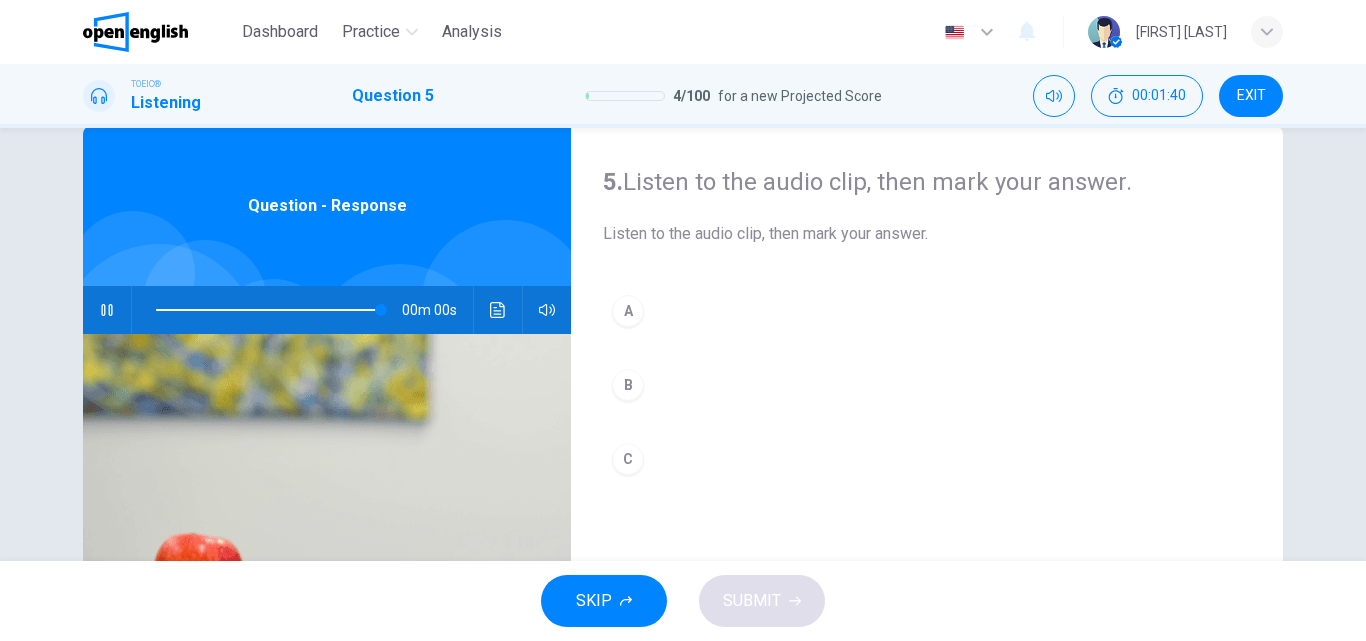 type on "*" 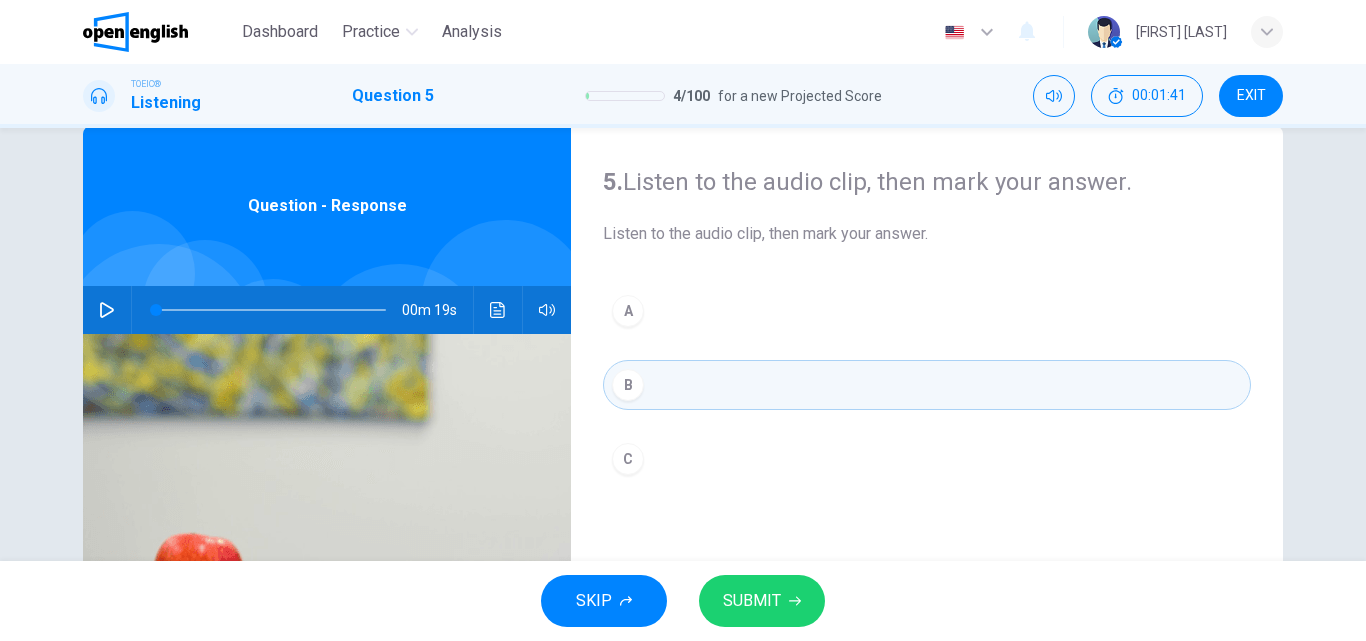 click on "SUBMIT" at bounding box center (752, 601) 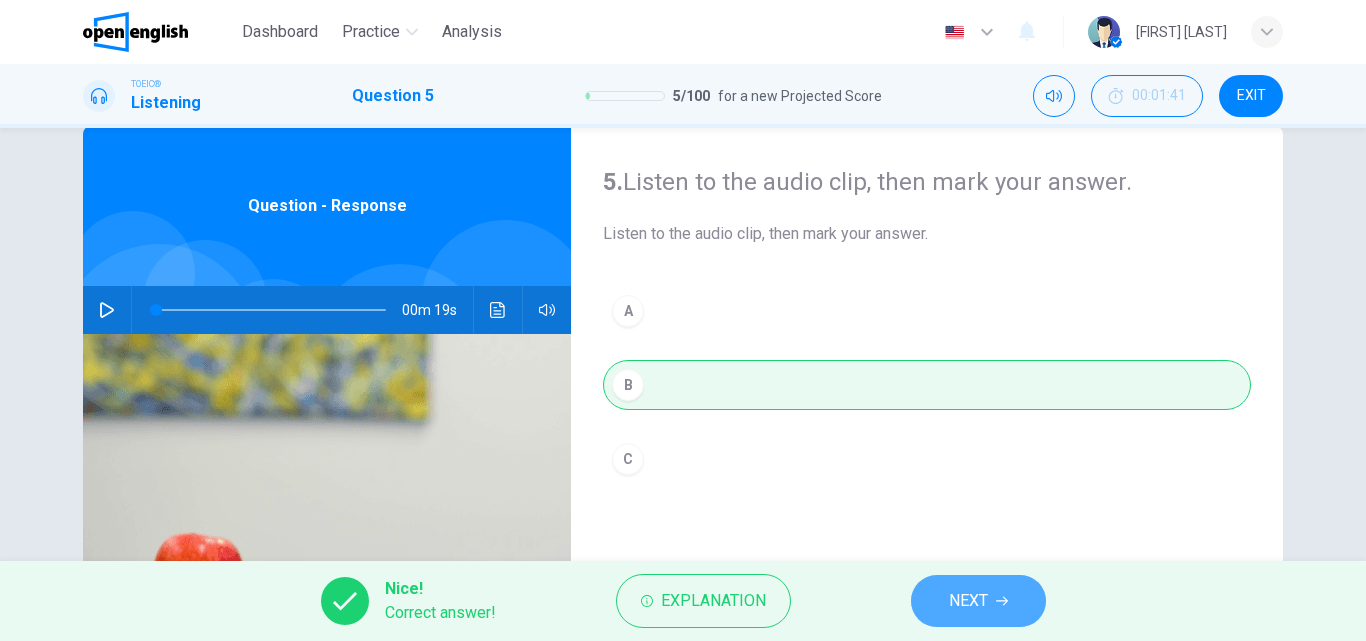 click on "NEXT" at bounding box center [968, 601] 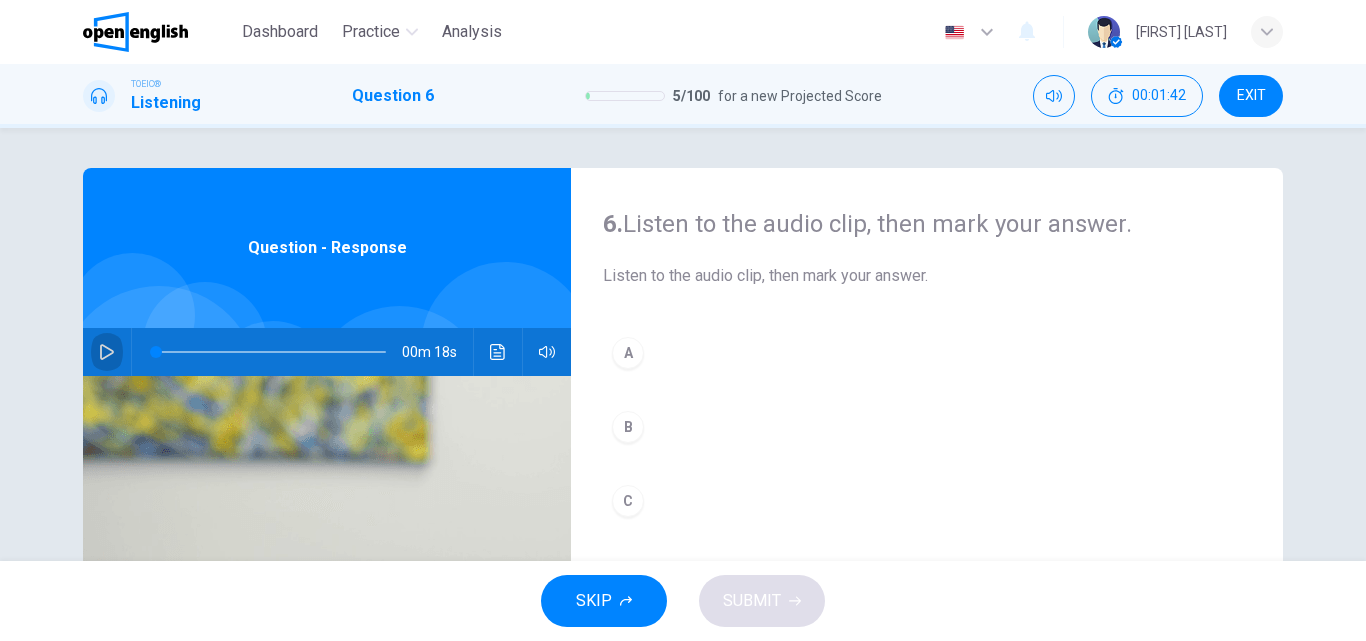 click 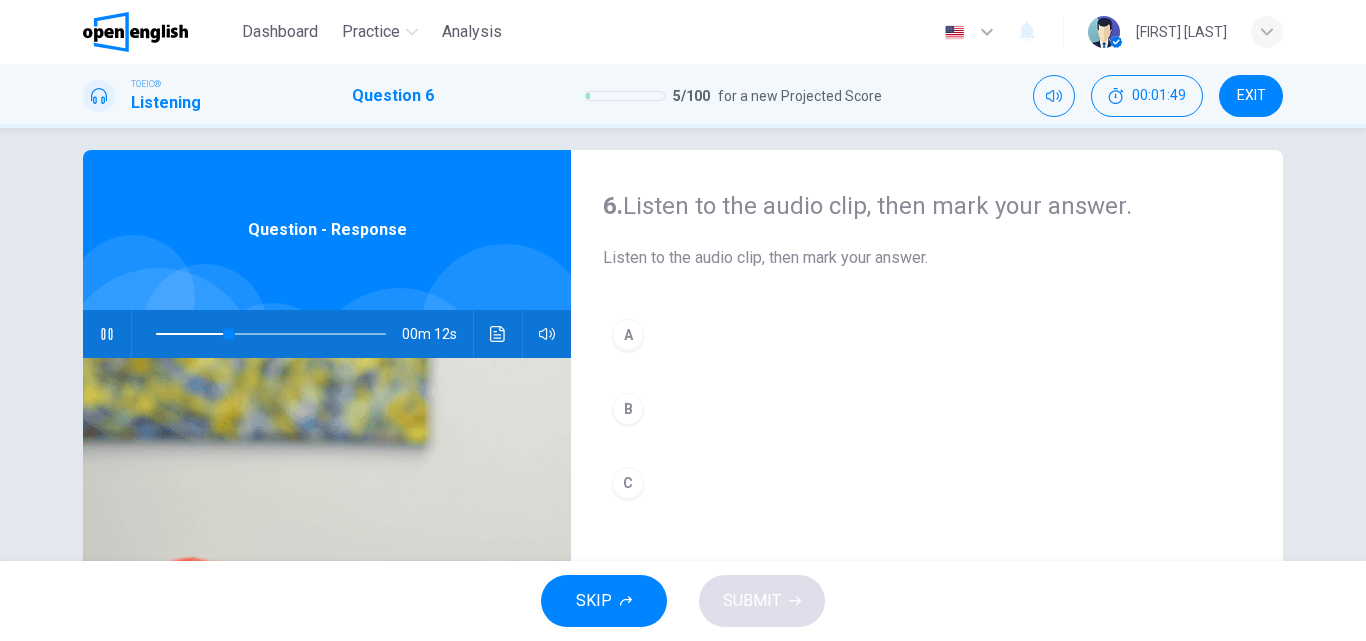 scroll, scrollTop: 0, scrollLeft: 0, axis: both 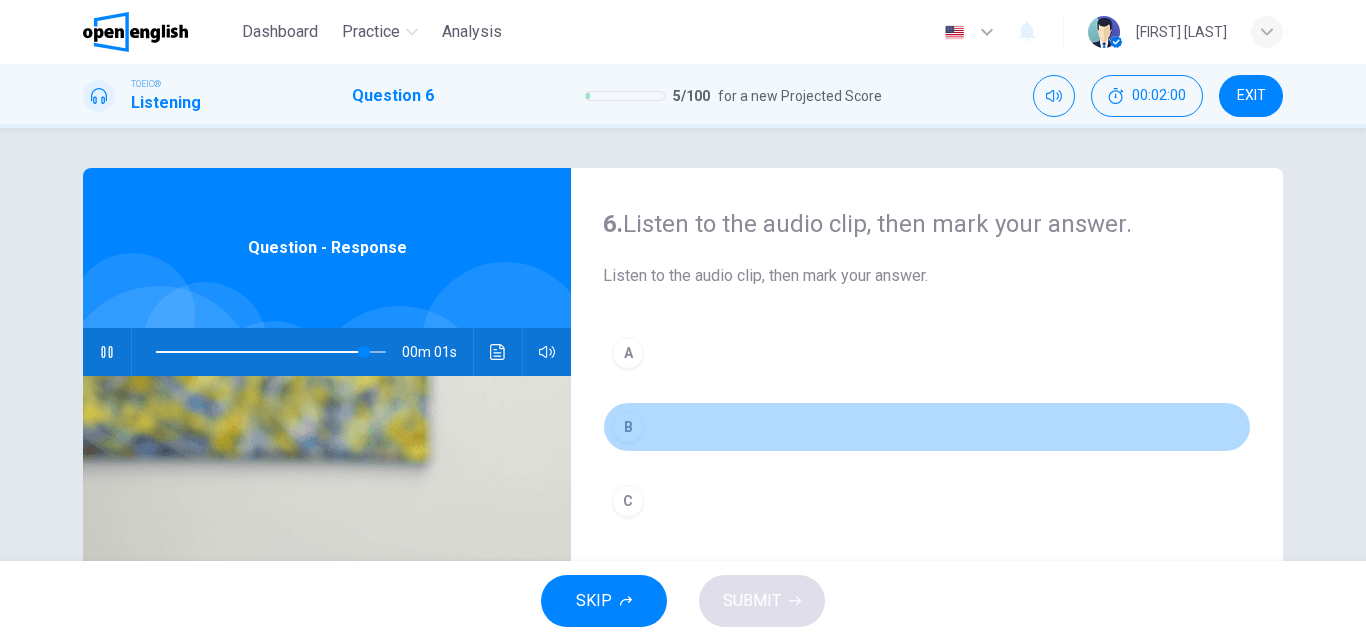 click on "B" at bounding box center [628, 427] 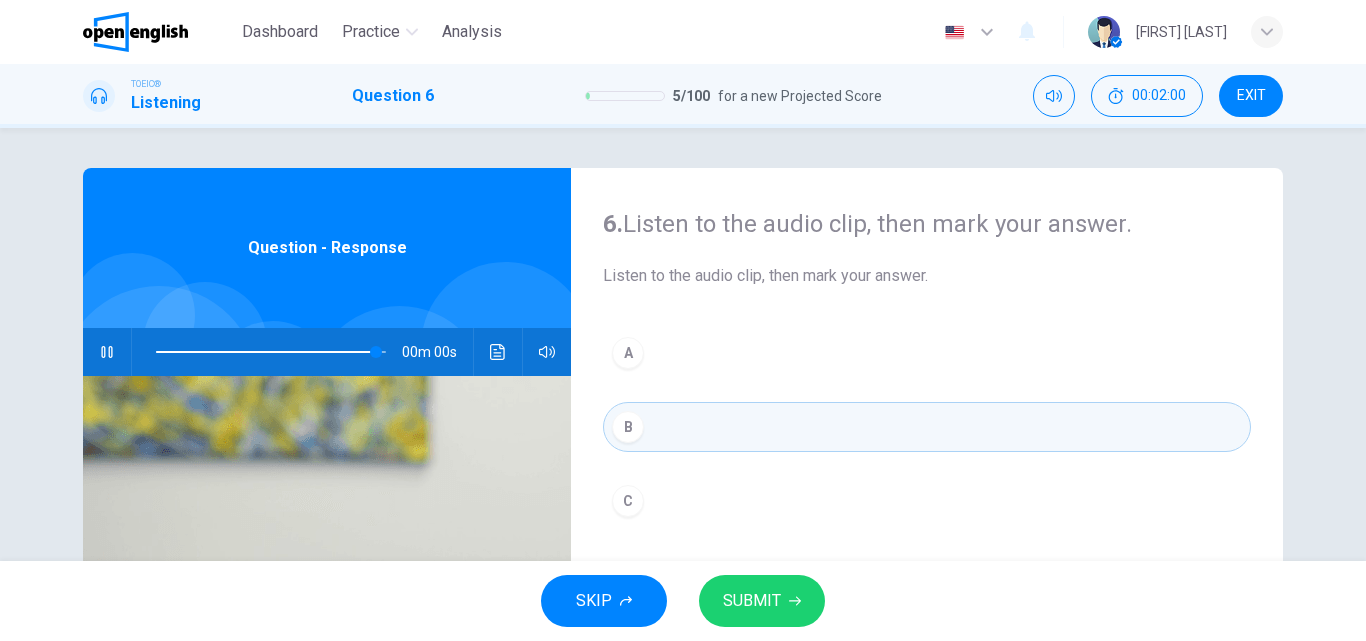 type on "*" 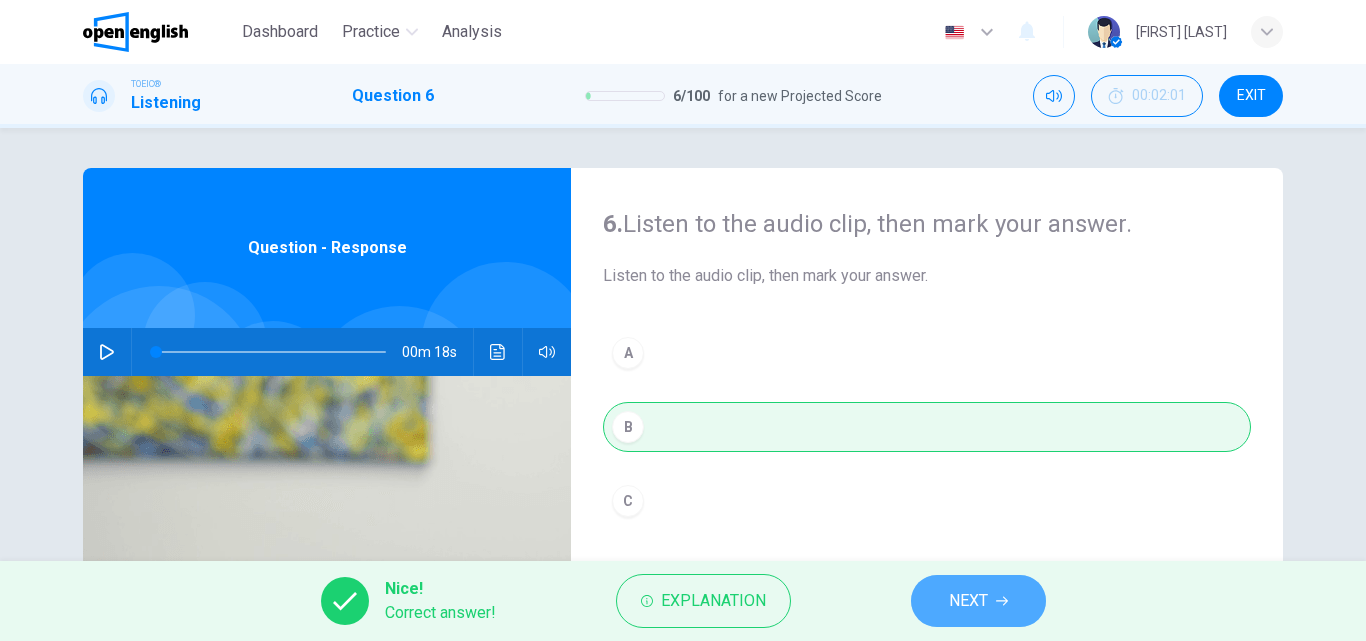 click on "NEXT" at bounding box center (968, 601) 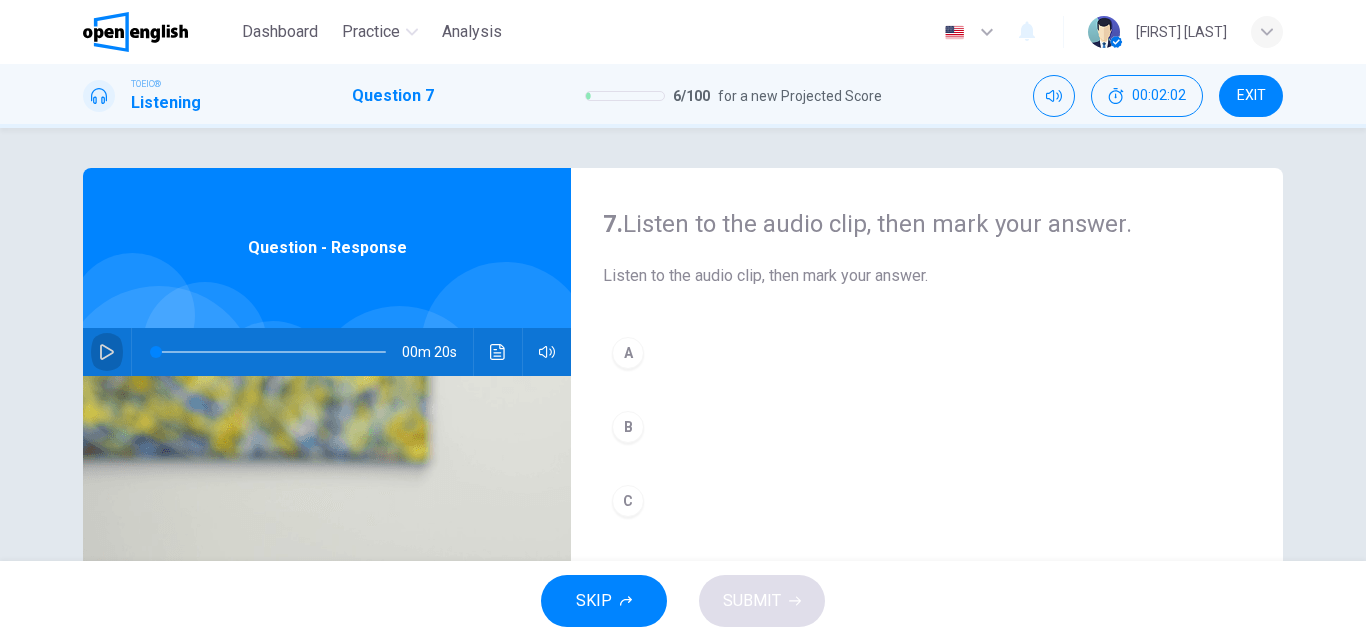 click 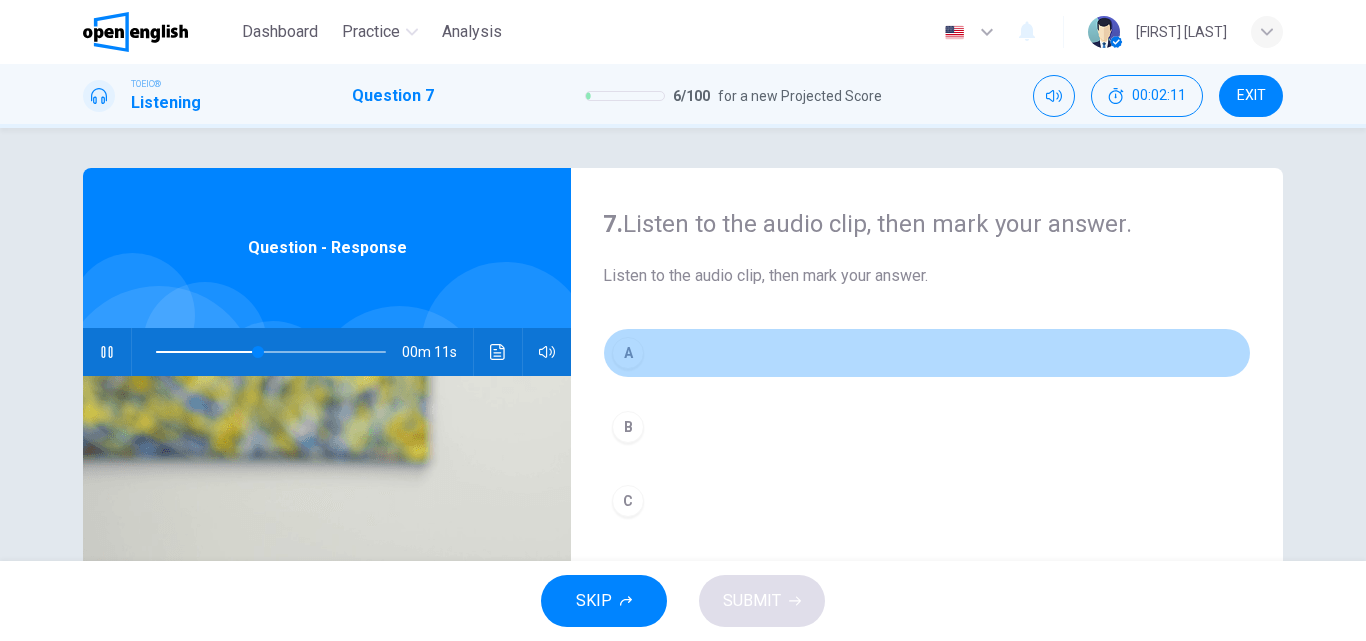 click on "A" at bounding box center (628, 353) 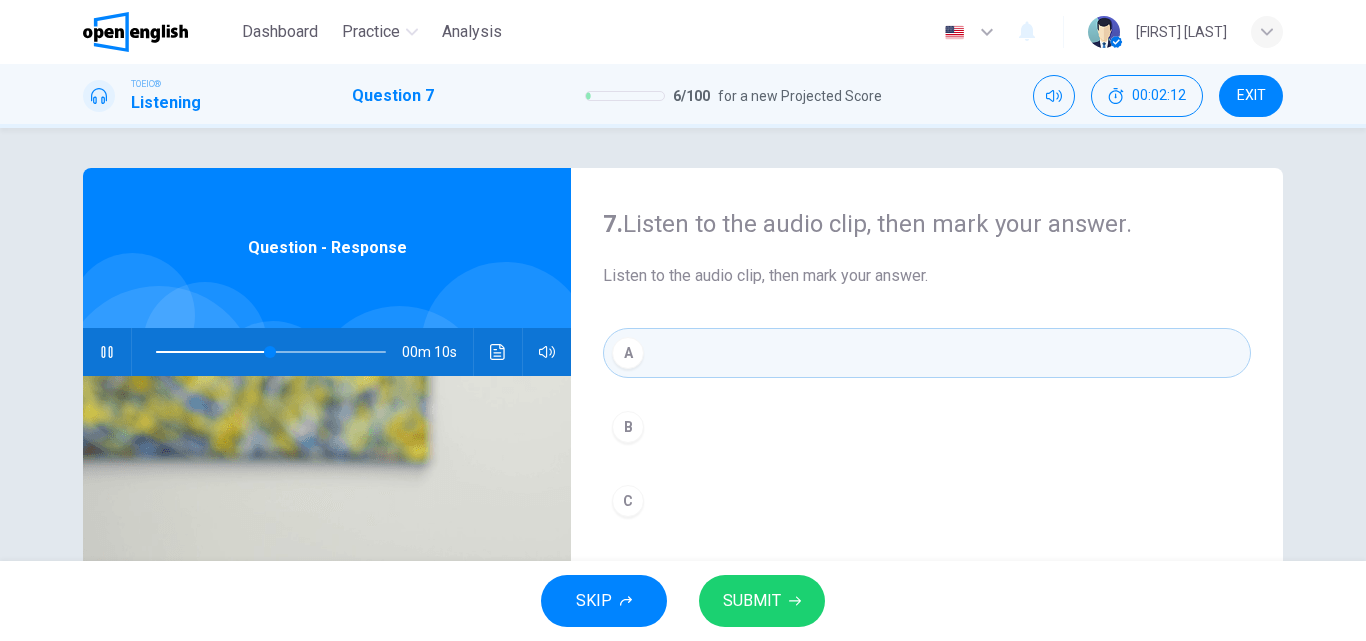 click on "SUBMIT" at bounding box center (752, 601) 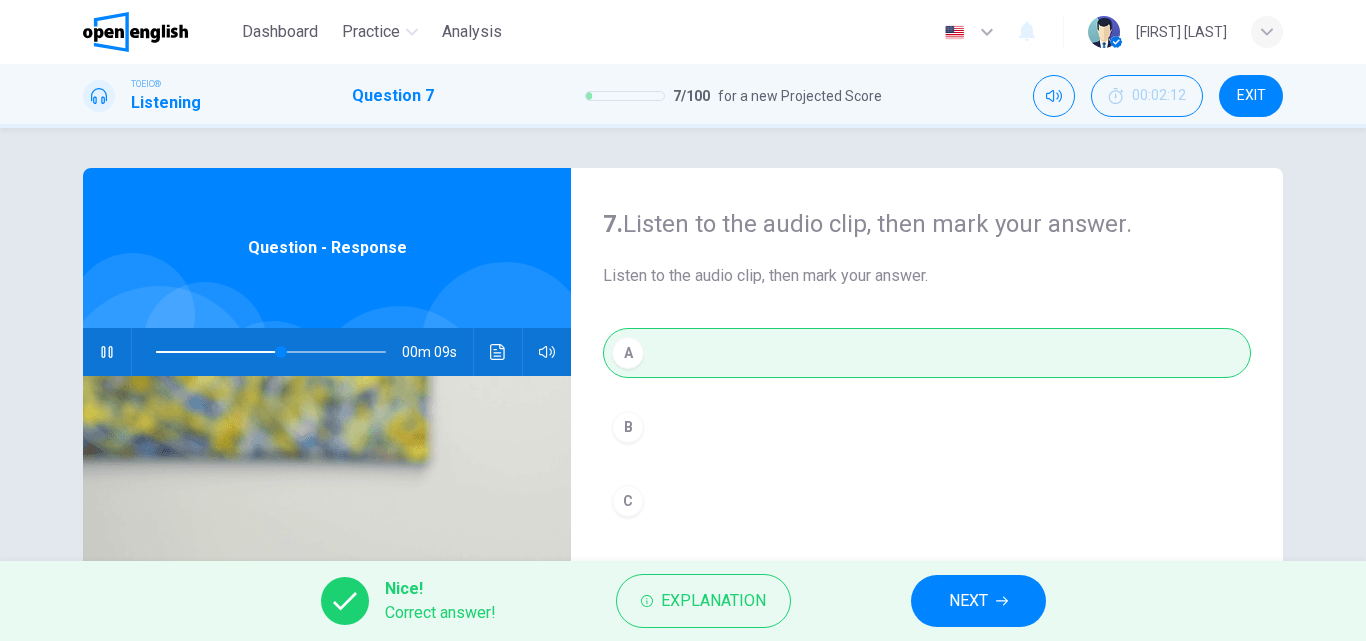 type on "**" 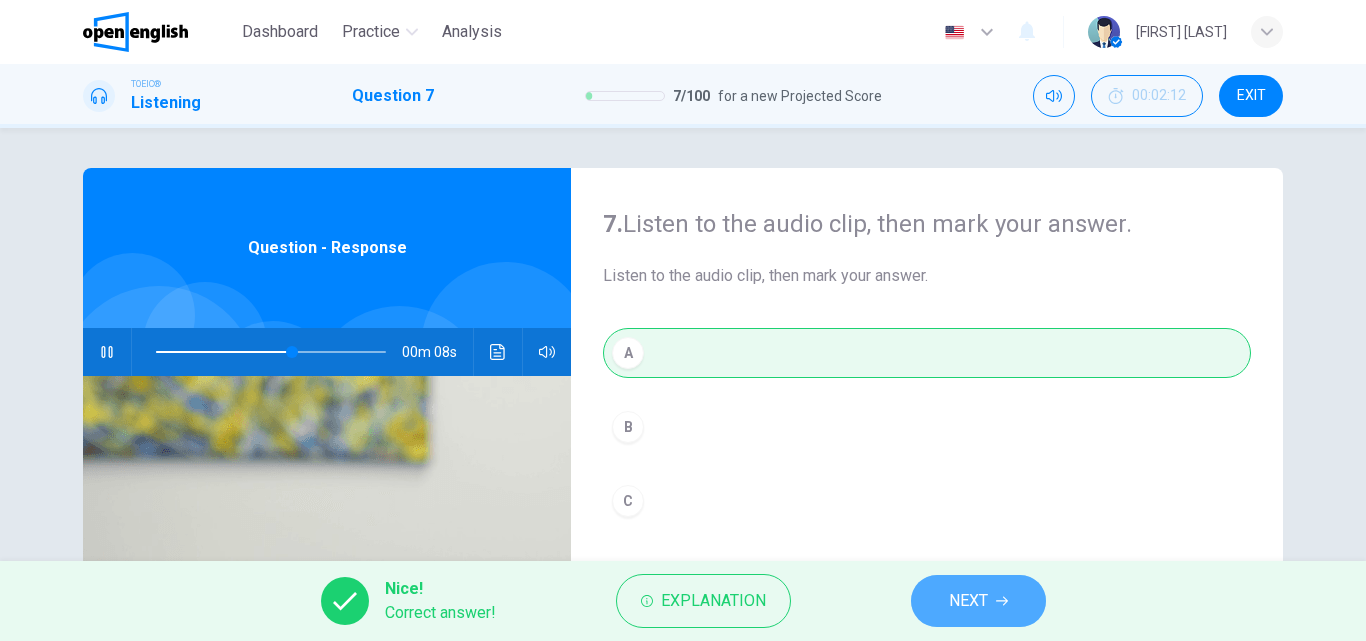 click on "NEXT" at bounding box center [978, 601] 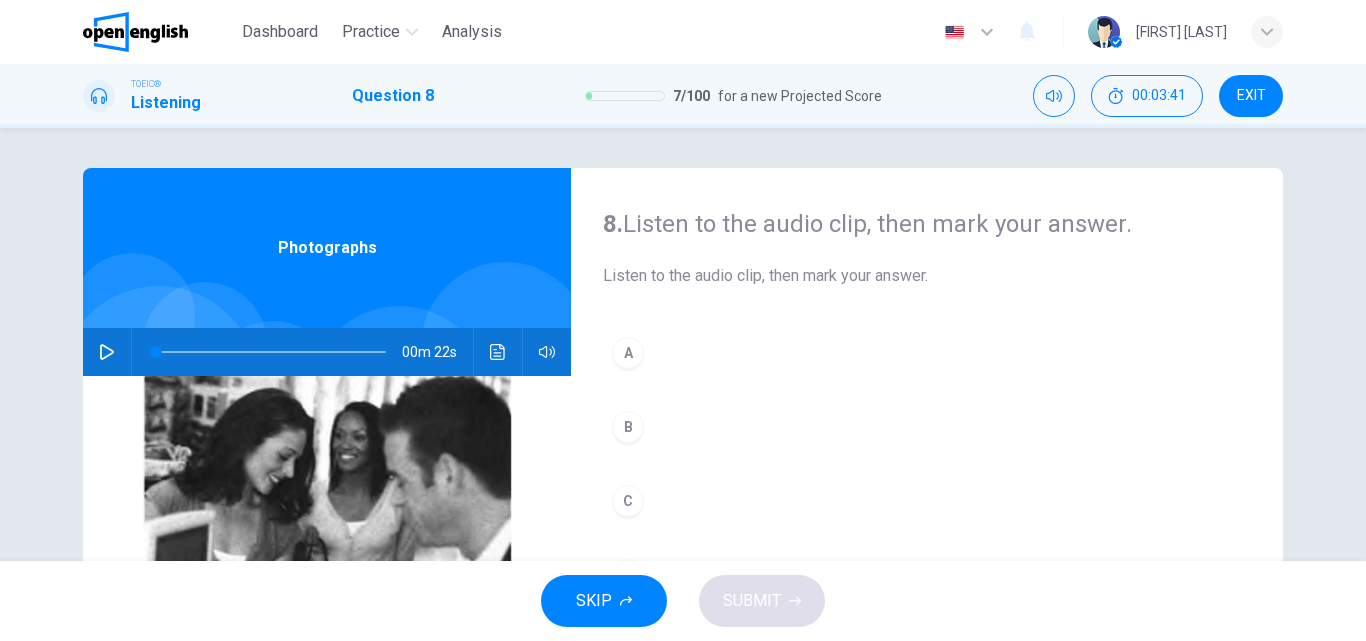 click 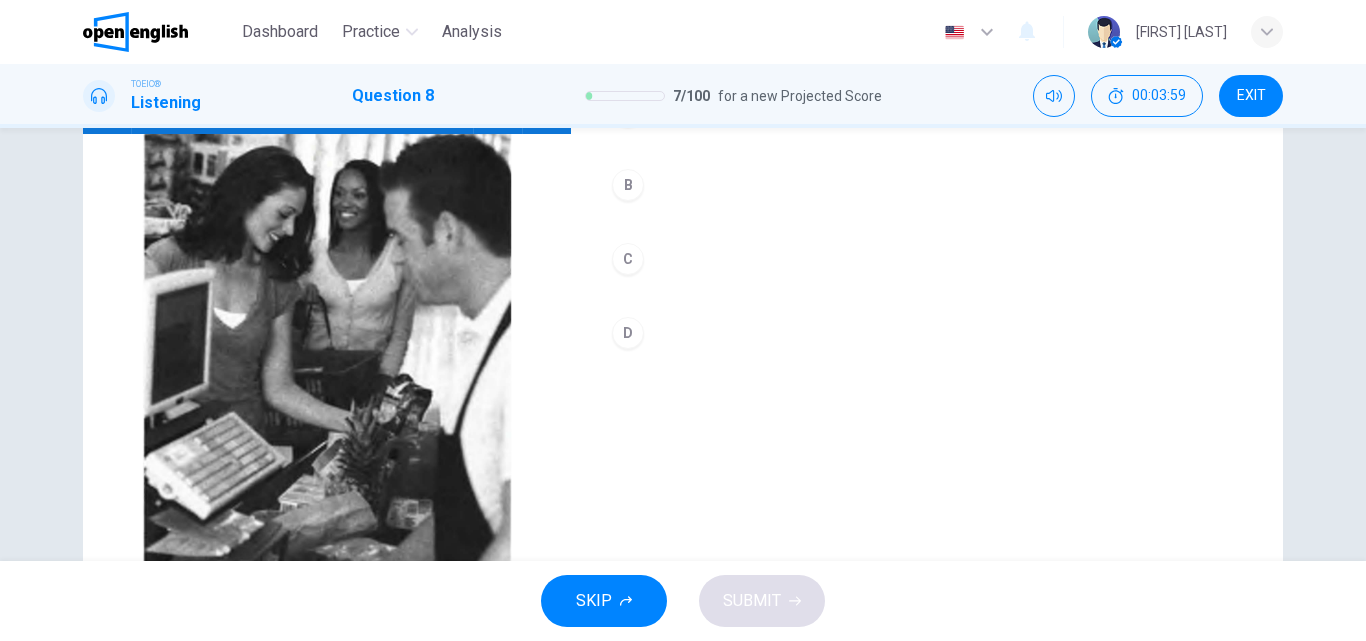 scroll, scrollTop: 142, scrollLeft: 0, axis: vertical 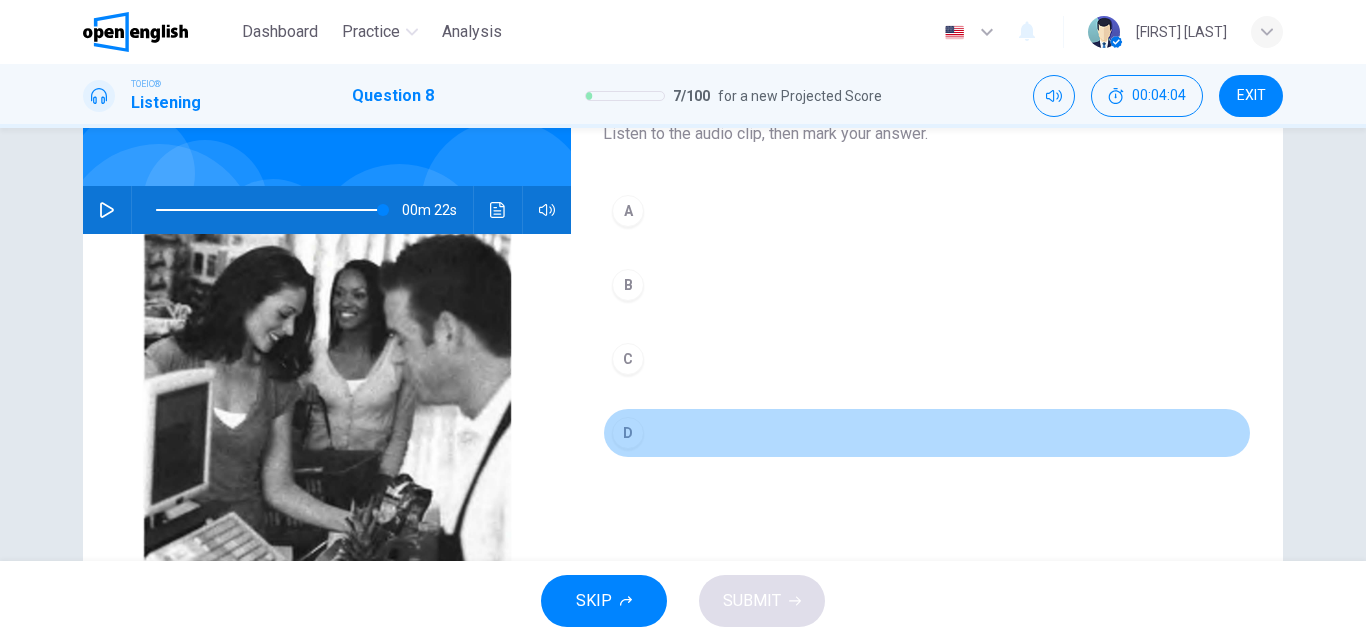 type on "*" 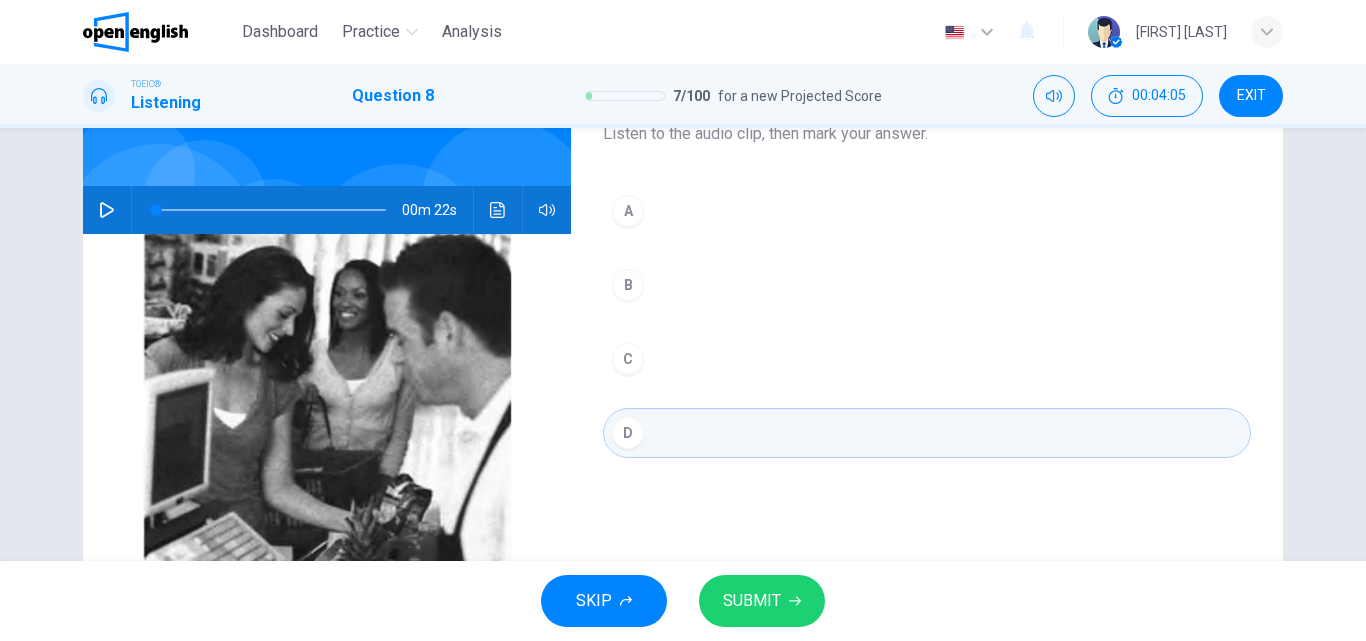click on "SUBMIT" at bounding box center (752, 601) 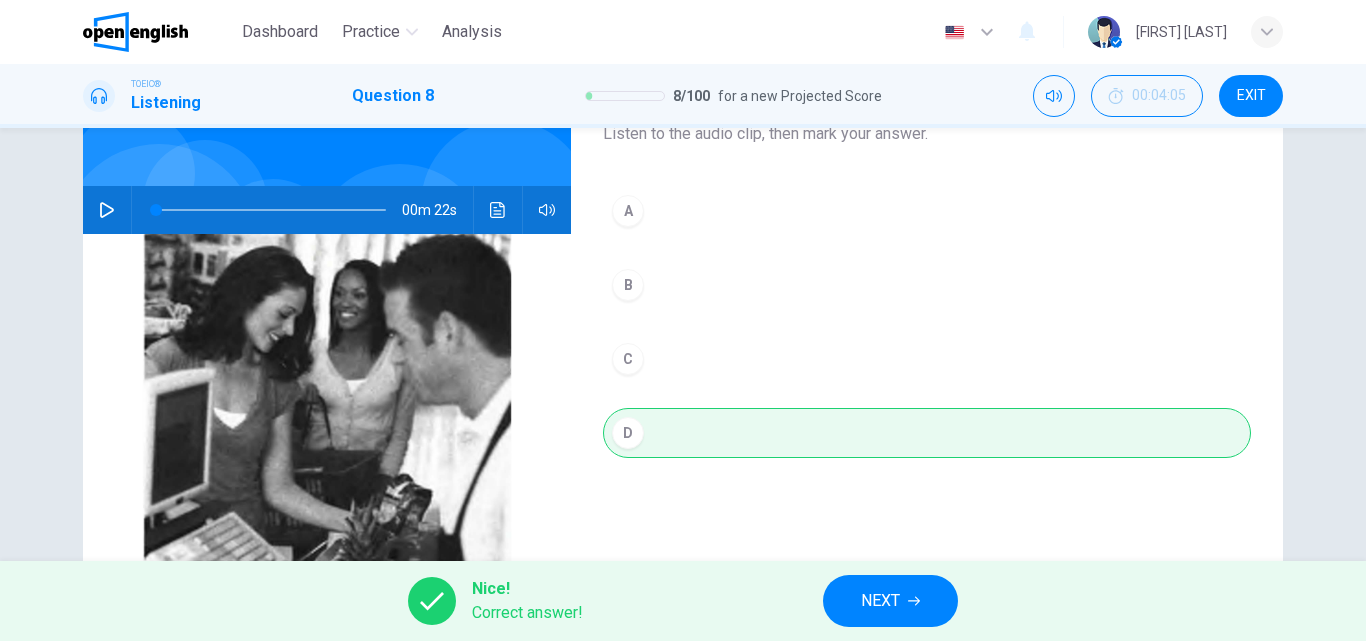 click on "NEXT" at bounding box center [880, 601] 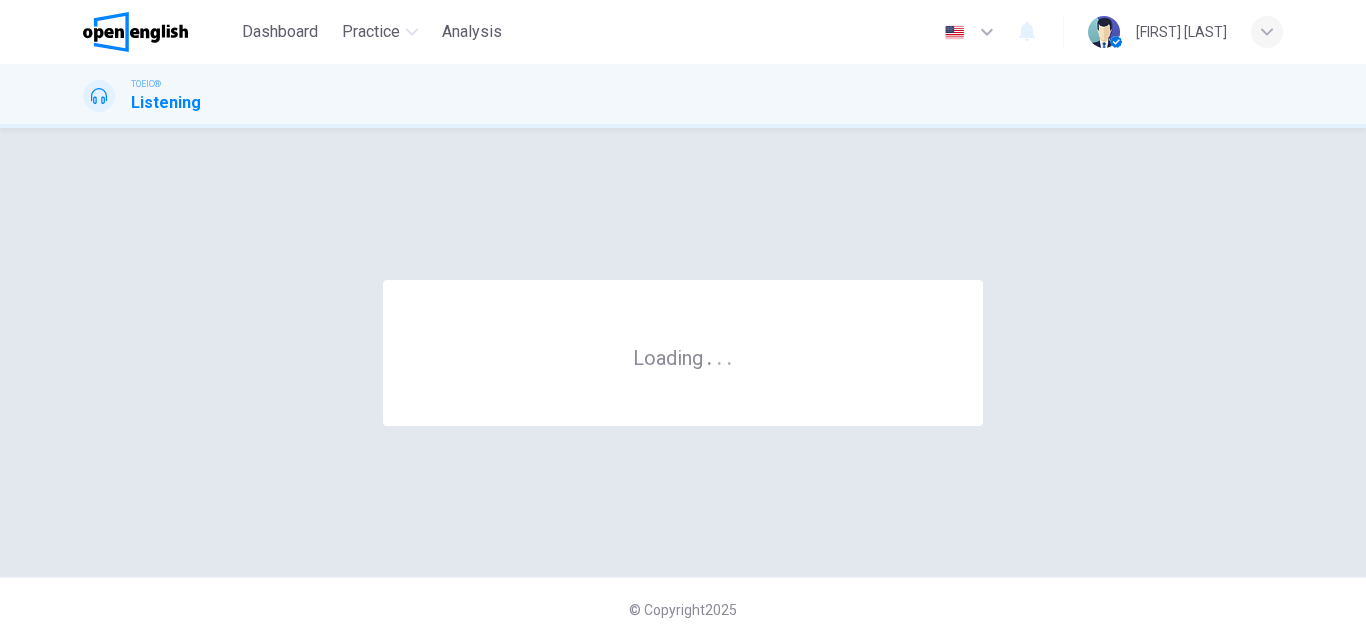 scroll, scrollTop: 0, scrollLeft: 0, axis: both 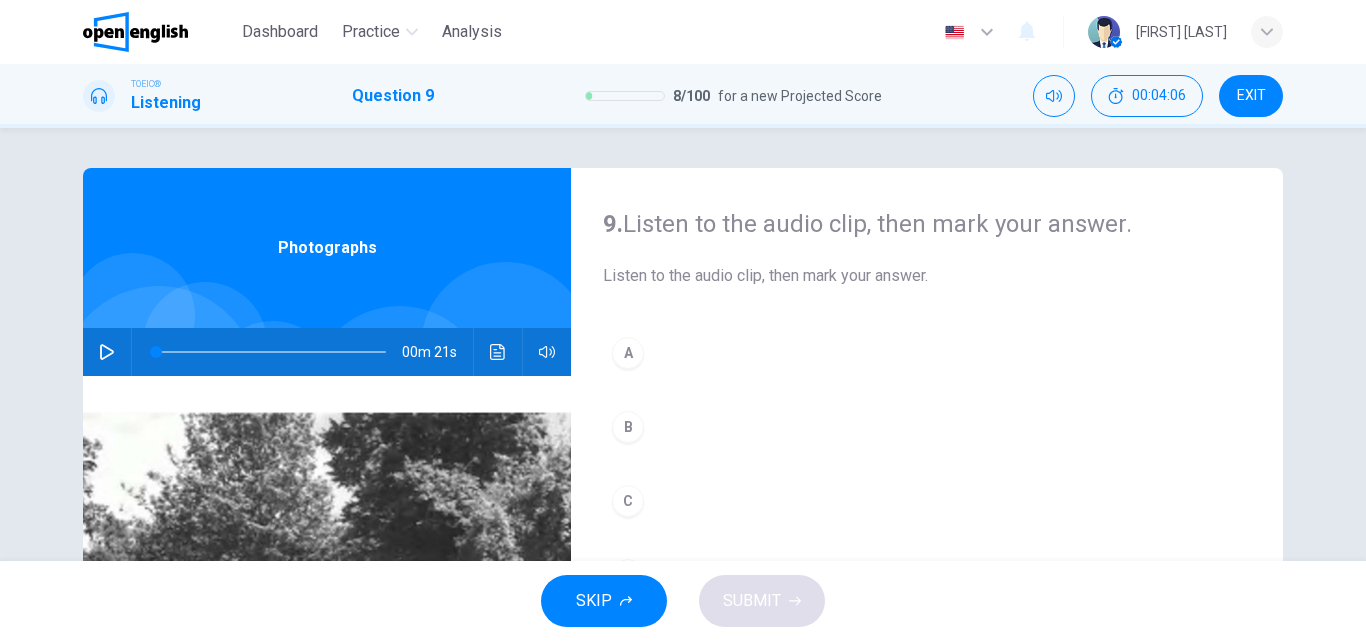 click 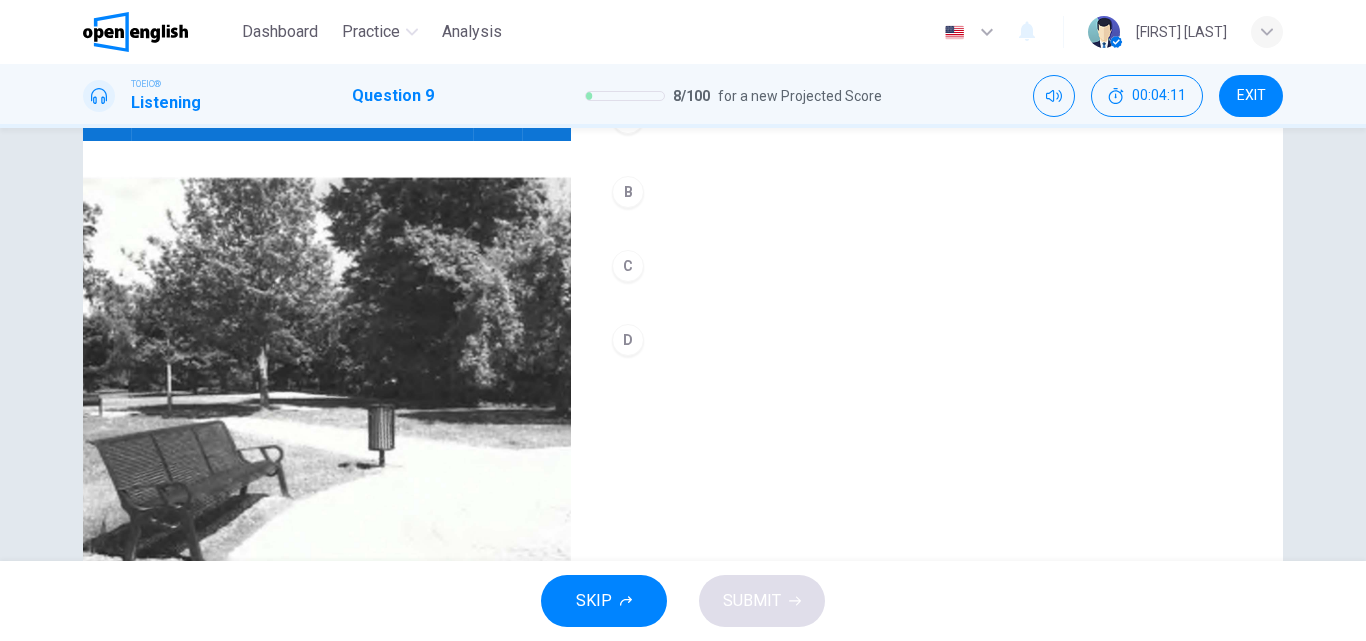 scroll, scrollTop: 200, scrollLeft: 0, axis: vertical 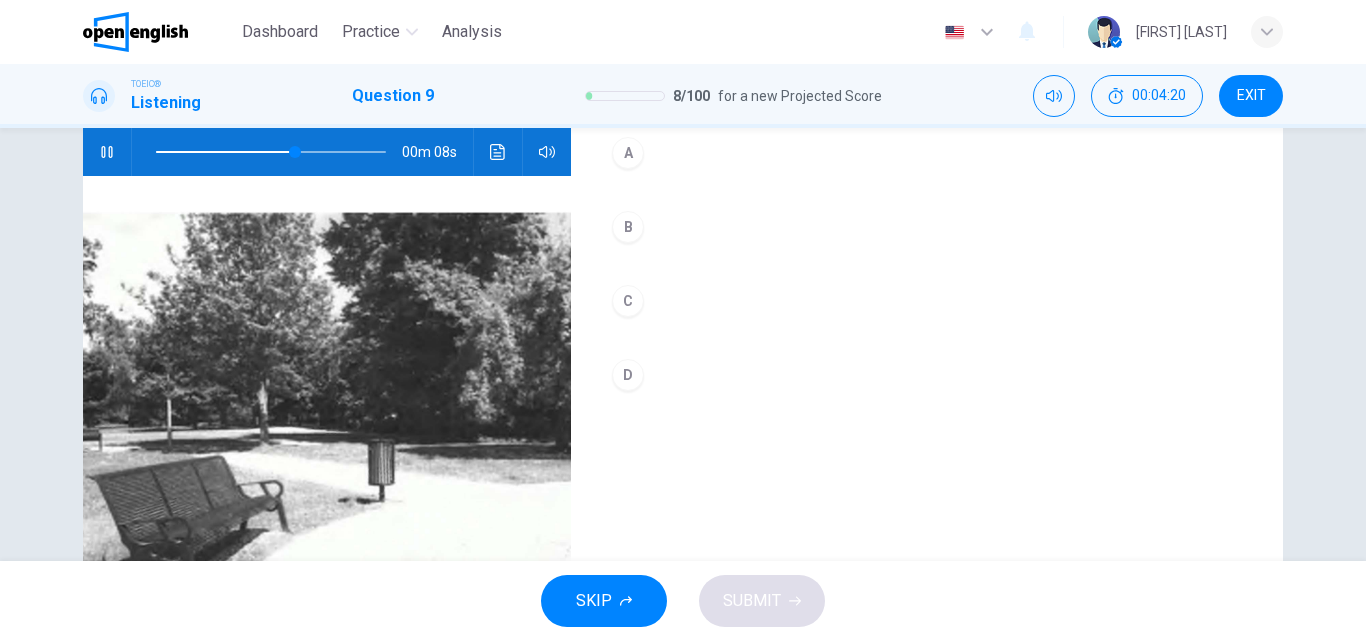 click at bounding box center [107, 152] 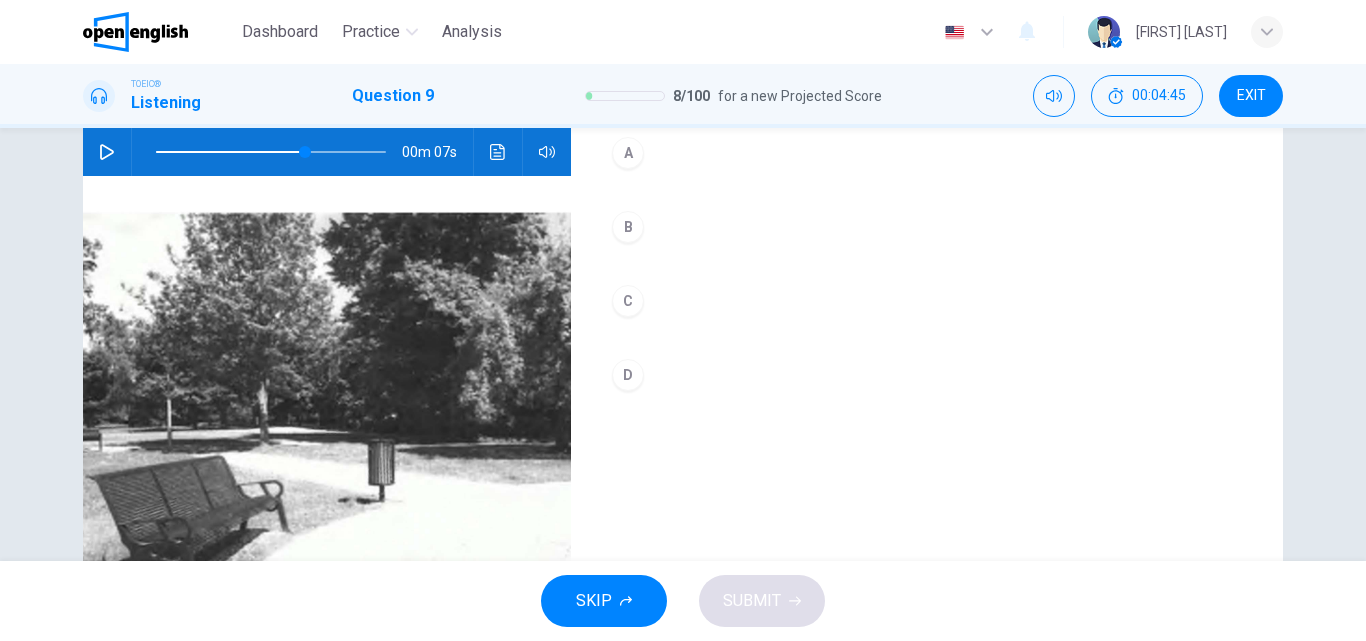 type 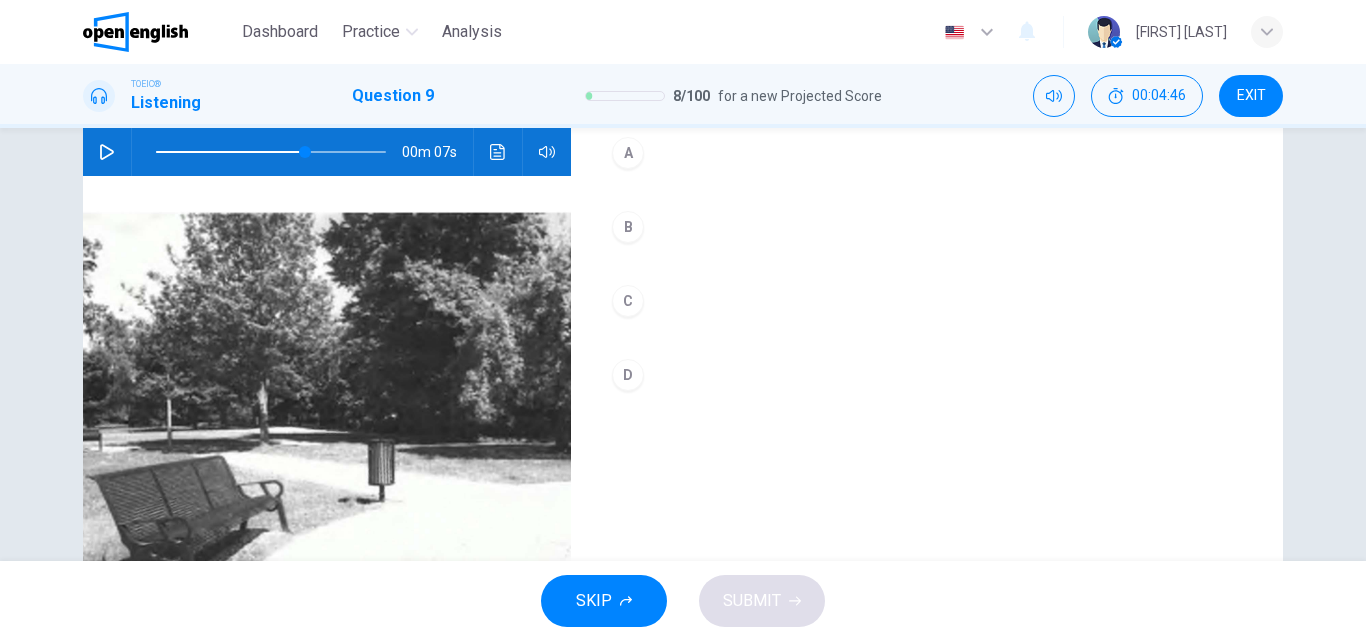 click 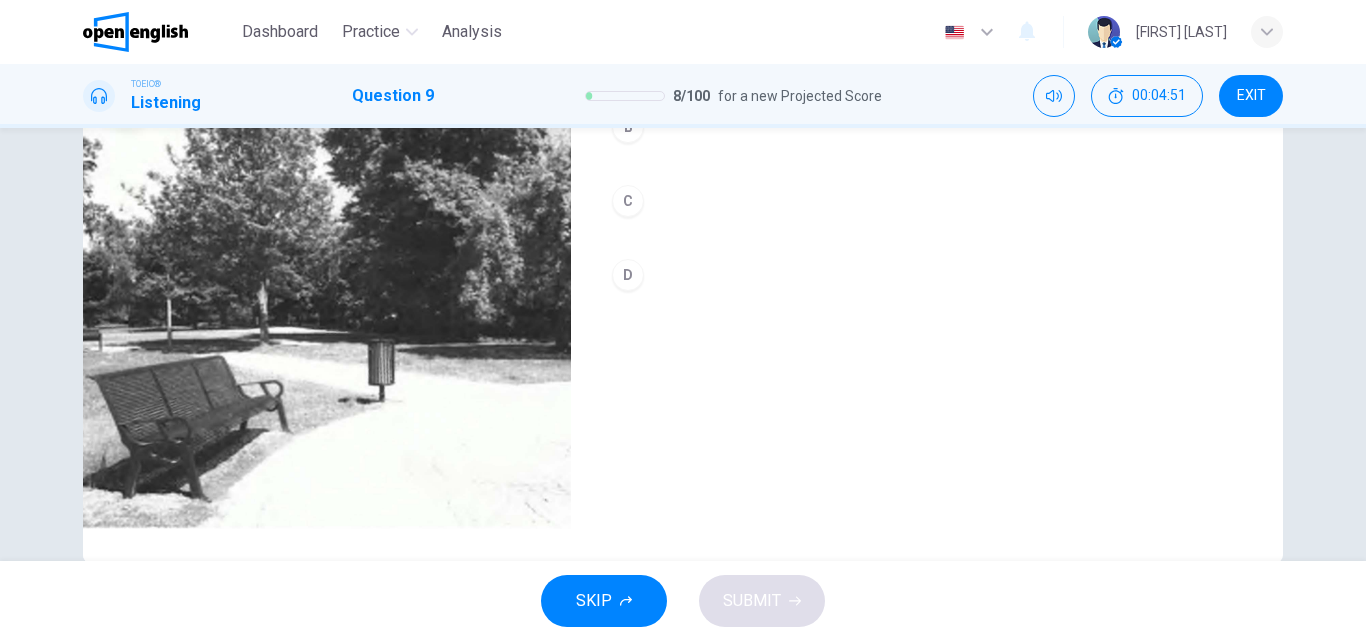 scroll, scrollTop: 200, scrollLeft: 0, axis: vertical 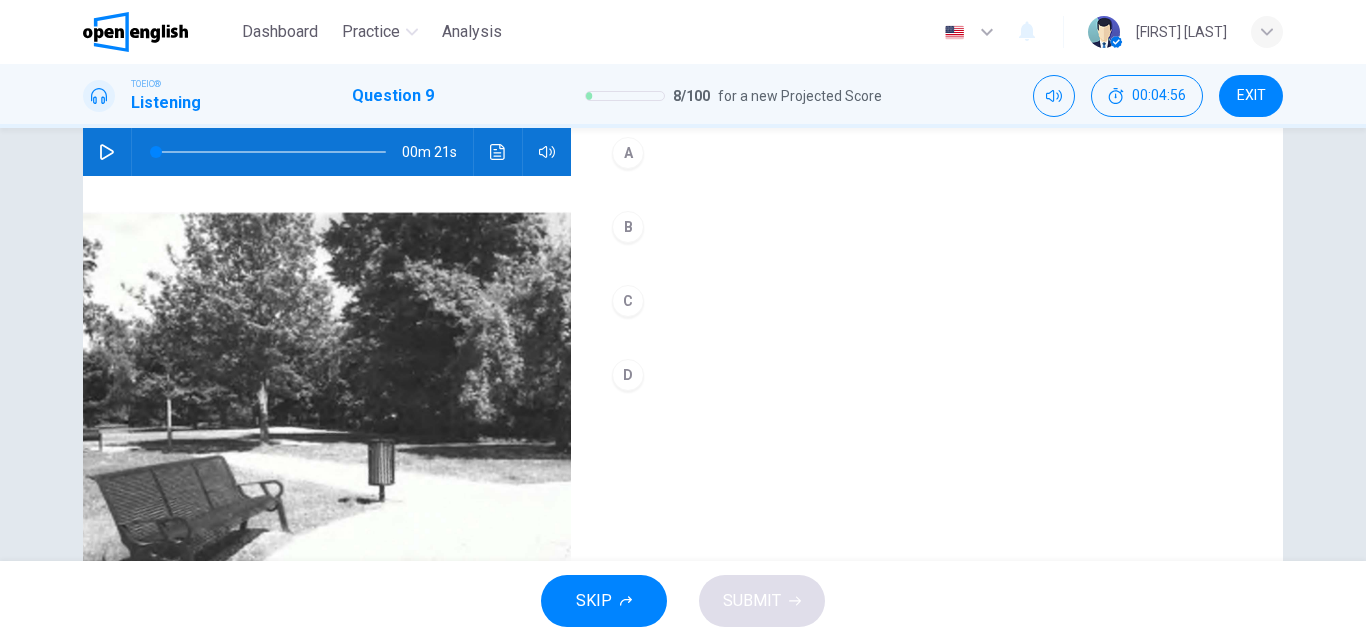 click at bounding box center [107, 152] 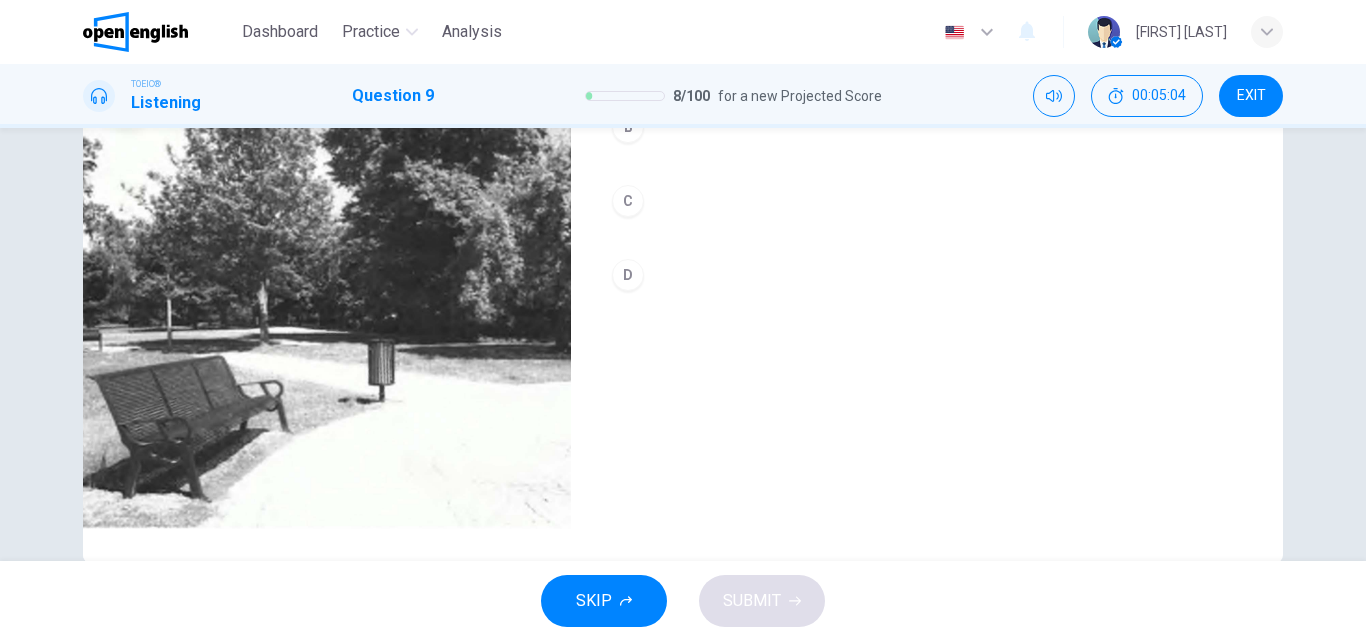 scroll, scrollTop: 200, scrollLeft: 0, axis: vertical 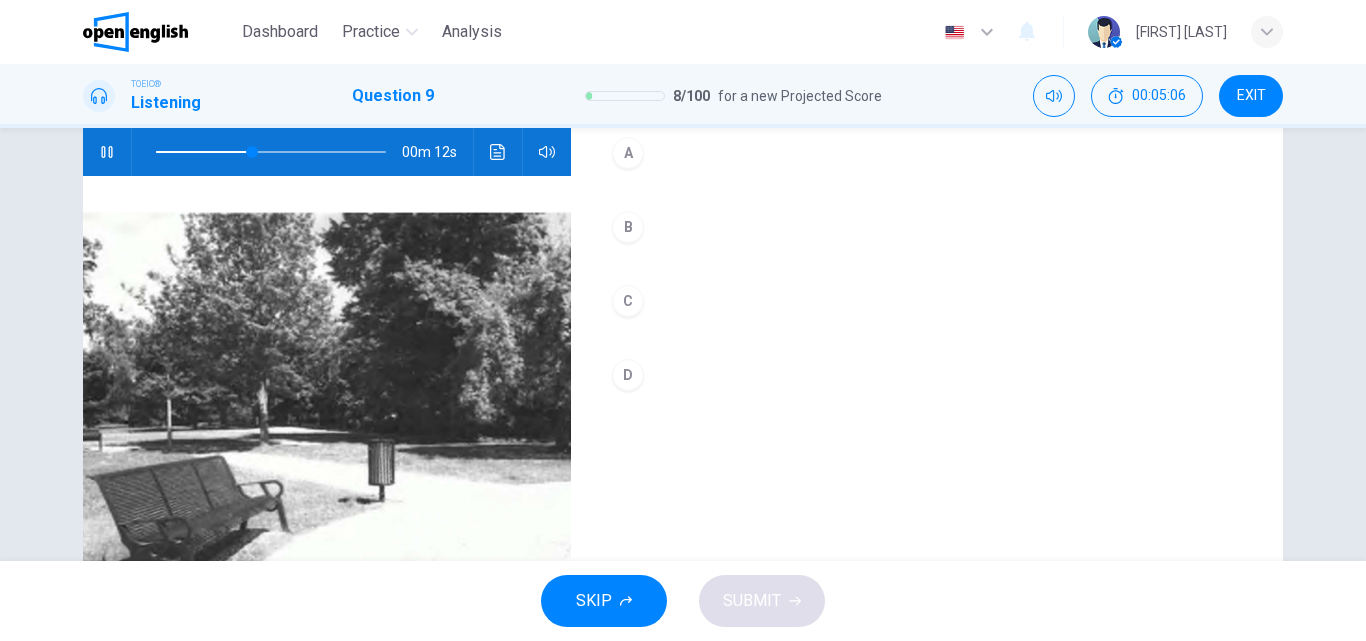 click on "B" at bounding box center [628, 227] 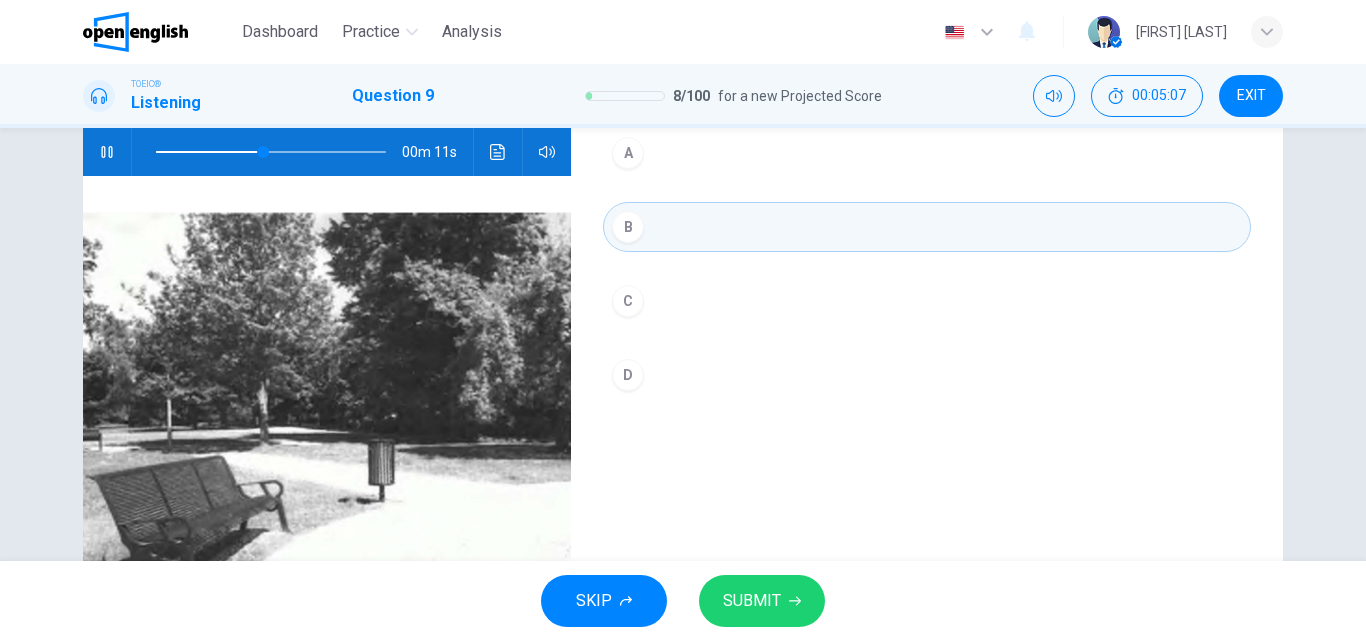 click on "SKIP SUBMIT" at bounding box center [683, 601] 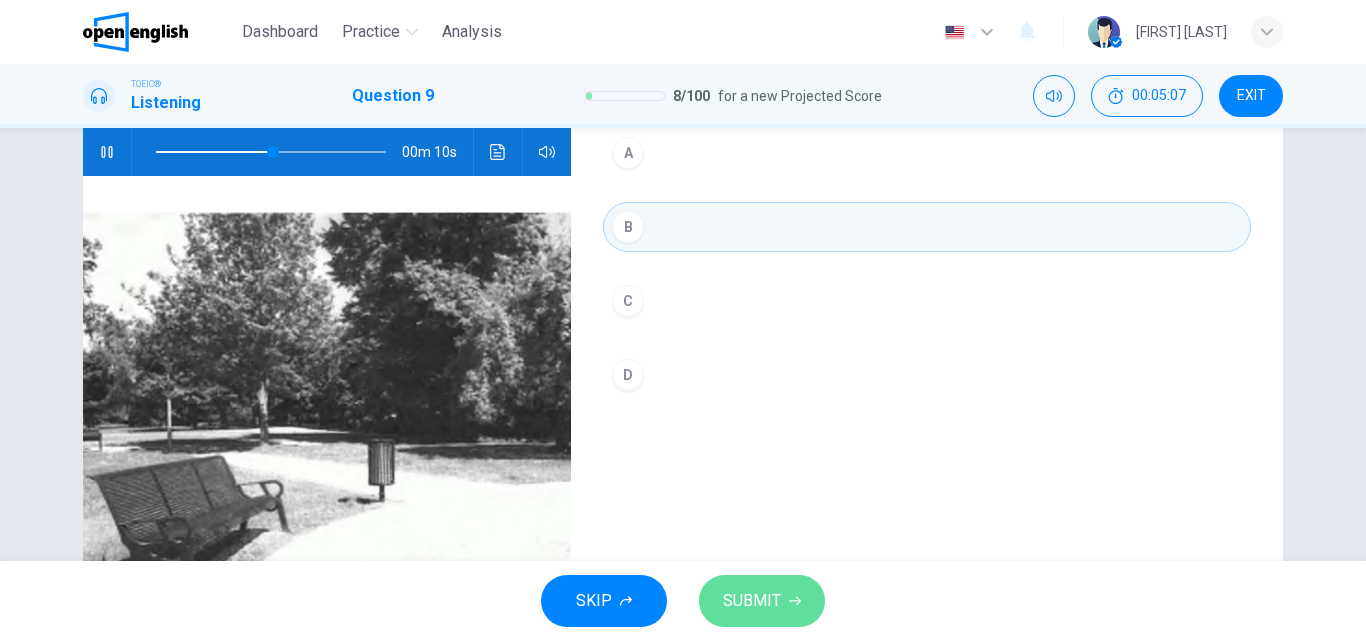 click on "SUBMIT" at bounding box center (752, 601) 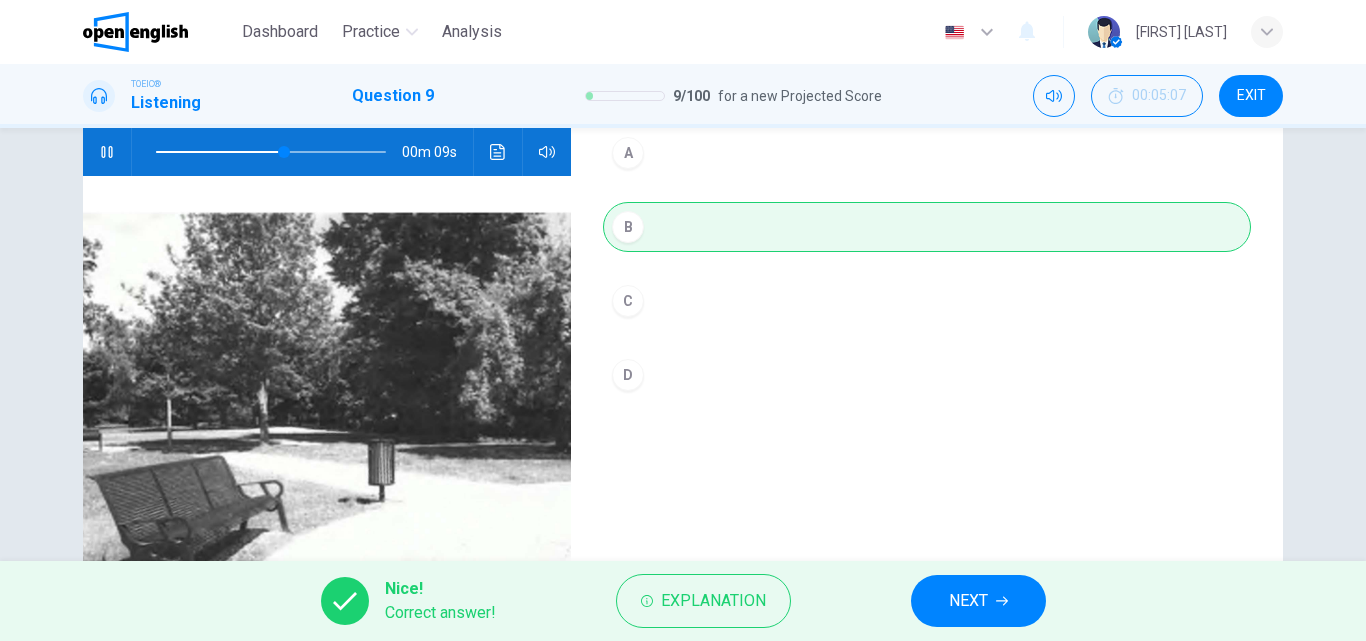 type on "**" 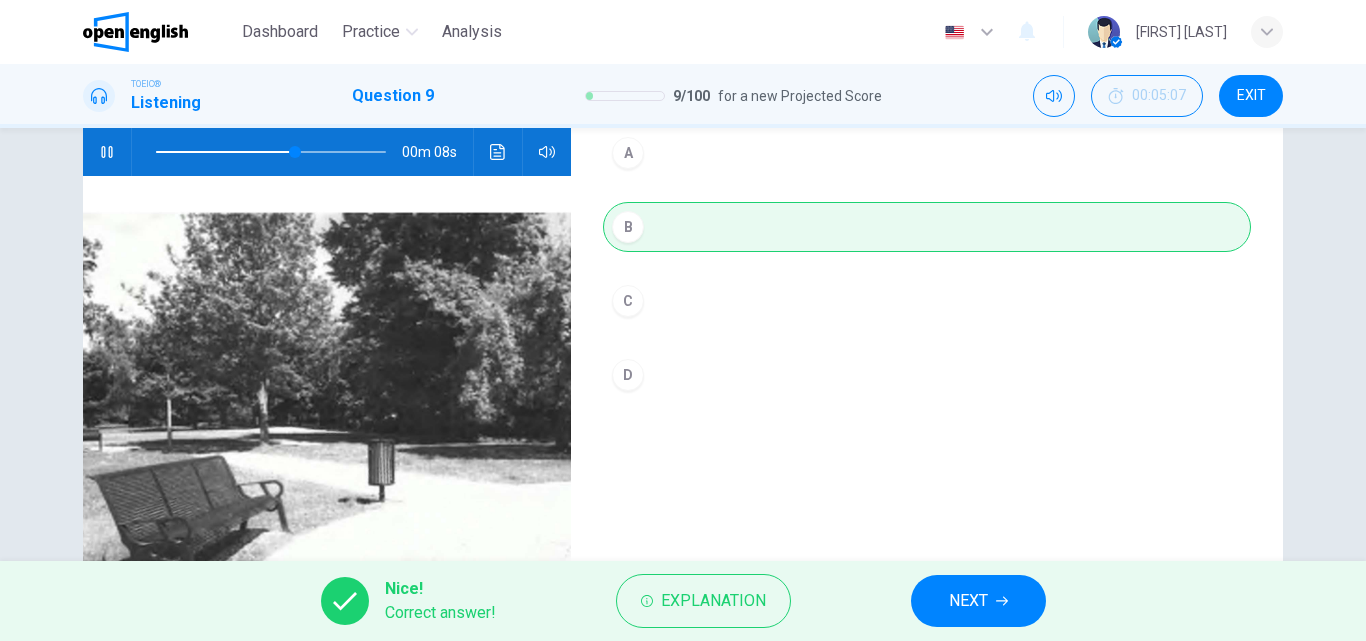 click on "NEXT" at bounding box center (968, 601) 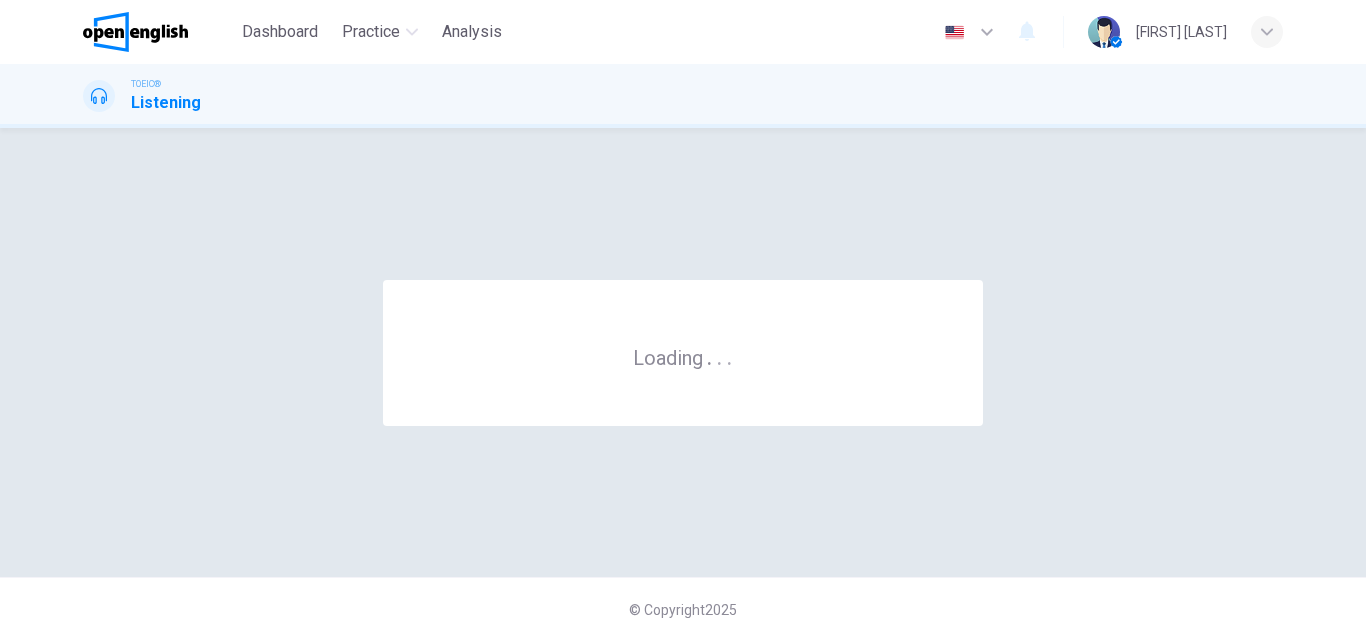 scroll, scrollTop: 0, scrollLeft: 0, axis: both 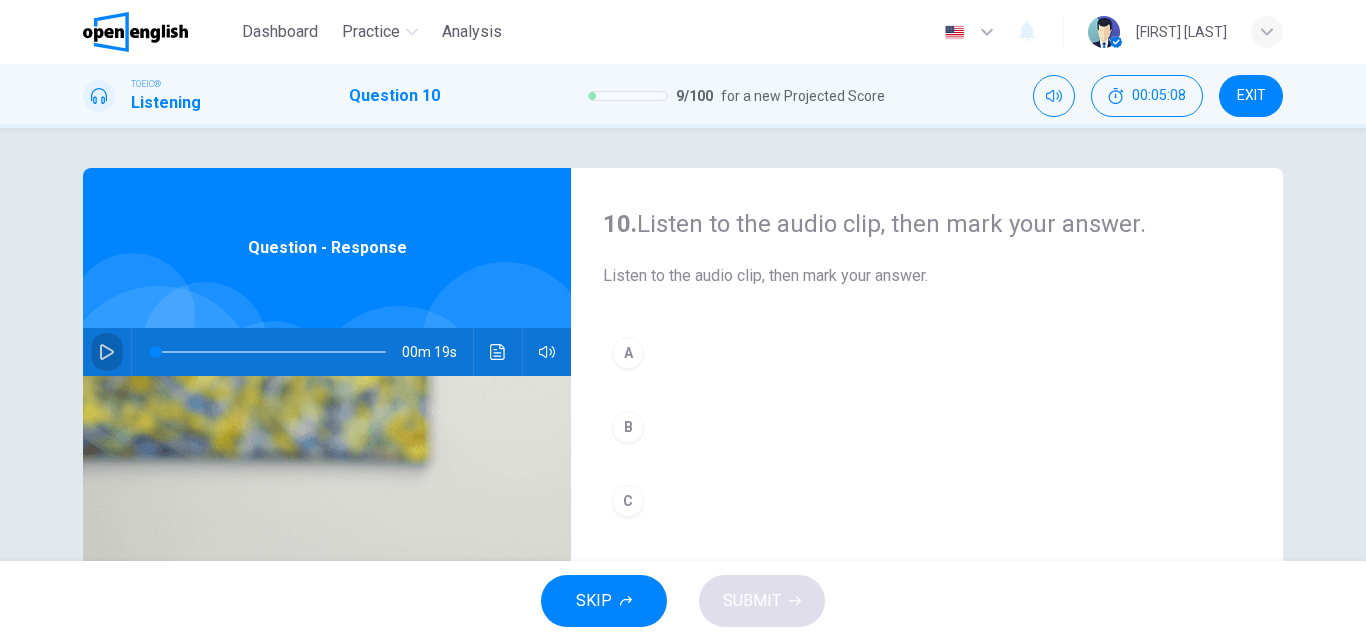 click 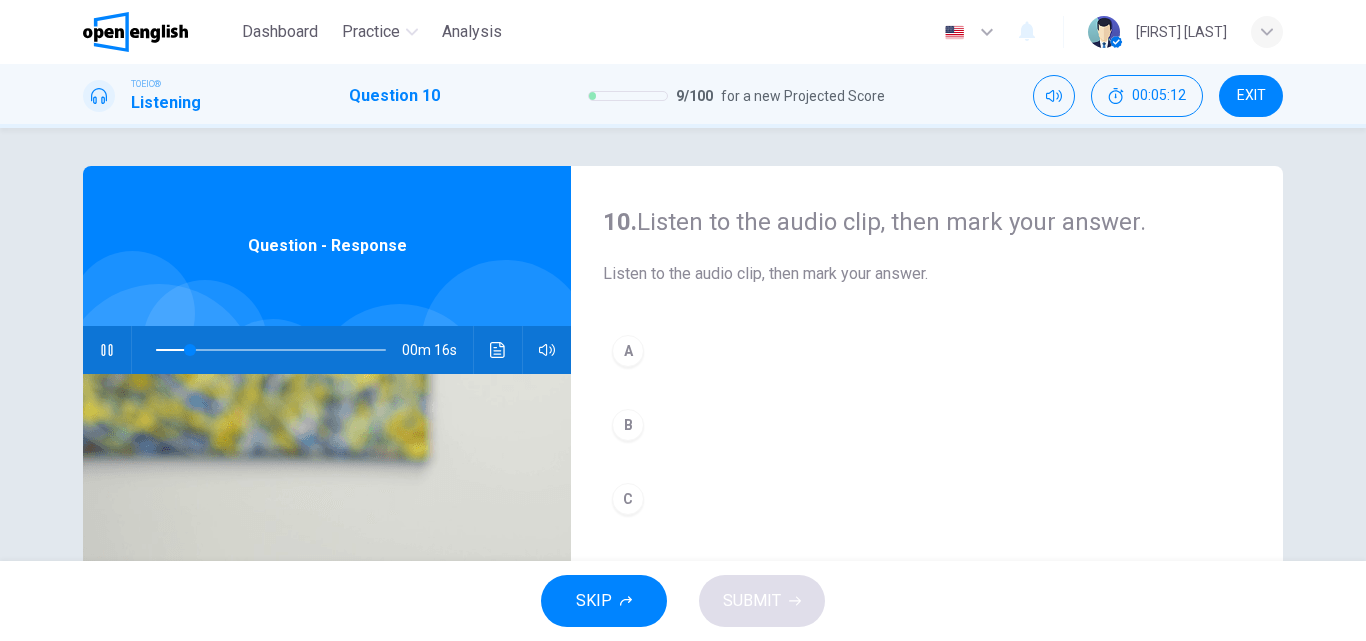 scroll, scrollTop: 0, scrollLeft: 0, axis: both 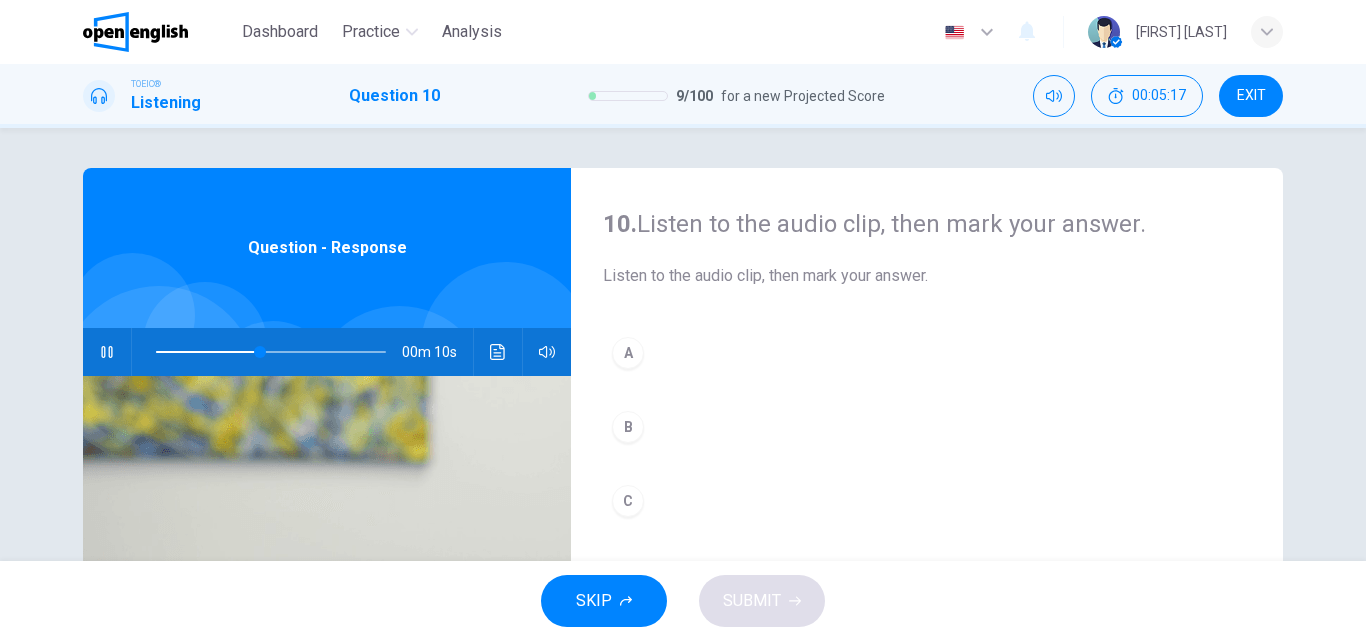 click on "A" at bounding box center [628, 353] 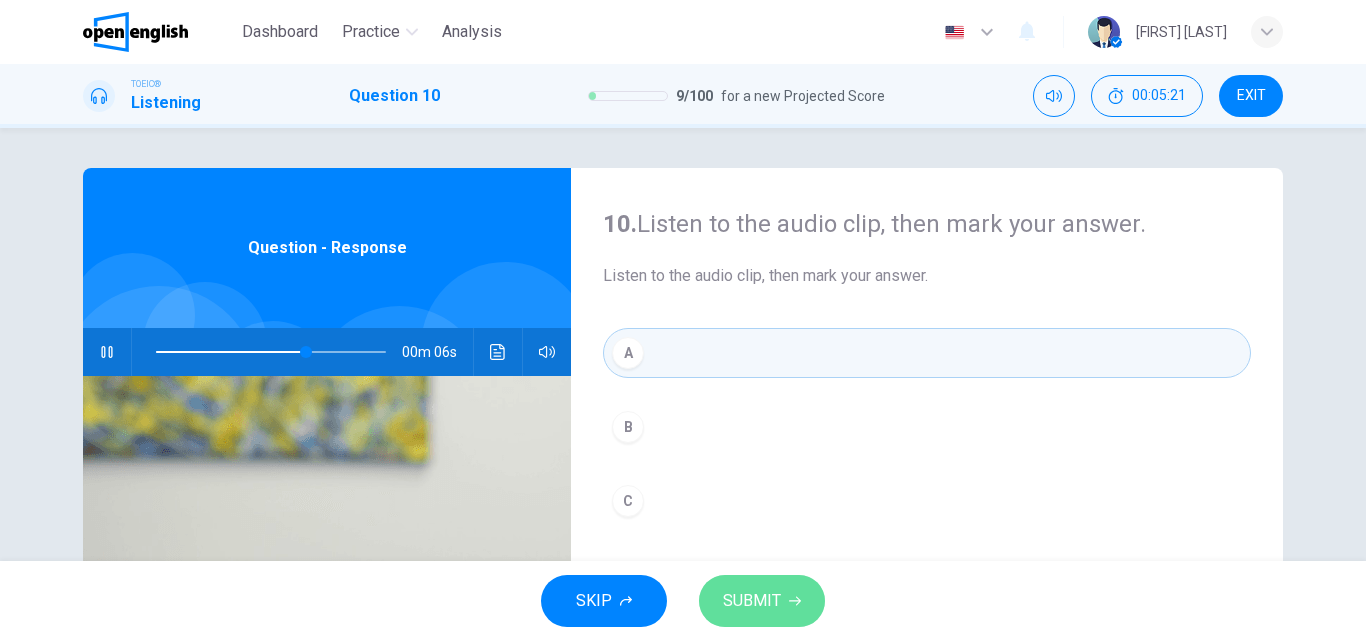 click on "SUBMIT" at bounding box center (752, 601) 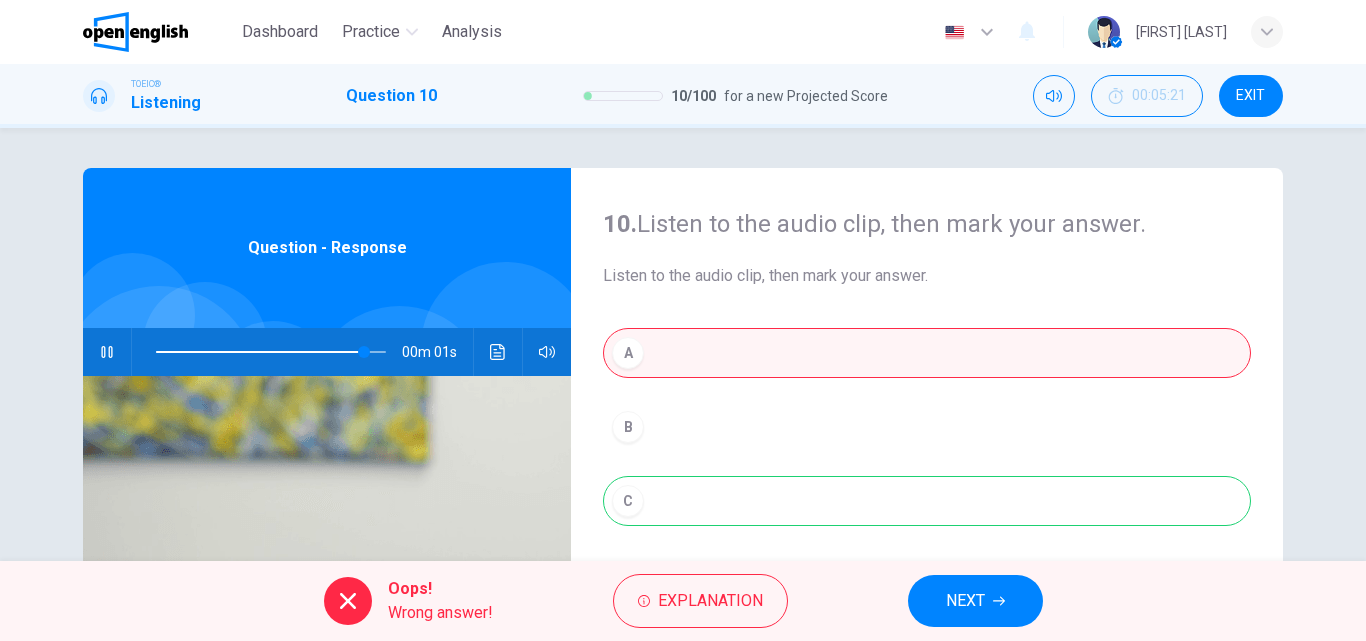 type on "**" 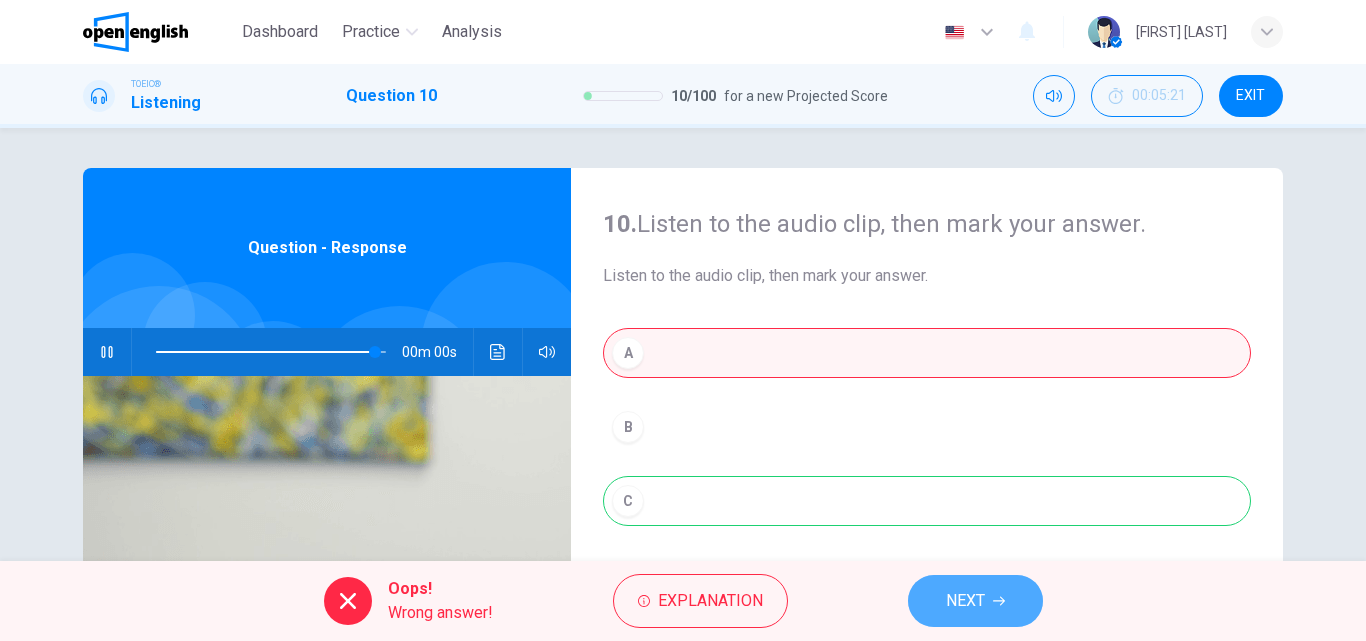 click on "NEXT" at bounding box center (965, 601) 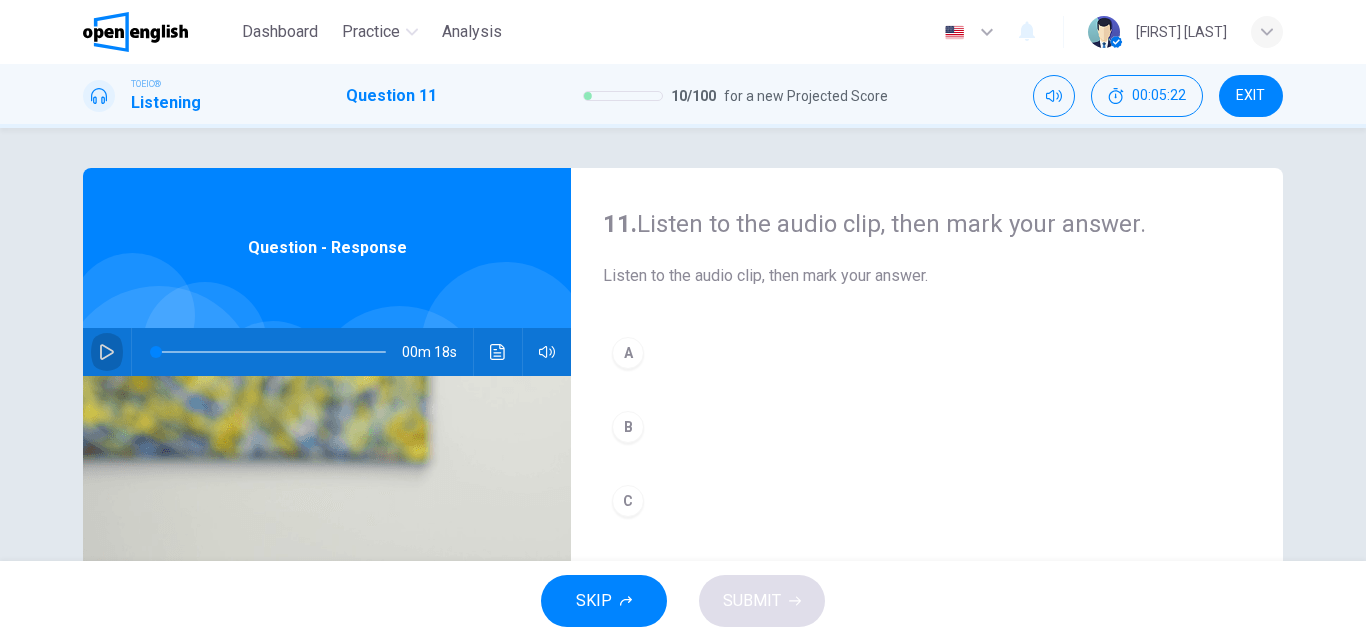 click 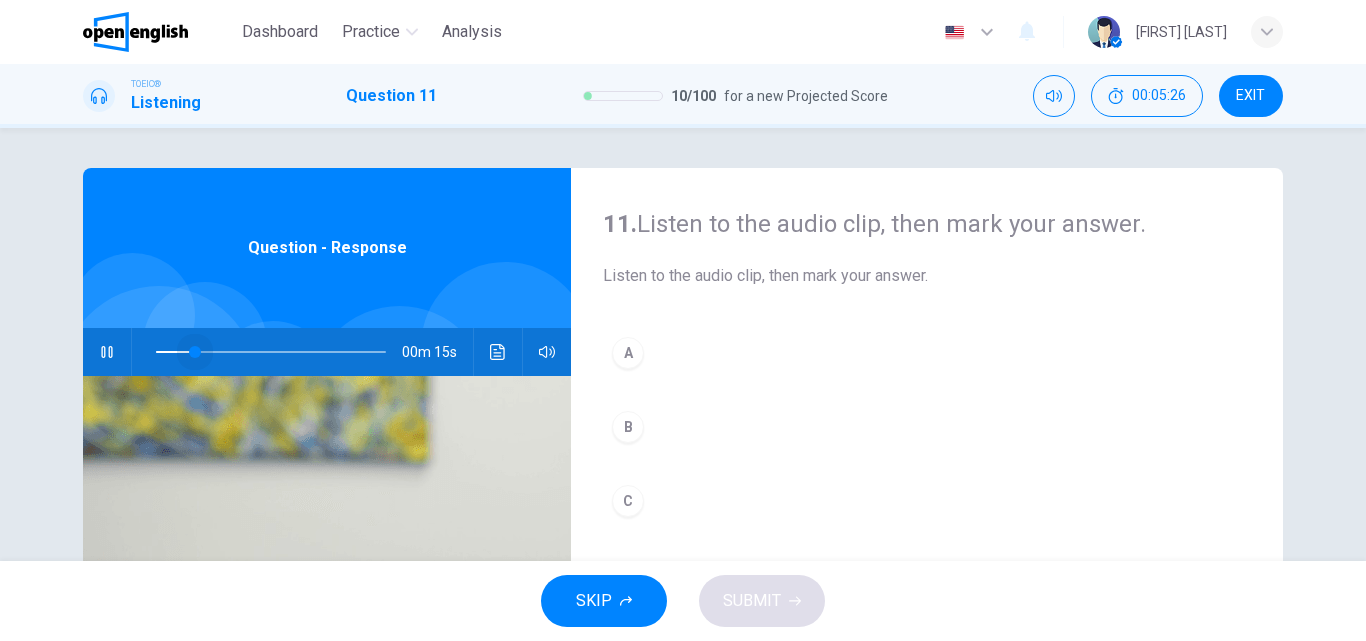 drag, startPoint x: 191, startPoint y: 354, endPoint x: 71, endPoint y: 353, distance: 120.004166 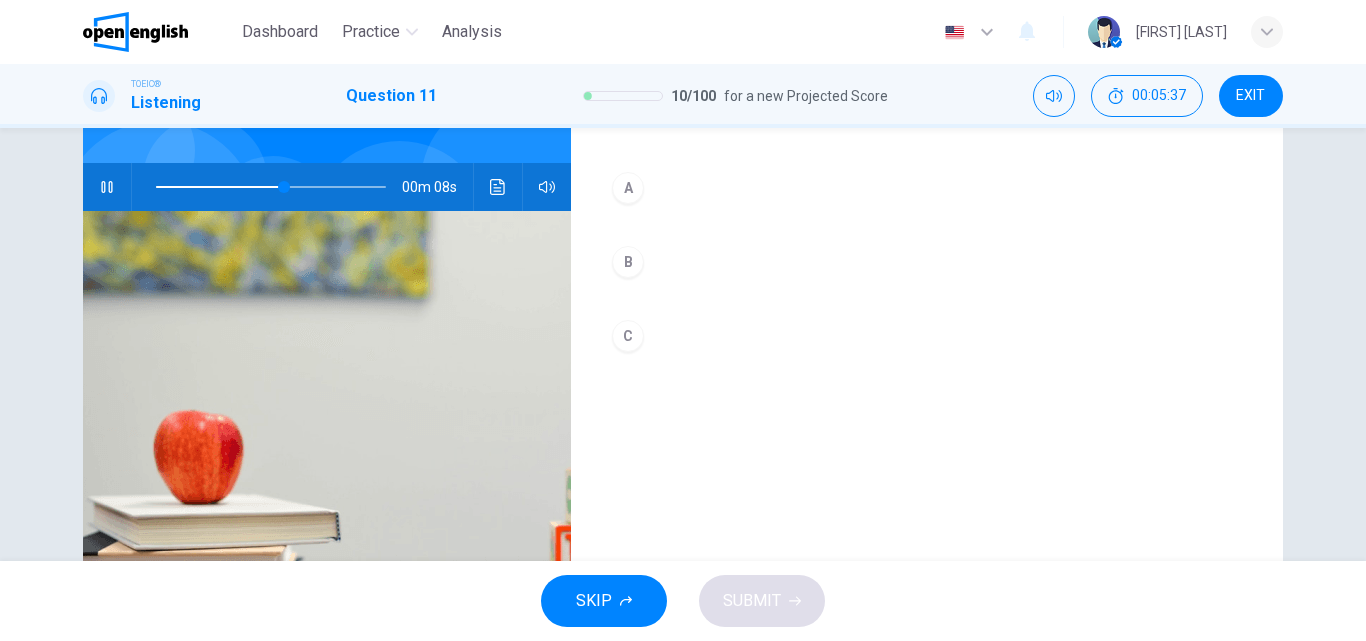 scroll, scrollTop: 200, scrollLeft: 0, axis: vertical 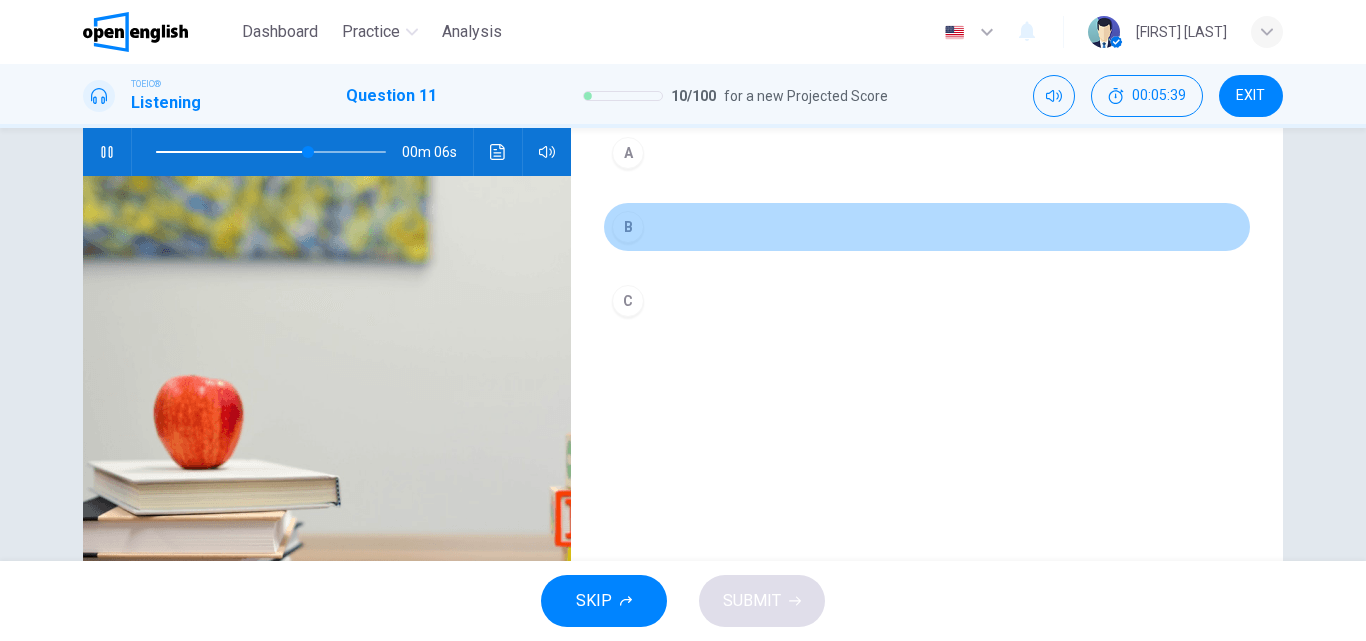 click on "B" at bounding box center [628, 227] 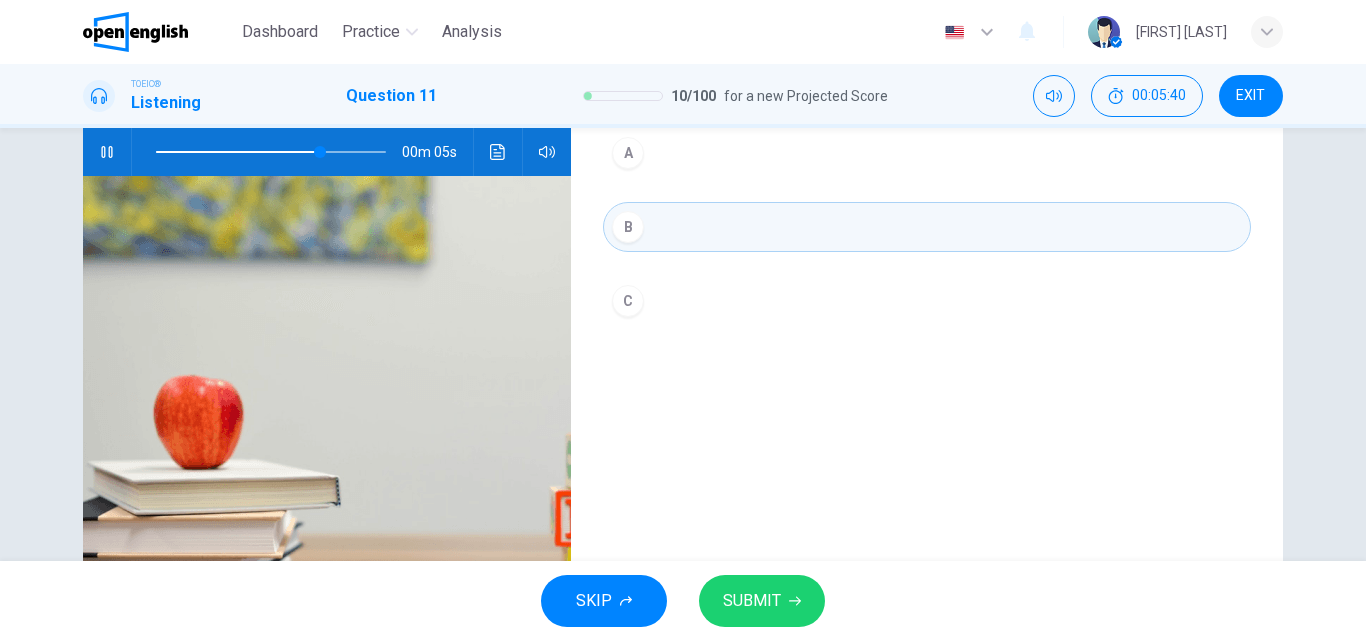 click on "SUBMIT" at bounding box center [762, 601] 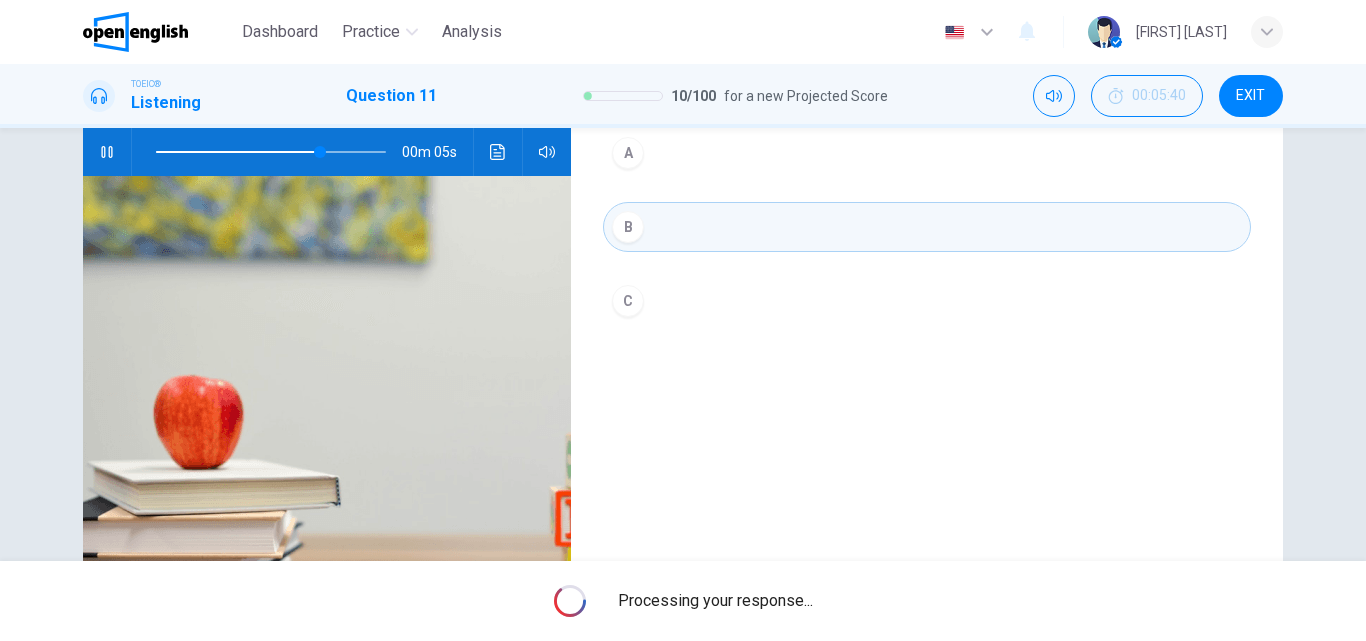 type on "**" 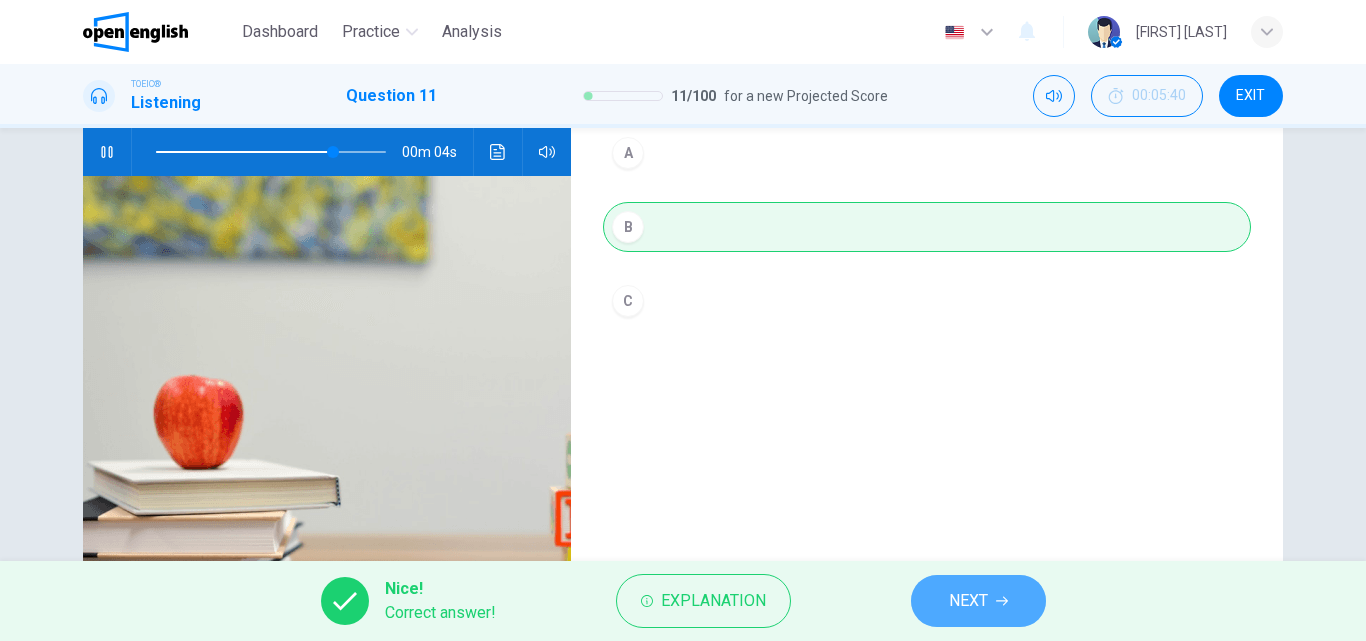 click on "NEXT" at bounding box center (968, 601) 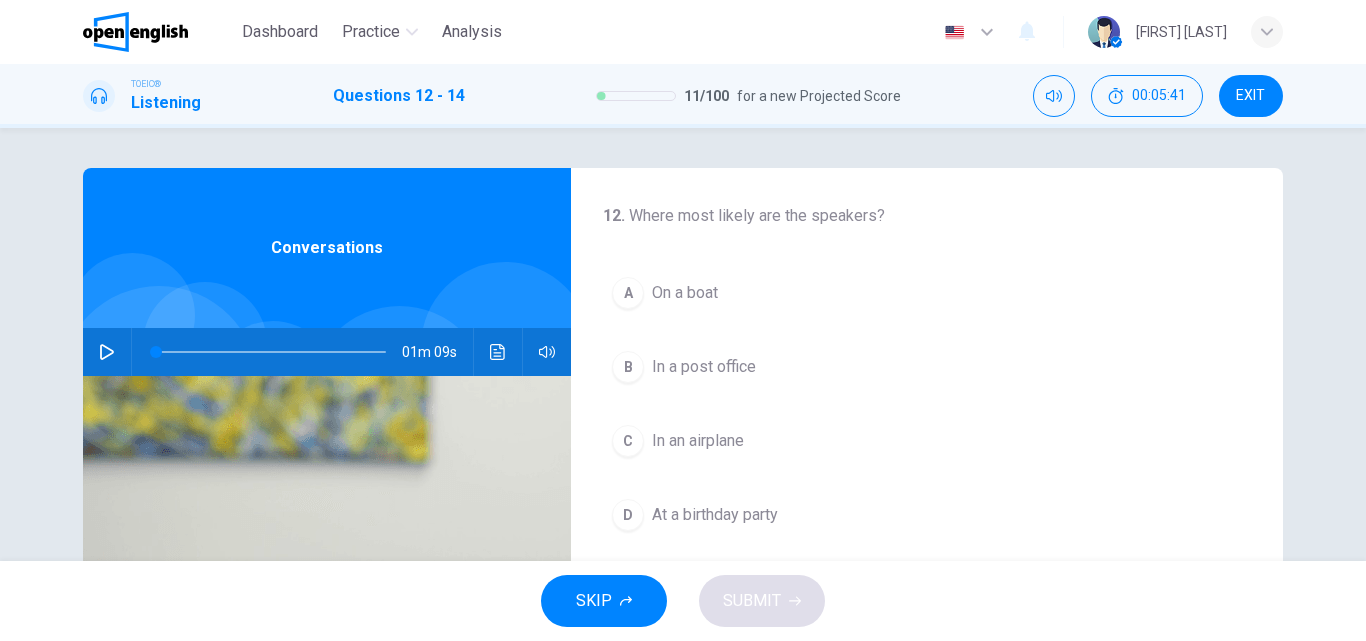 click 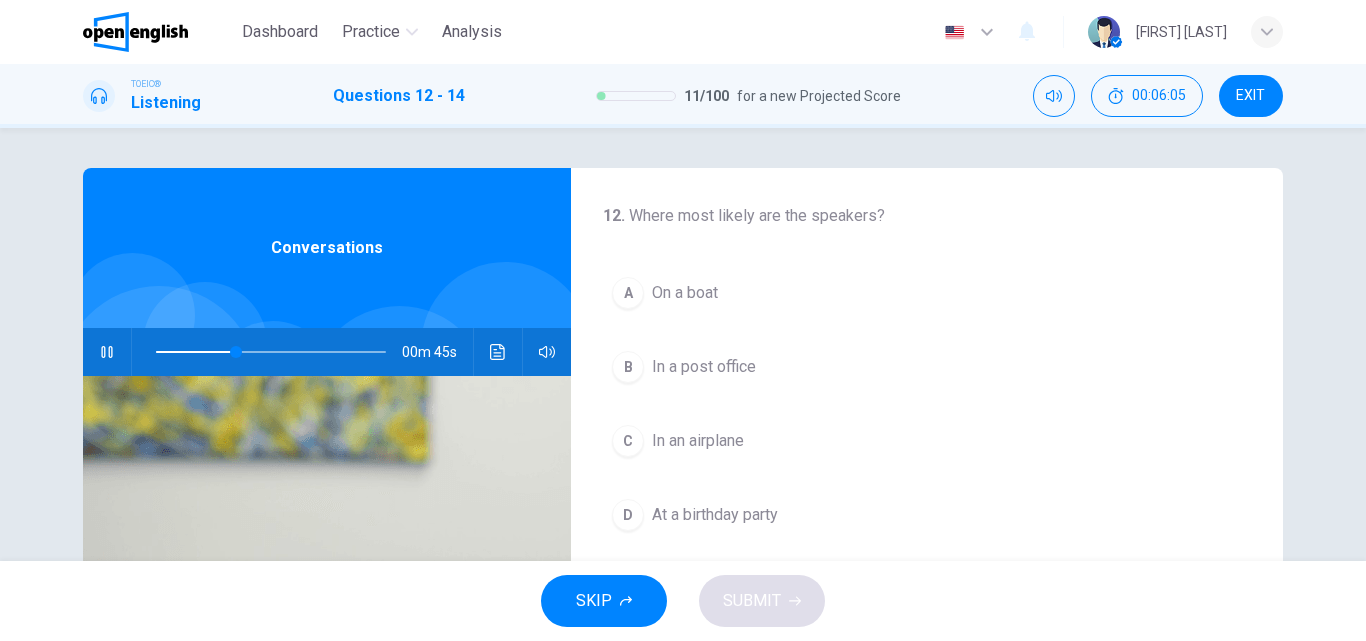 click on "B" at bounding box center [628, 367] 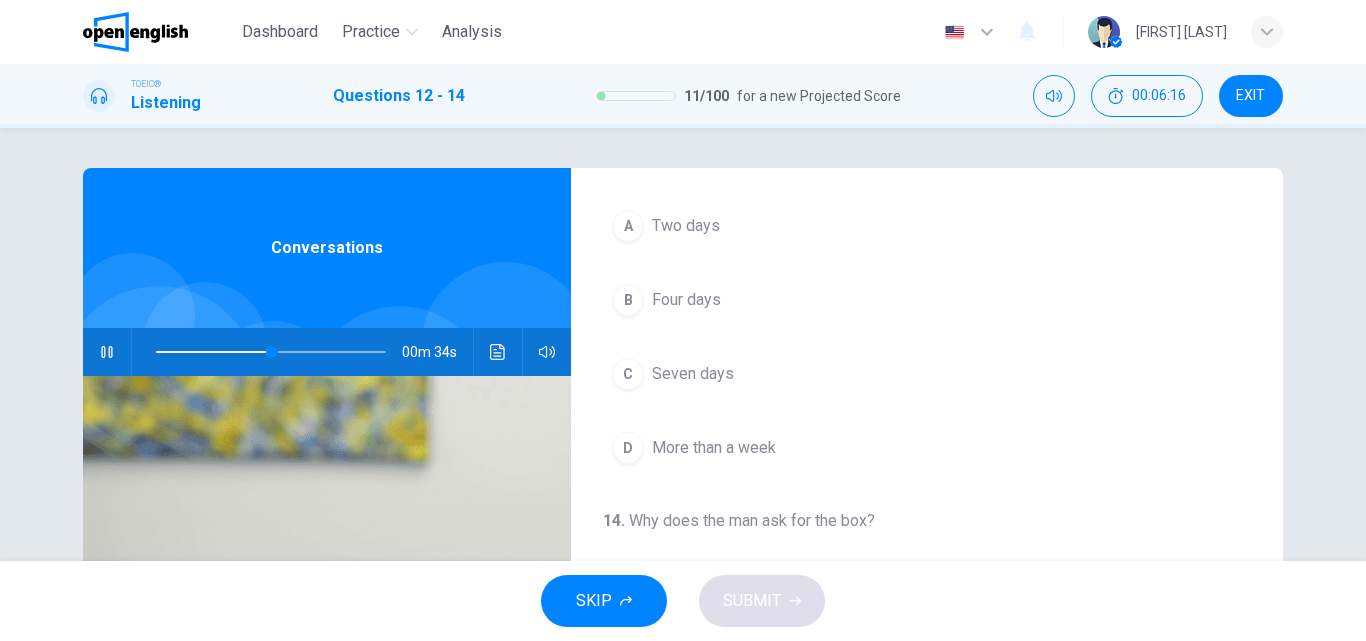 scroll, scrollTop: 457, scrollLeft: 0, axis: vertical 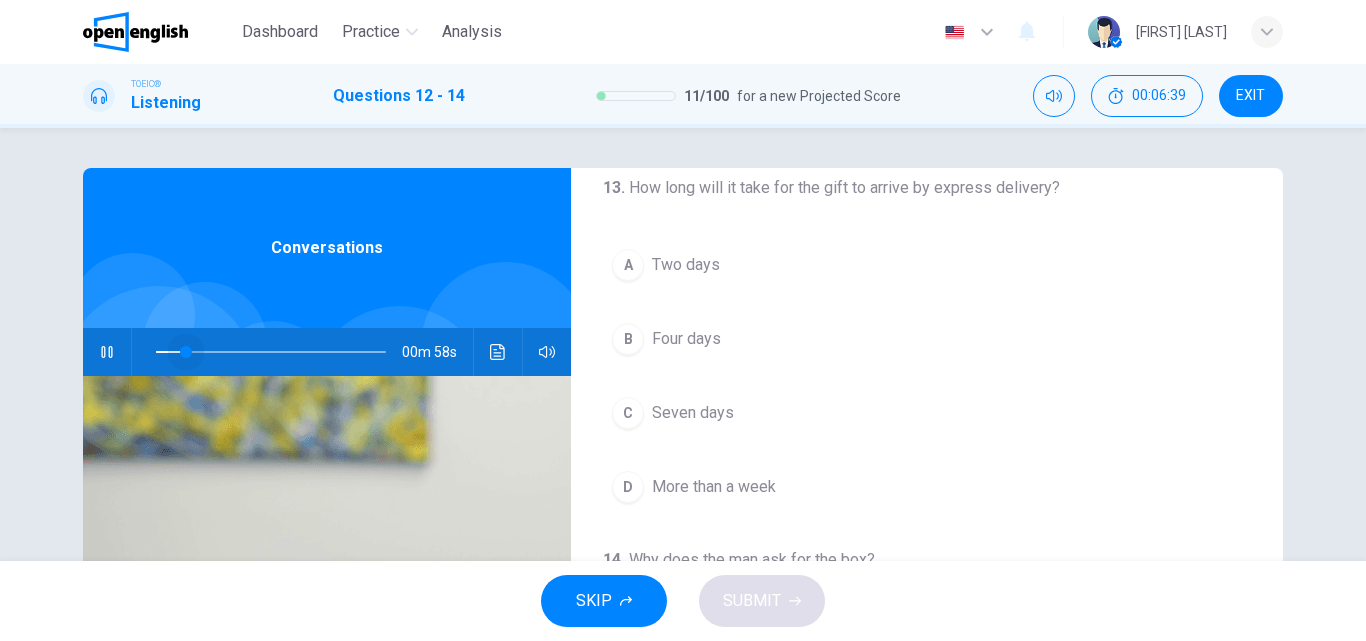 drag, startPoint x: 341, startPoint y: 347, endPoint x: 181, endPoint y: 353, distance: 160.11246 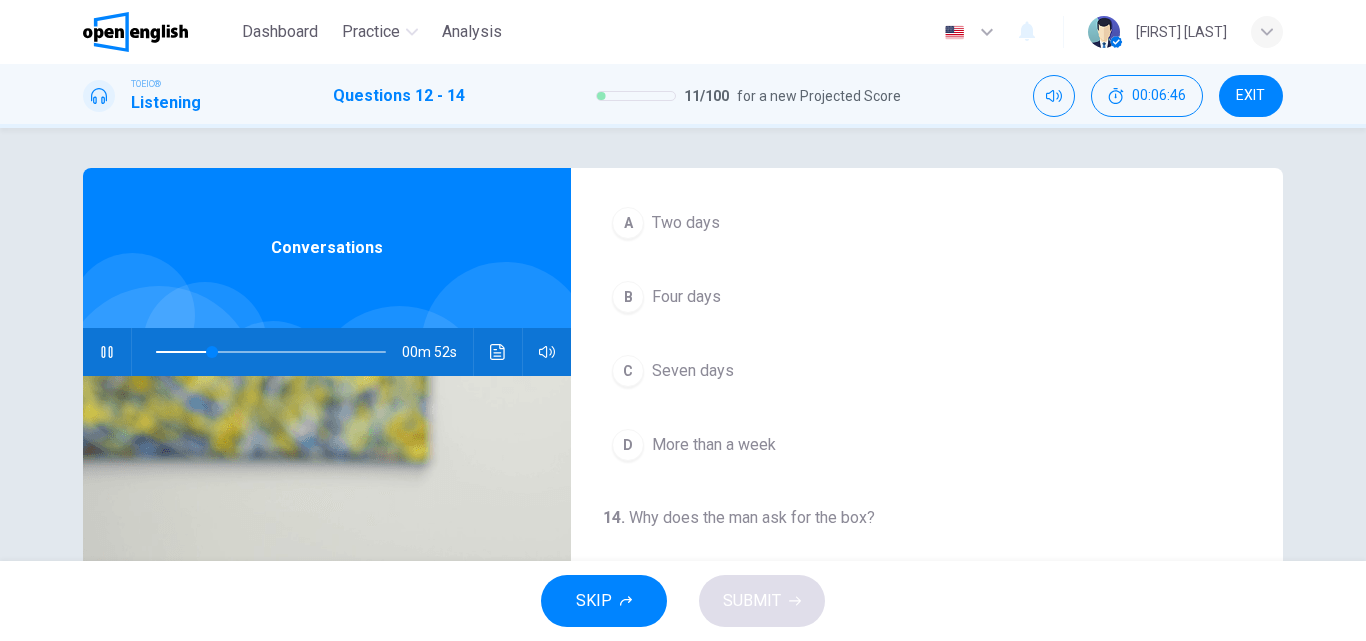 scroll, scrollTop: 457, scrollLeft: 0, axis: vertical 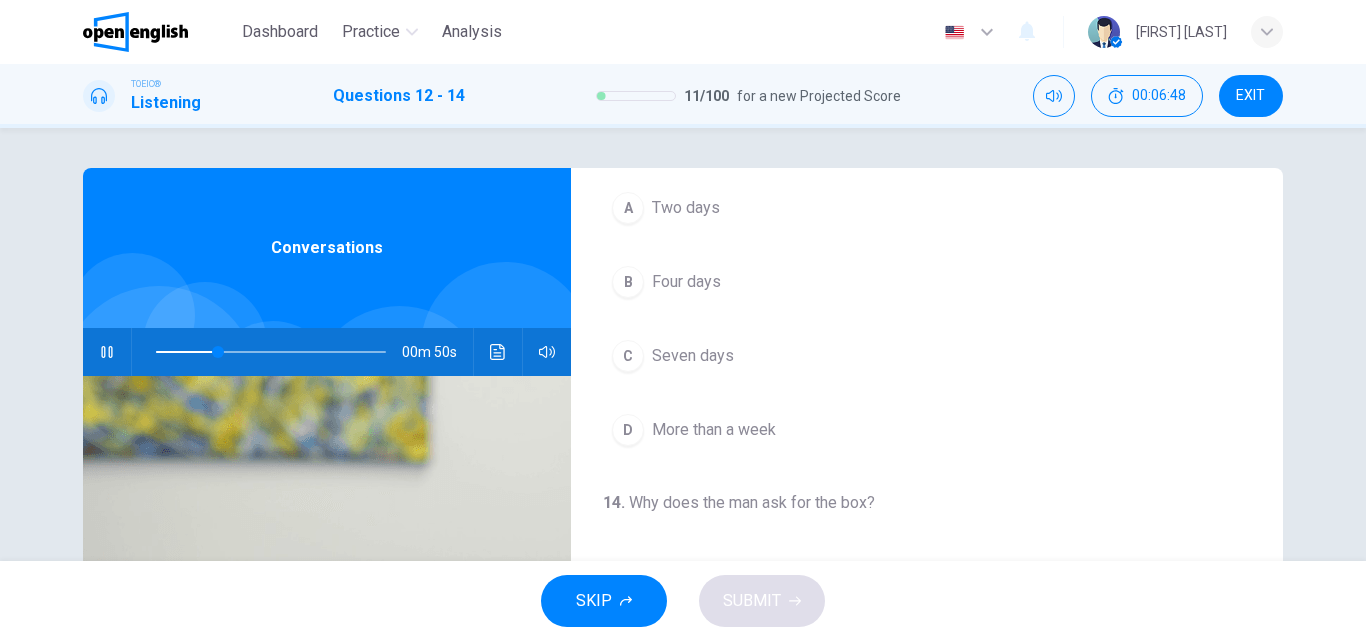 click on "A" at bounding box center [628, 208] 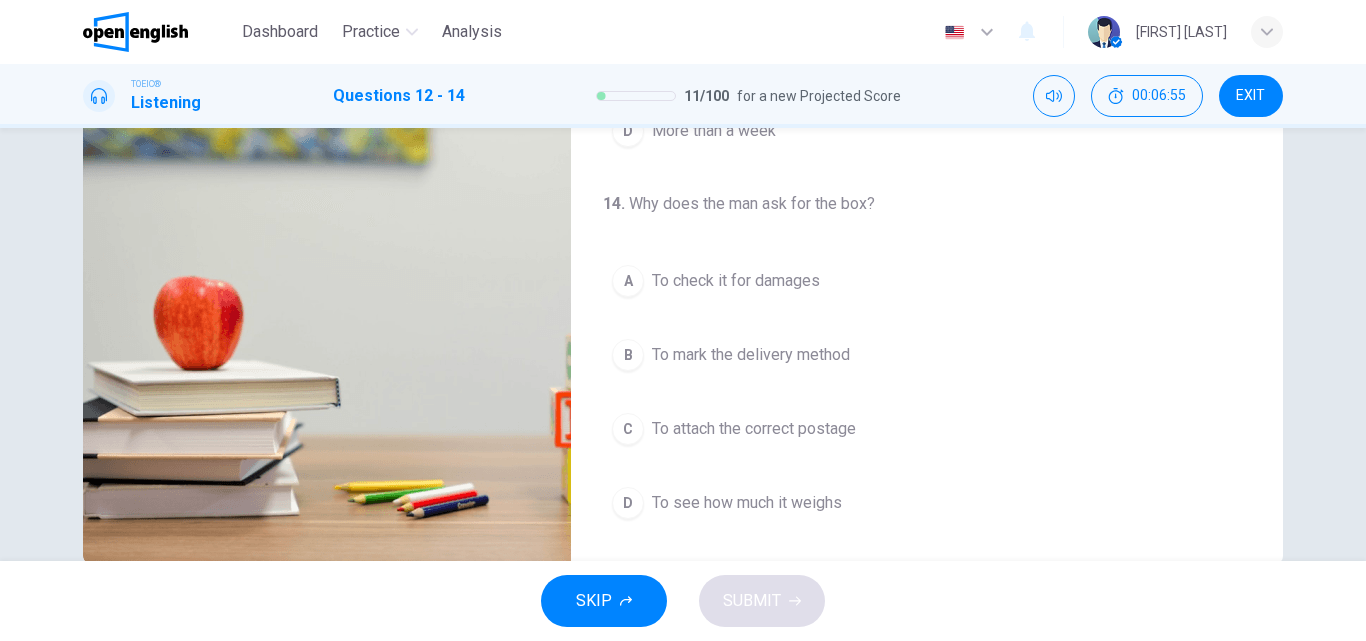 scroll, scrollTop: 300, scrollLeft: 0, axis: vertical 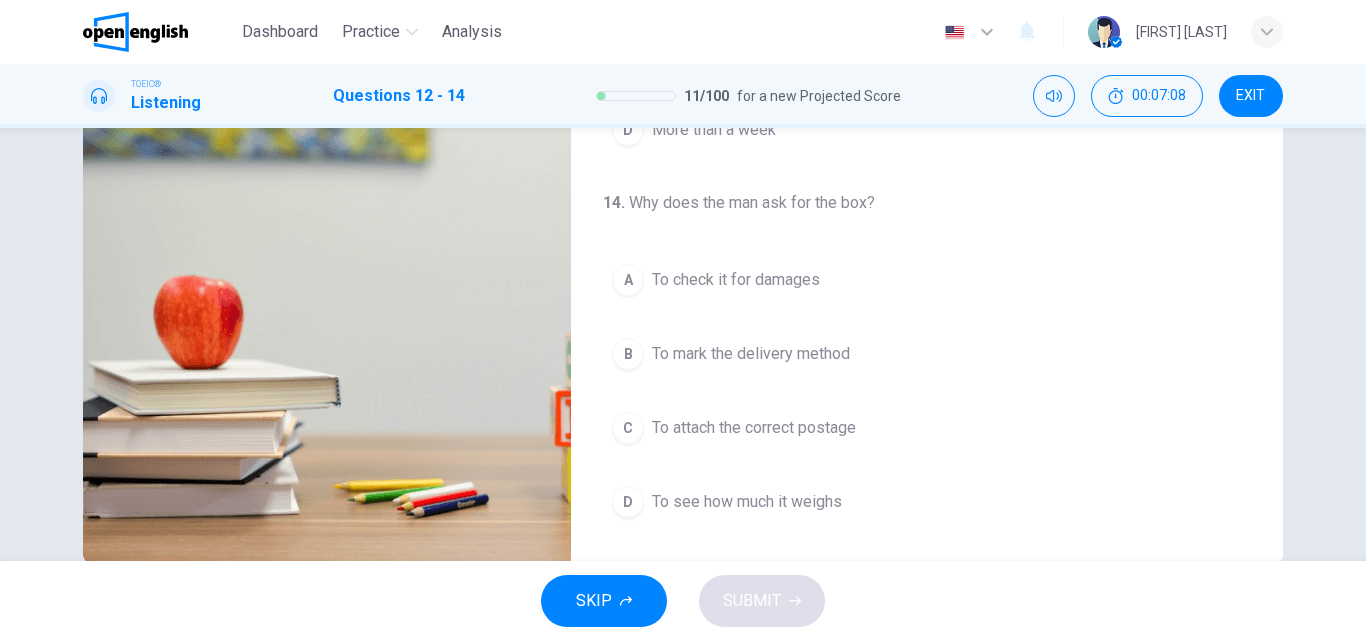 click on "D" at bounding box center [628, 502] 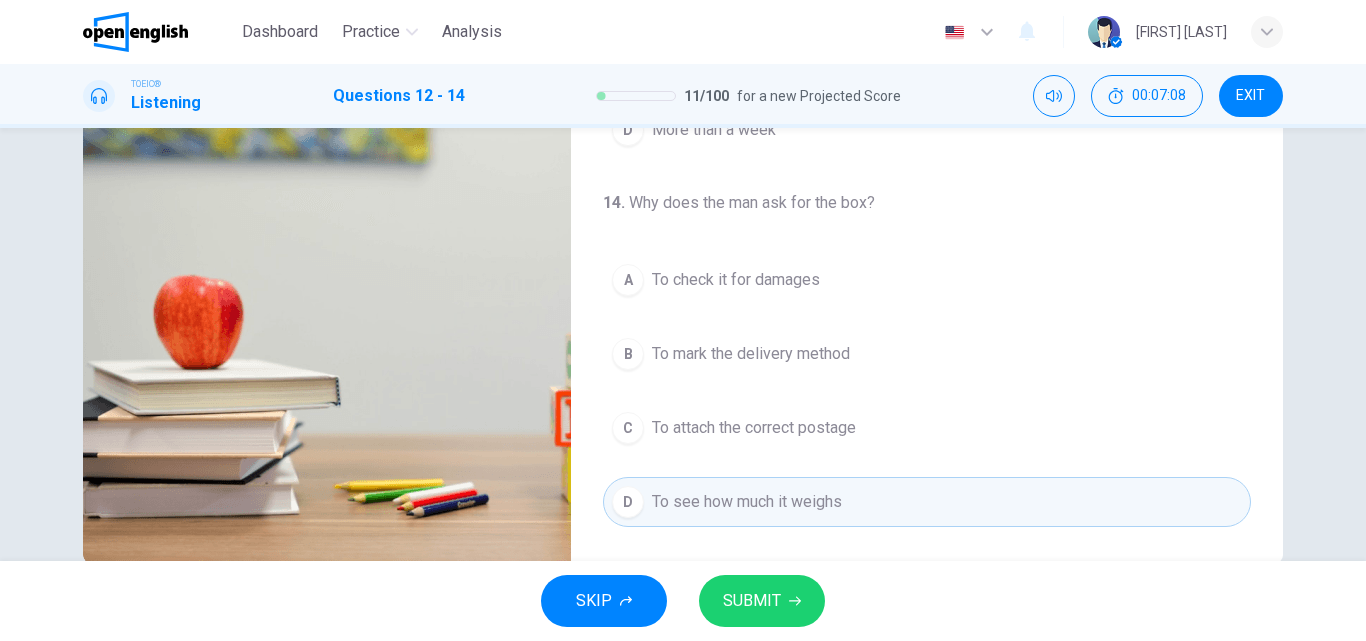 click on "SUBMIT" at bounding box center [762, 601] 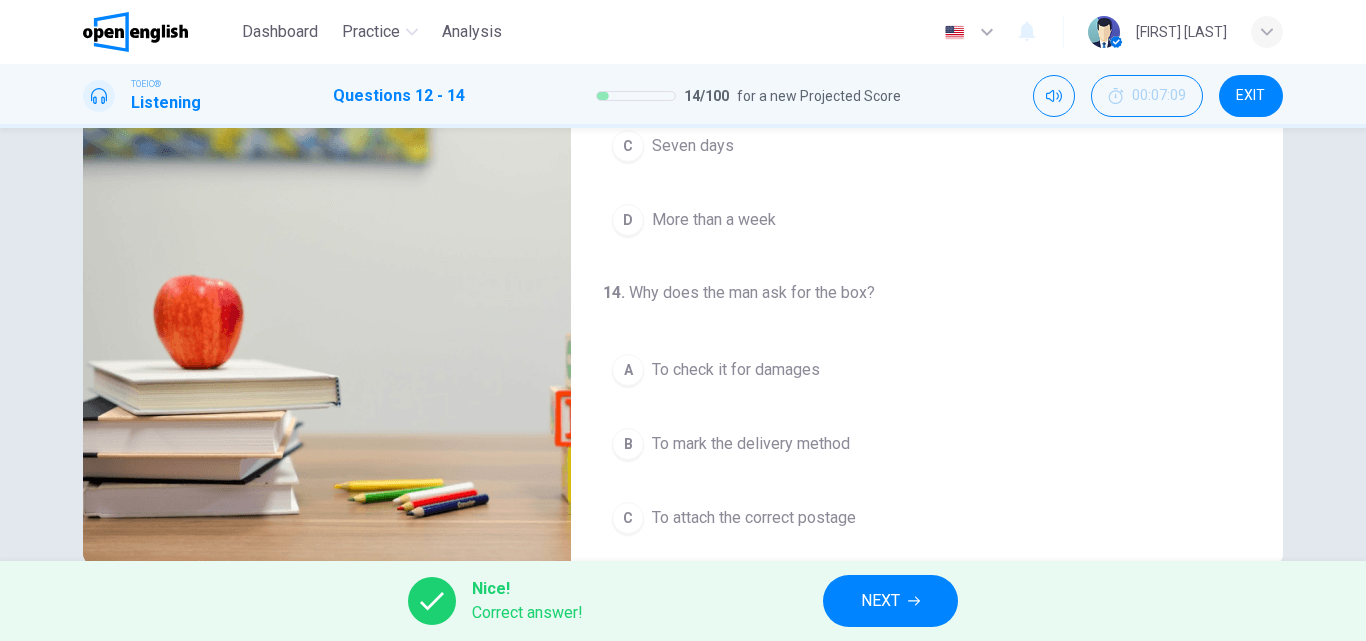 scroll, scrollTop: 457, scrollLeft: 0, axis: vertical 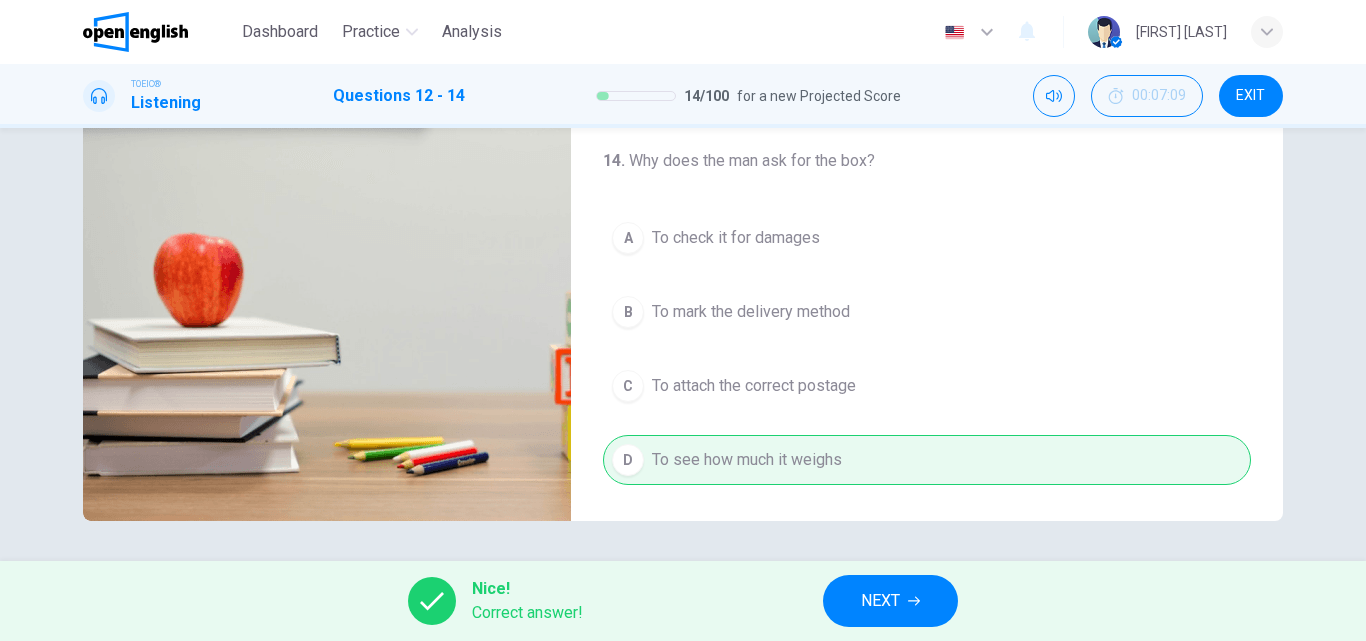 type on "**" 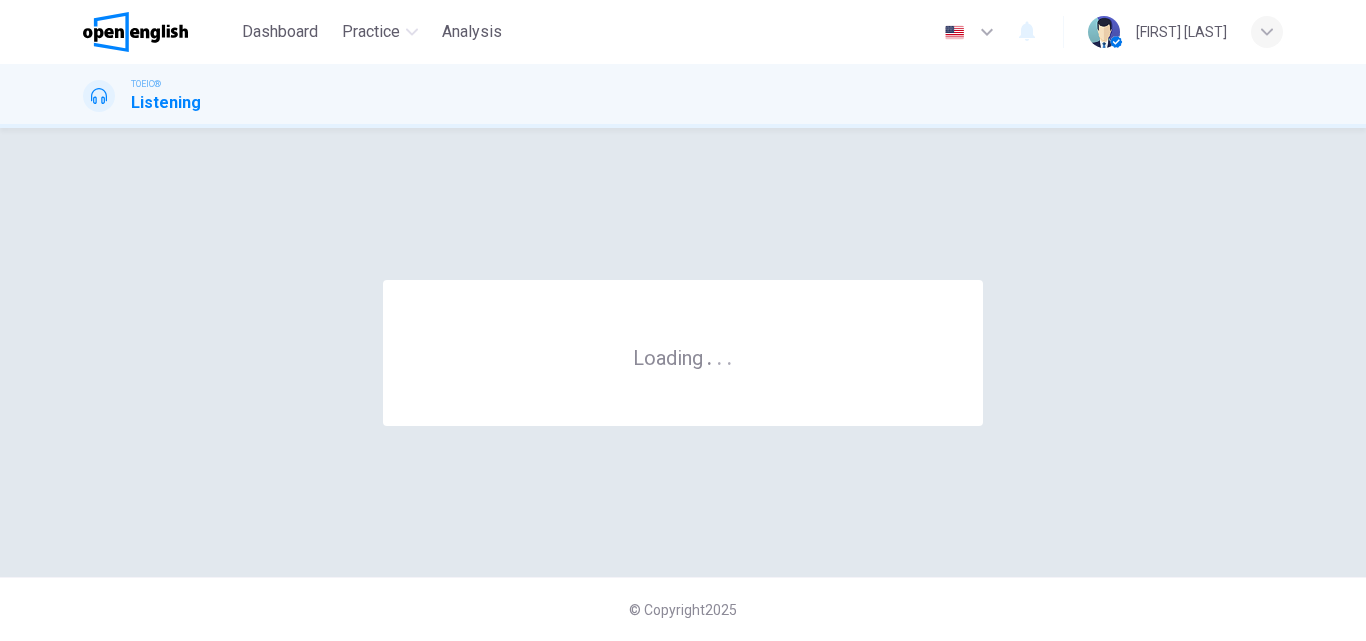 scroll, scrollTop: 0, scrollLeft: 0, axis: both 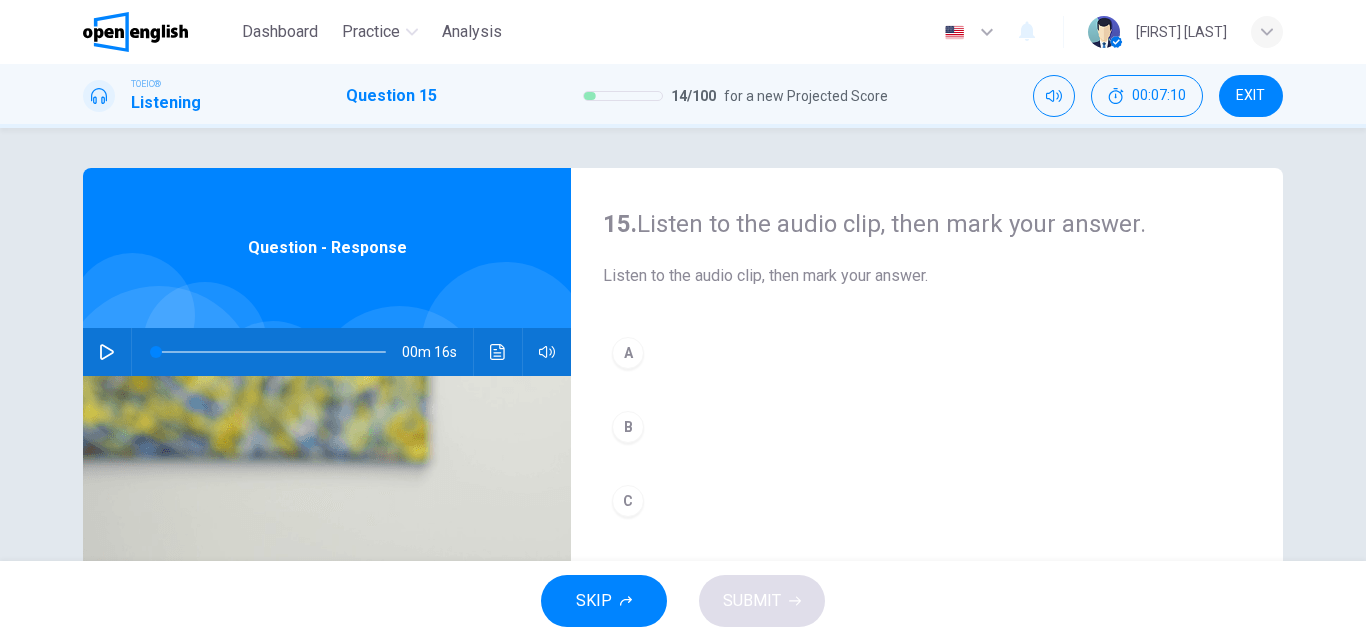 click 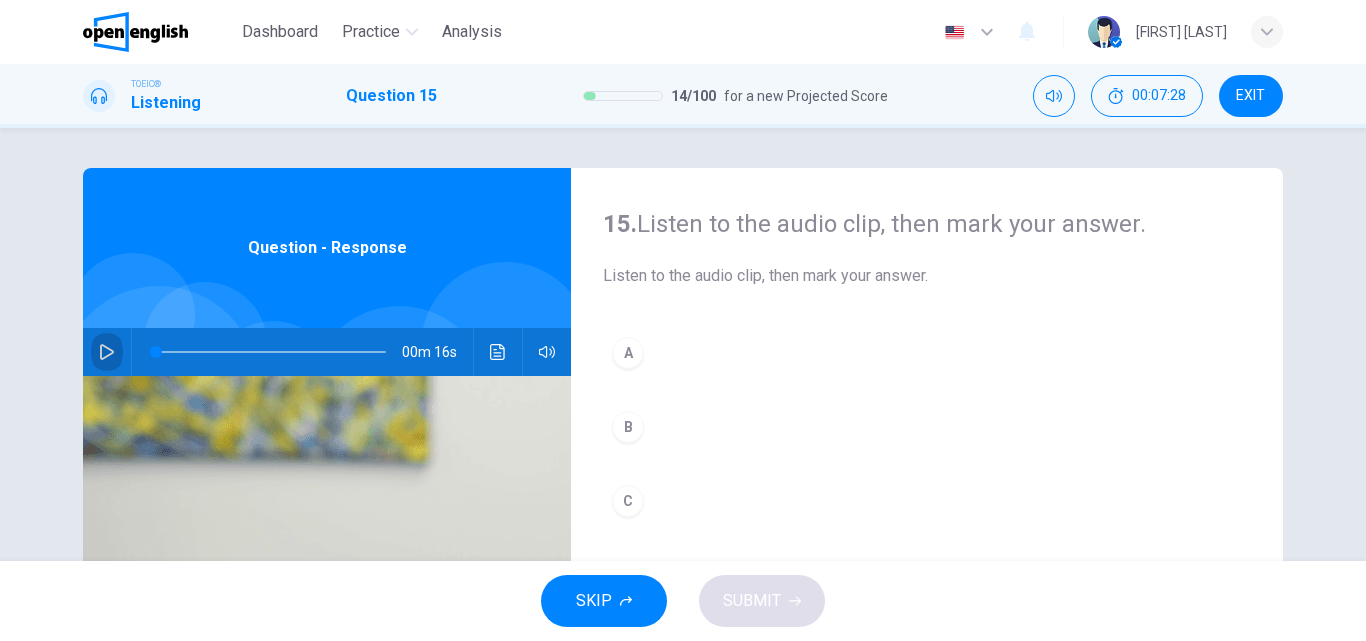 click 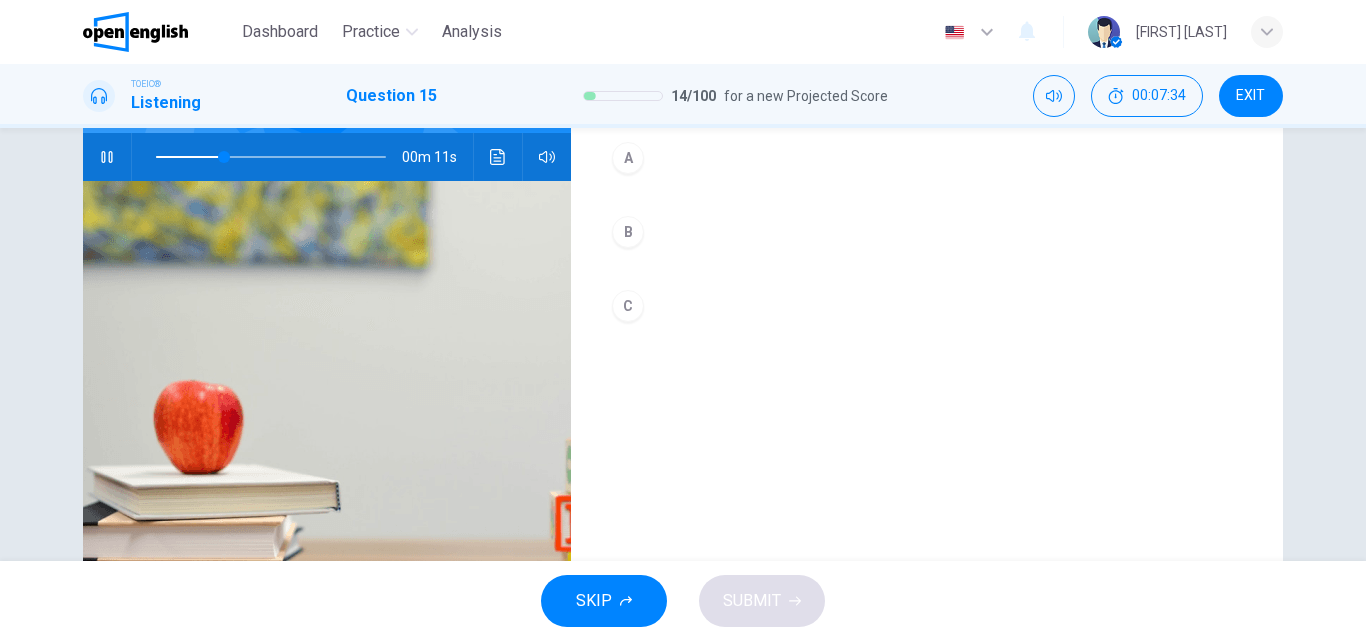scroll, scrollTop: 42, scrollLeft: 0, axis: vertical 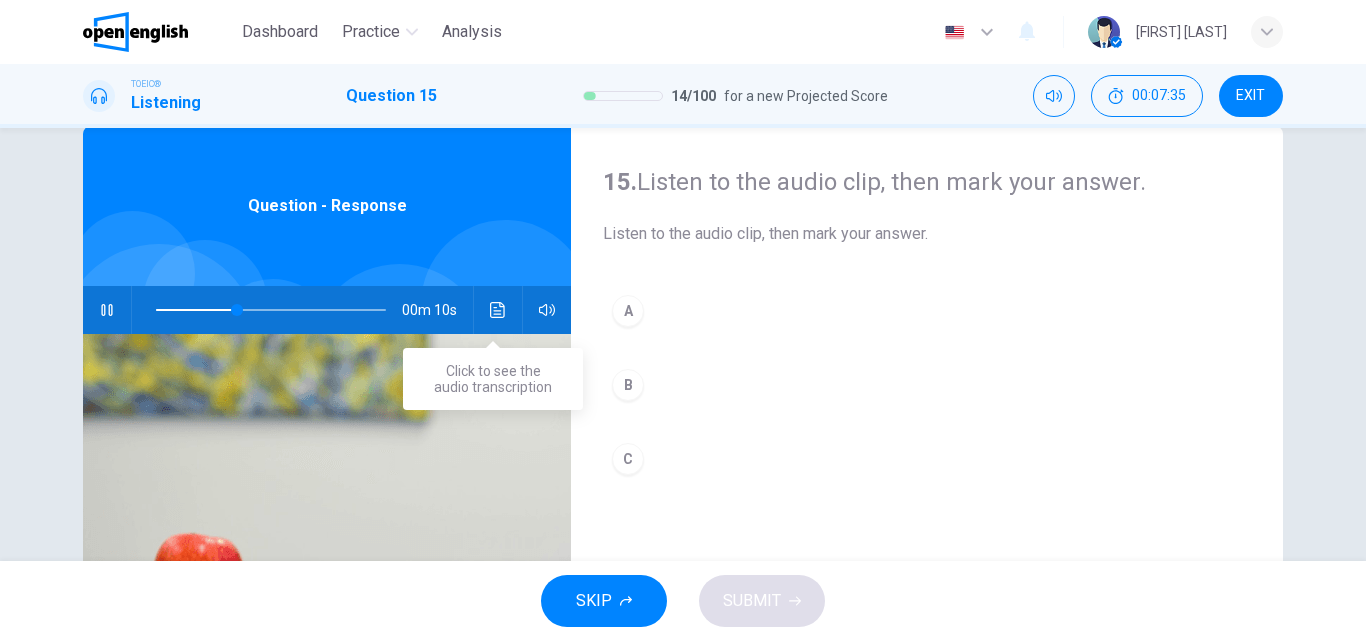 click at bounding box center (498, 310) 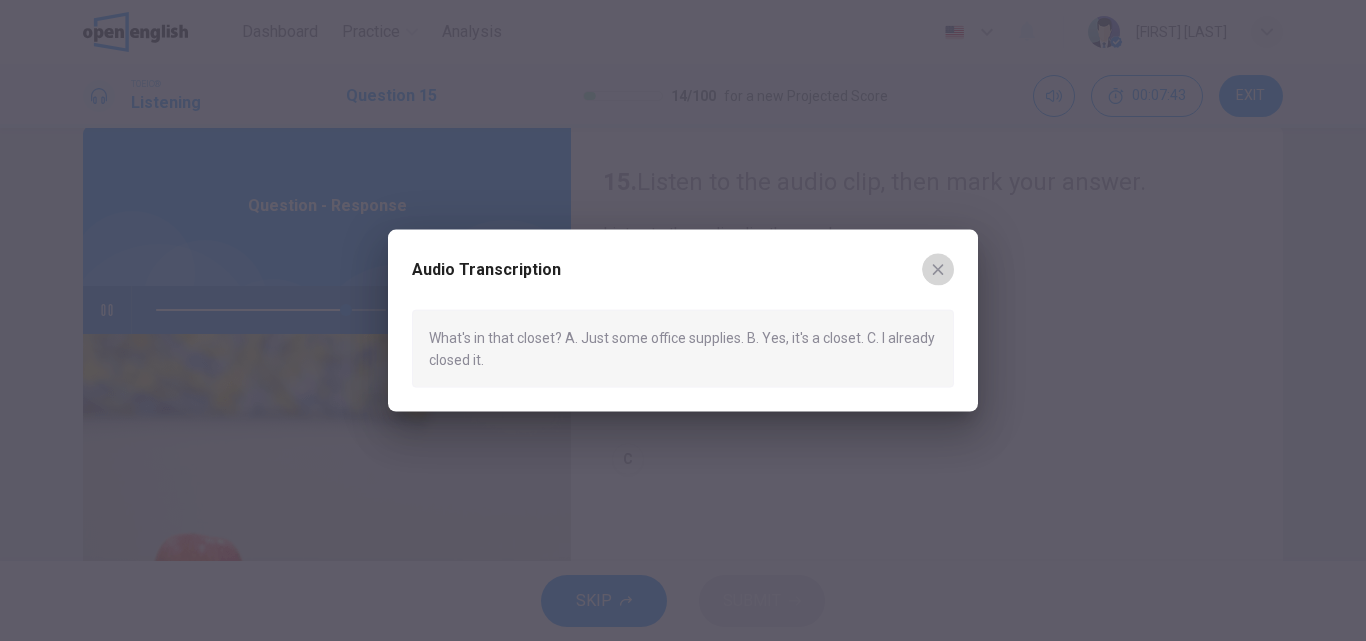click at bounding box center [938, 269] 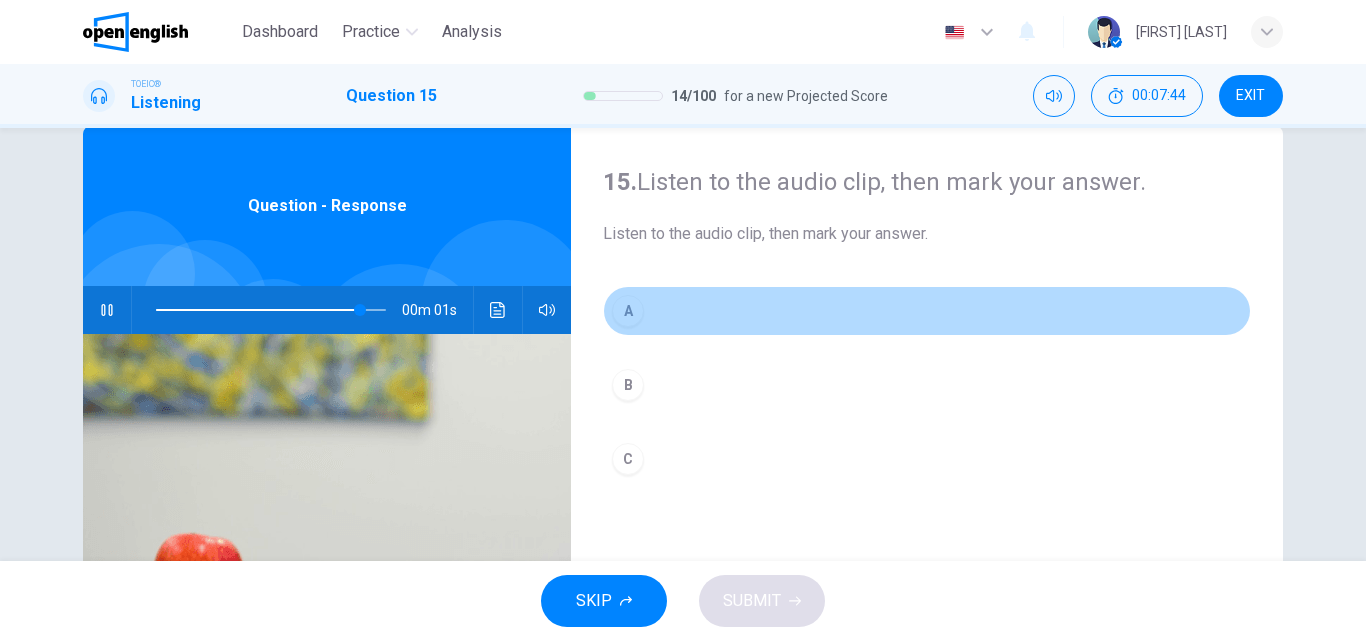 click on "A" at bounding box center [628, 311] 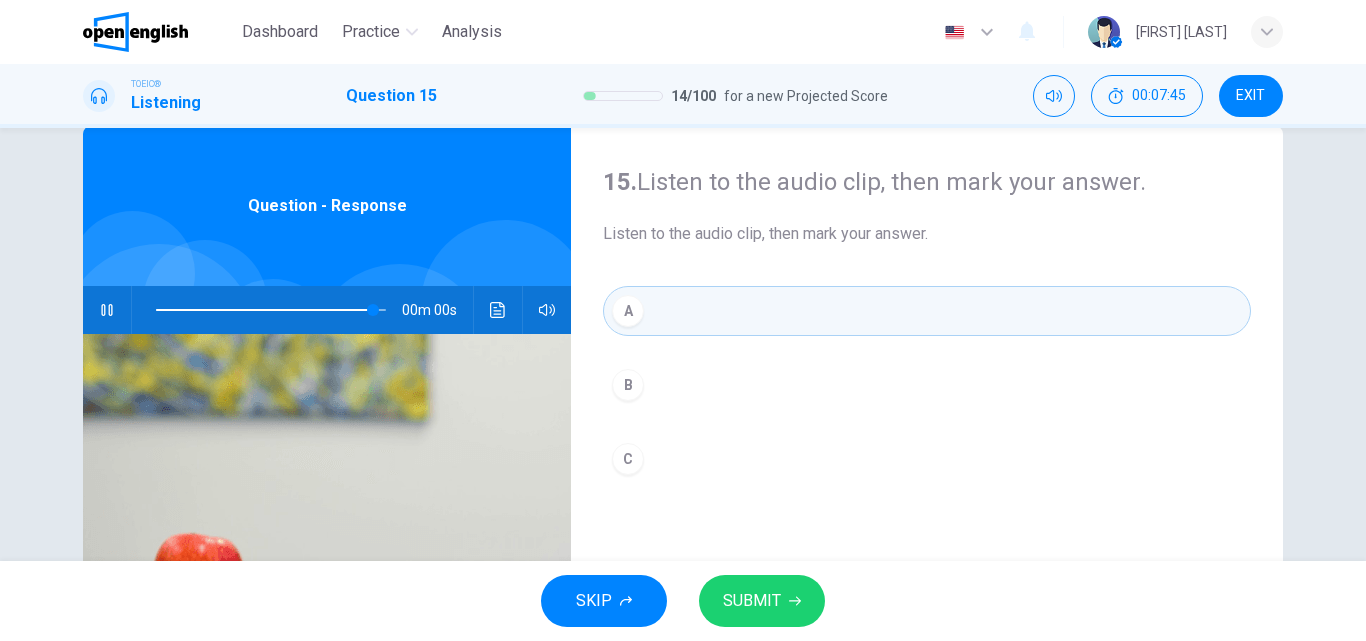 click on "SUBMIT" at bounding box center [762, 601] 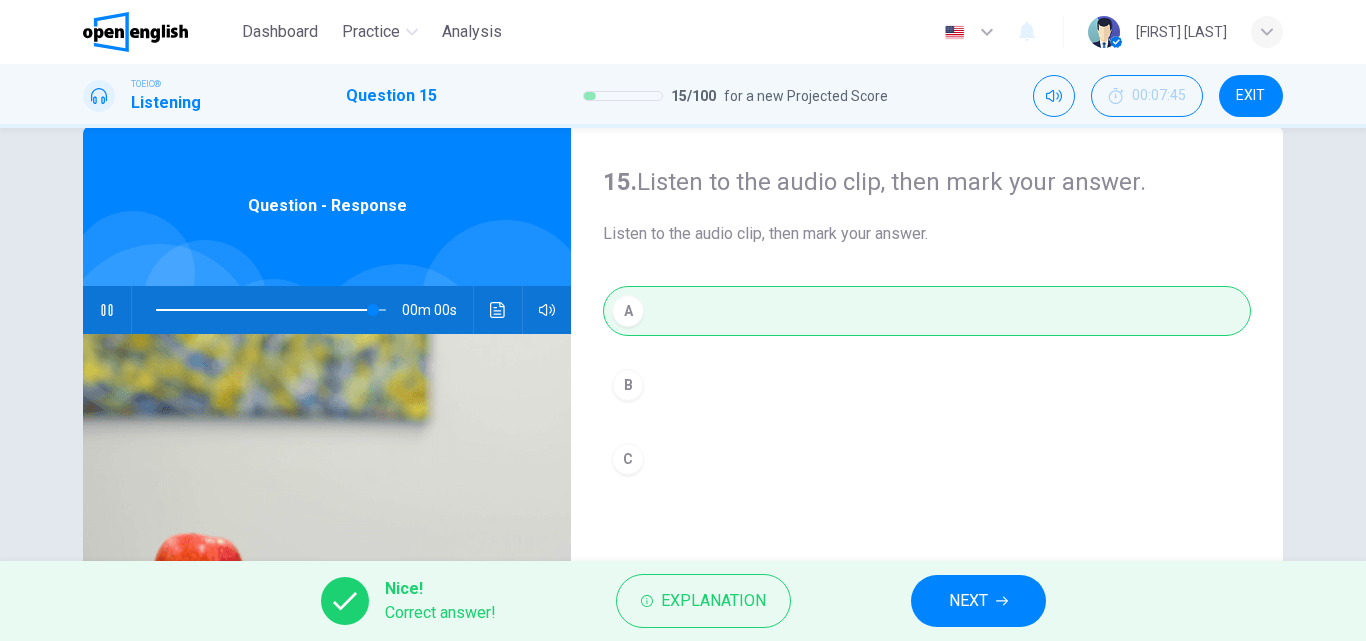 type on "*" 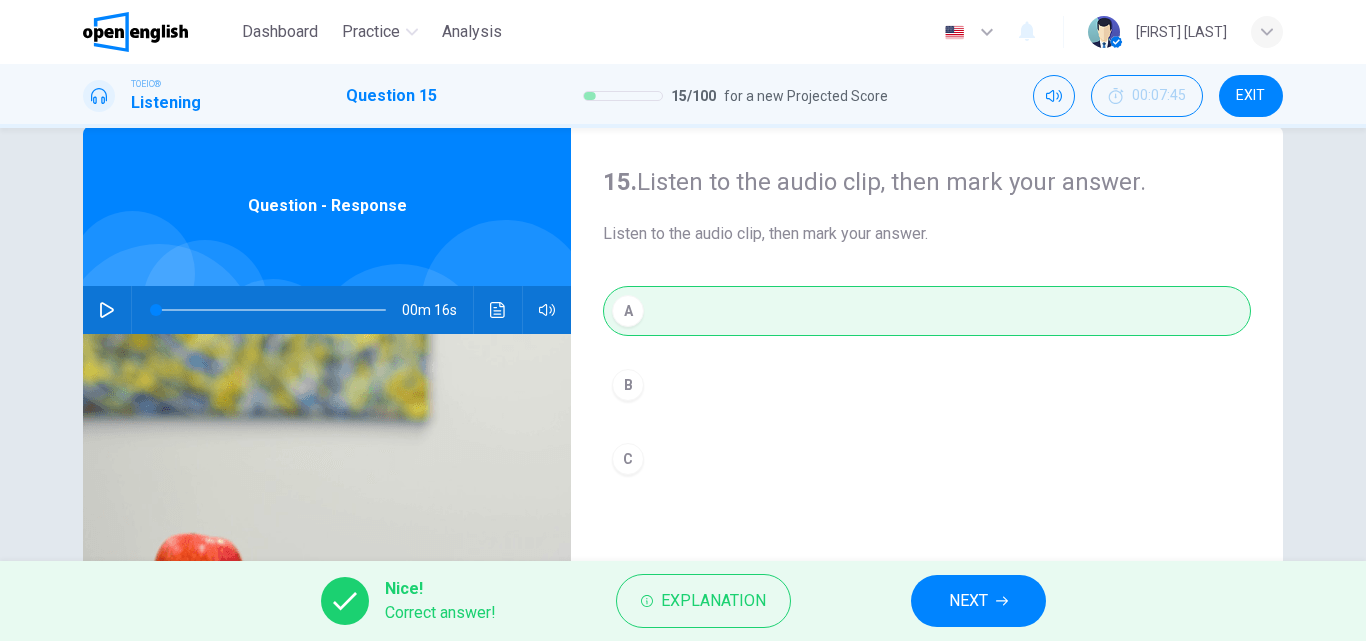 click on "Nice! Correct answer! Explanation NEXT" at bounding box center (683, 601) 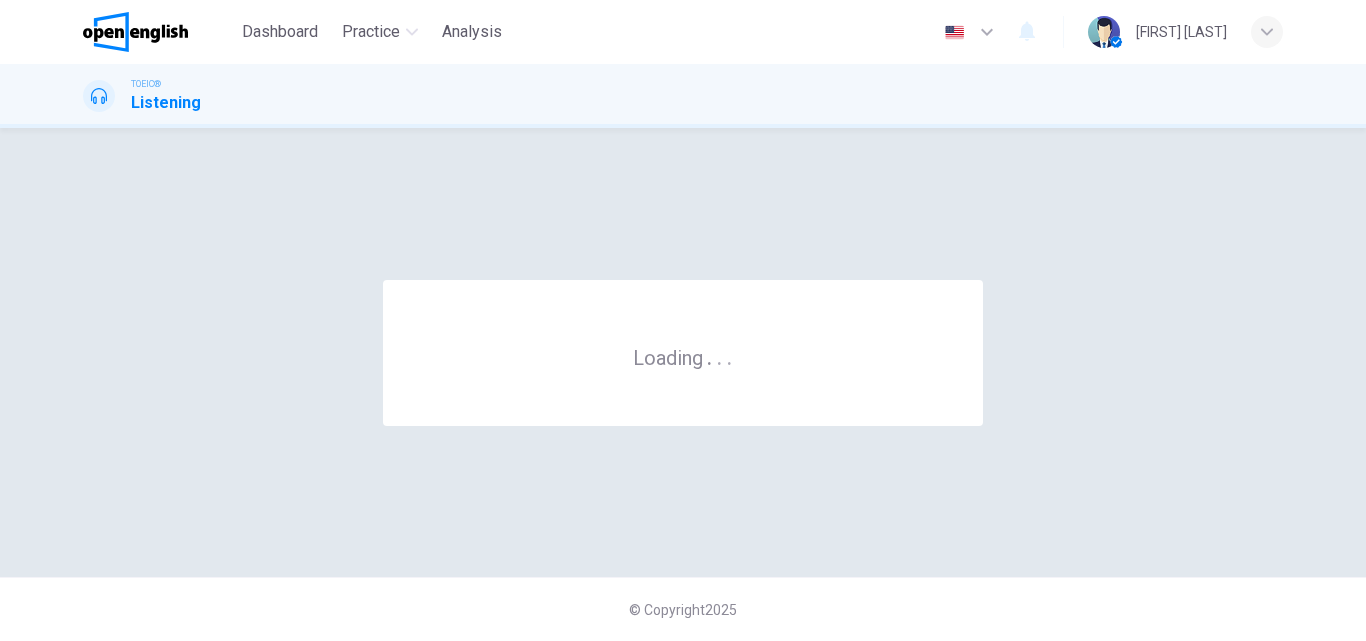 scroll, scrollTop: 0, scrollLeft: 0, axis: both 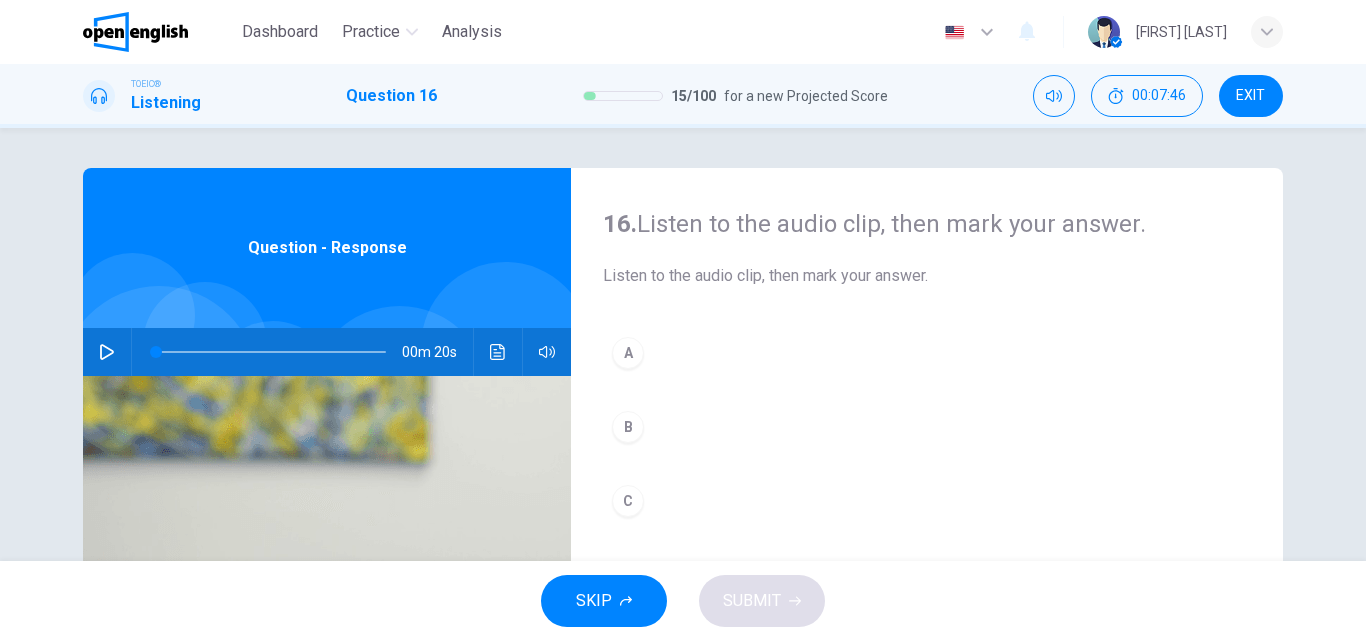 click 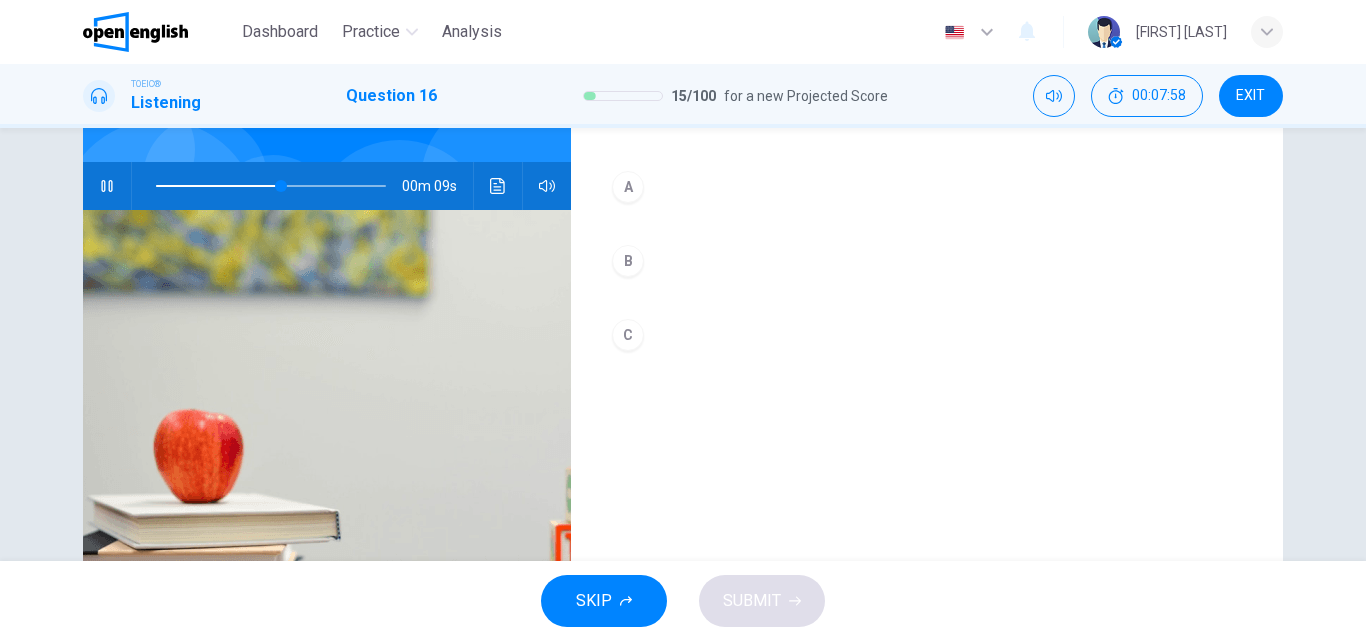 scroll, scrollTop: 200, scrollLeft: 0, axis: vertical 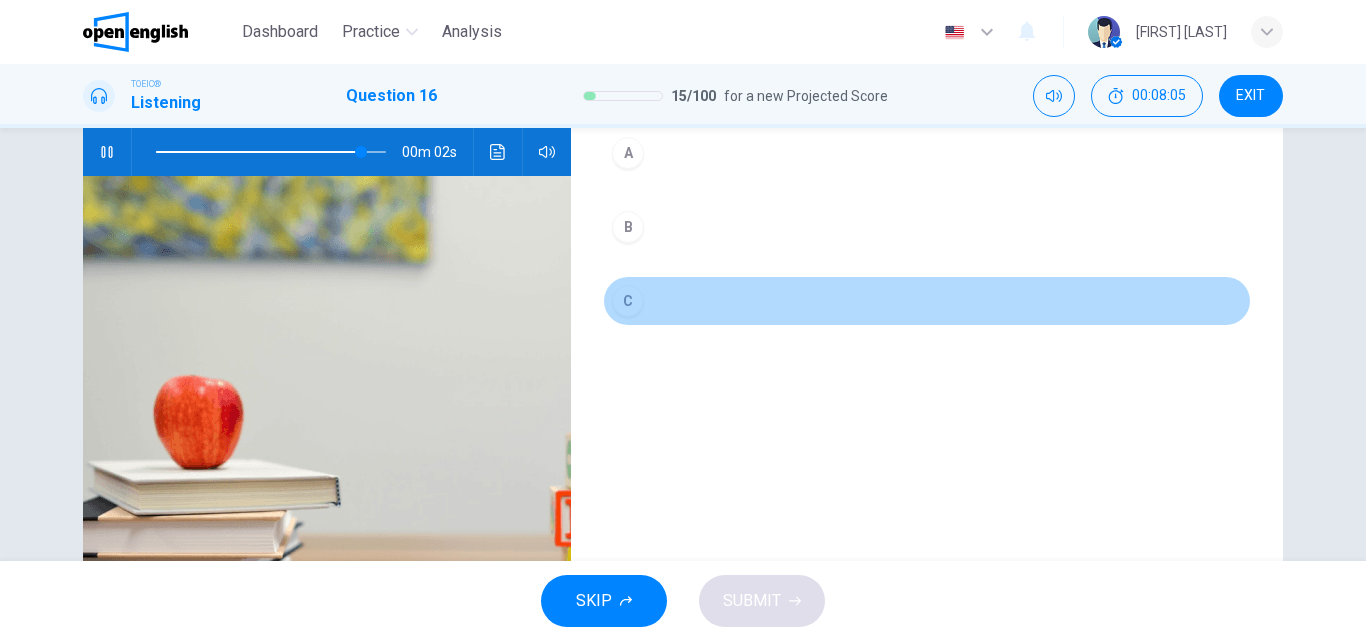 click on "C" at bounding box center (628, 301) 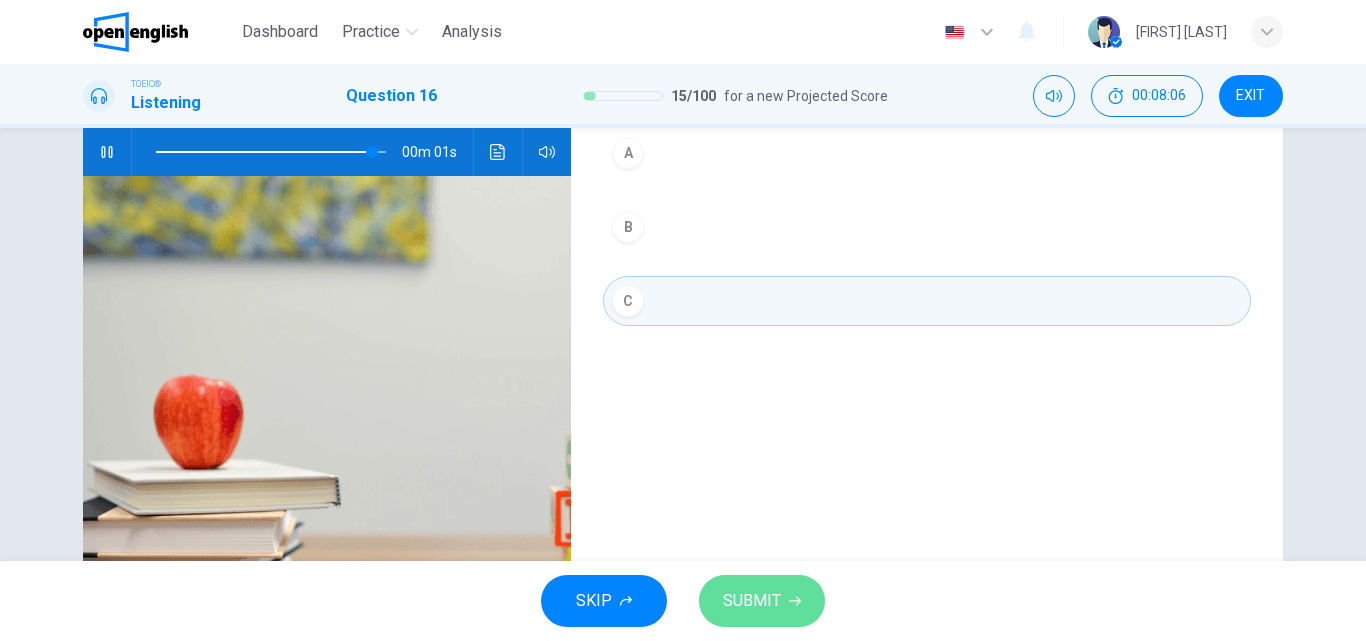 click on "SUBMIT" at bounding box center [762, 601] 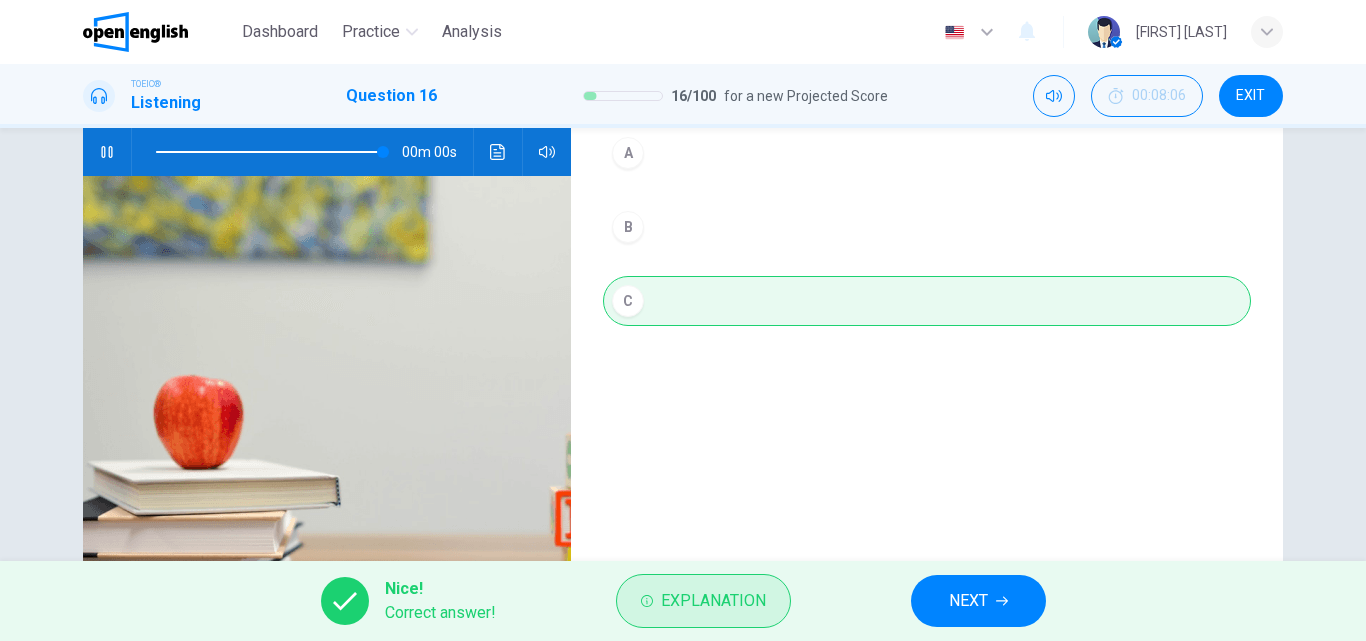 type on "*" 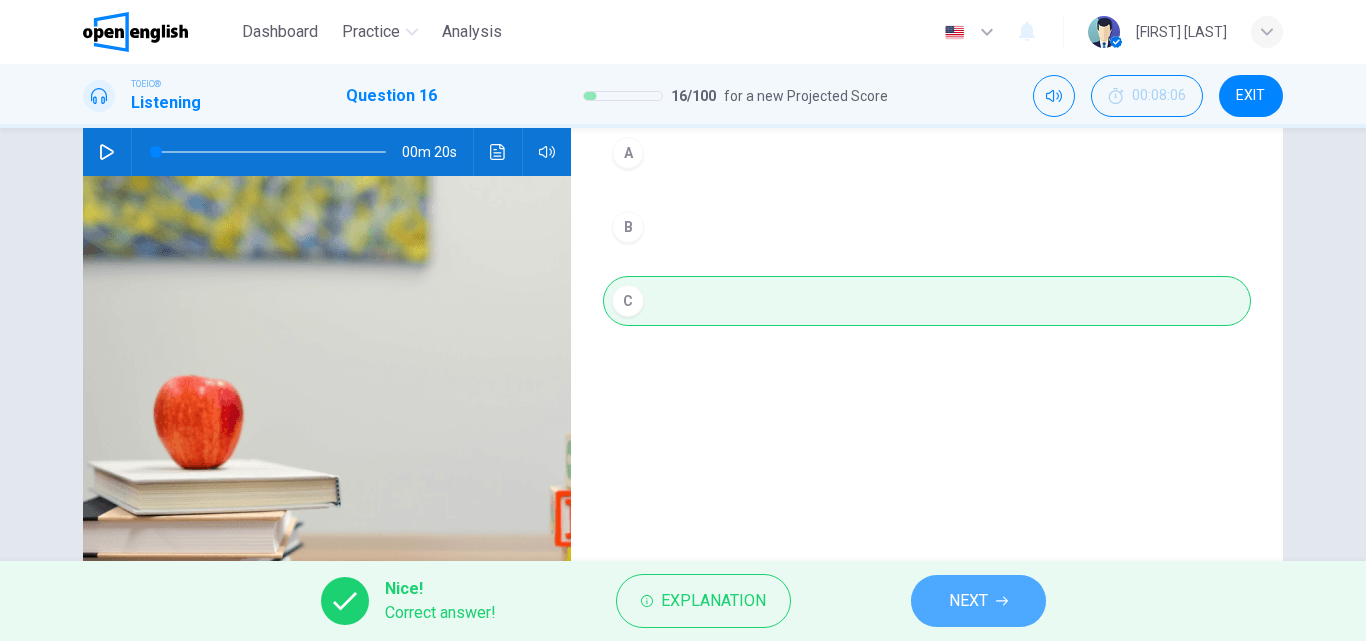 click on "NEXT" at bounding box center [968, 601] 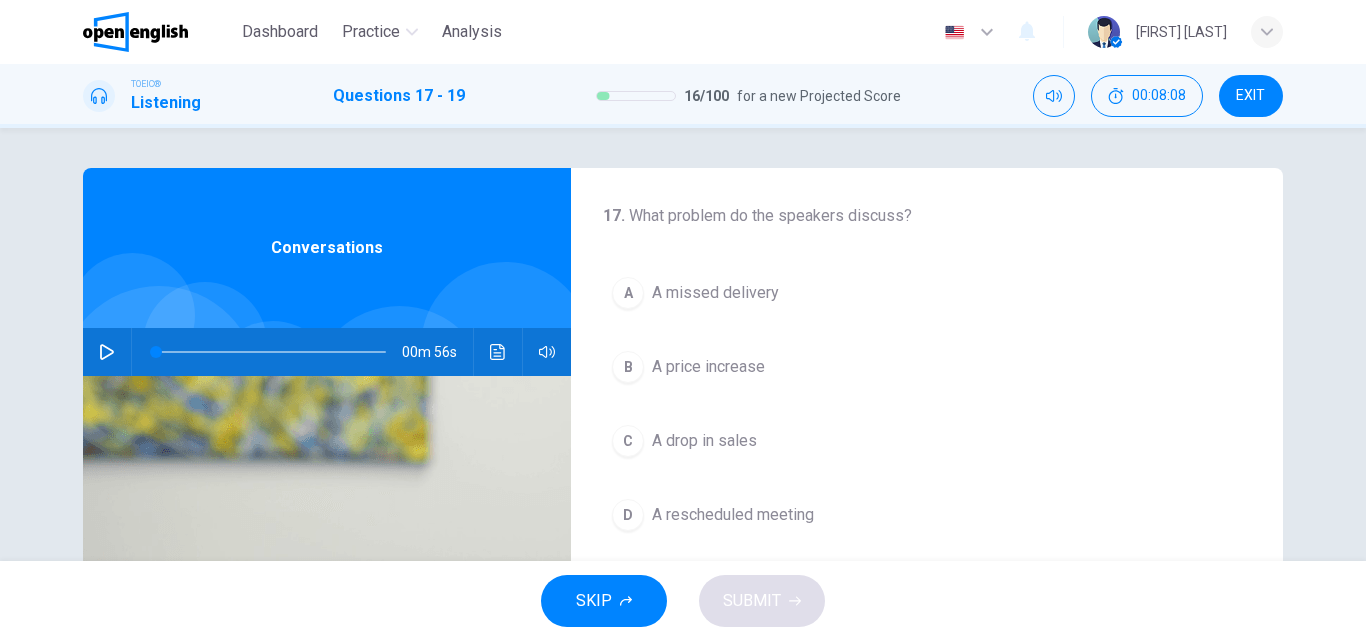 click at bounding box center (107, 352) 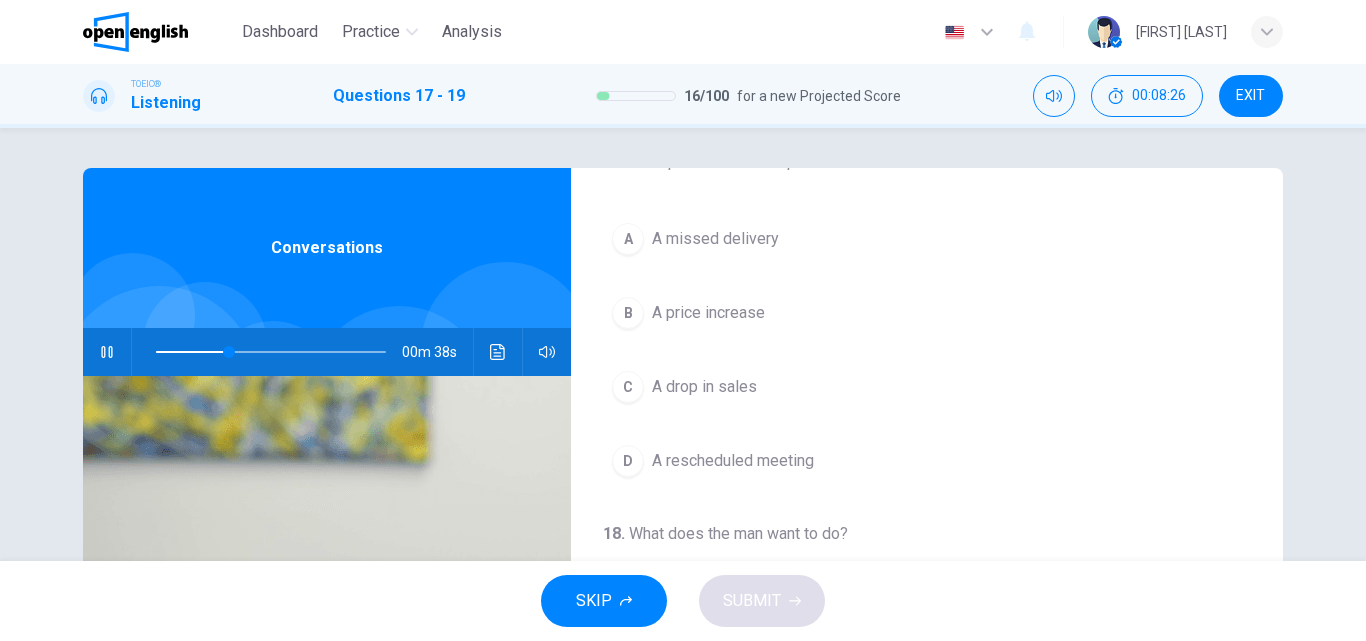 scroll, scrollTop: 100, scrollLeft: 0, axis: vertical 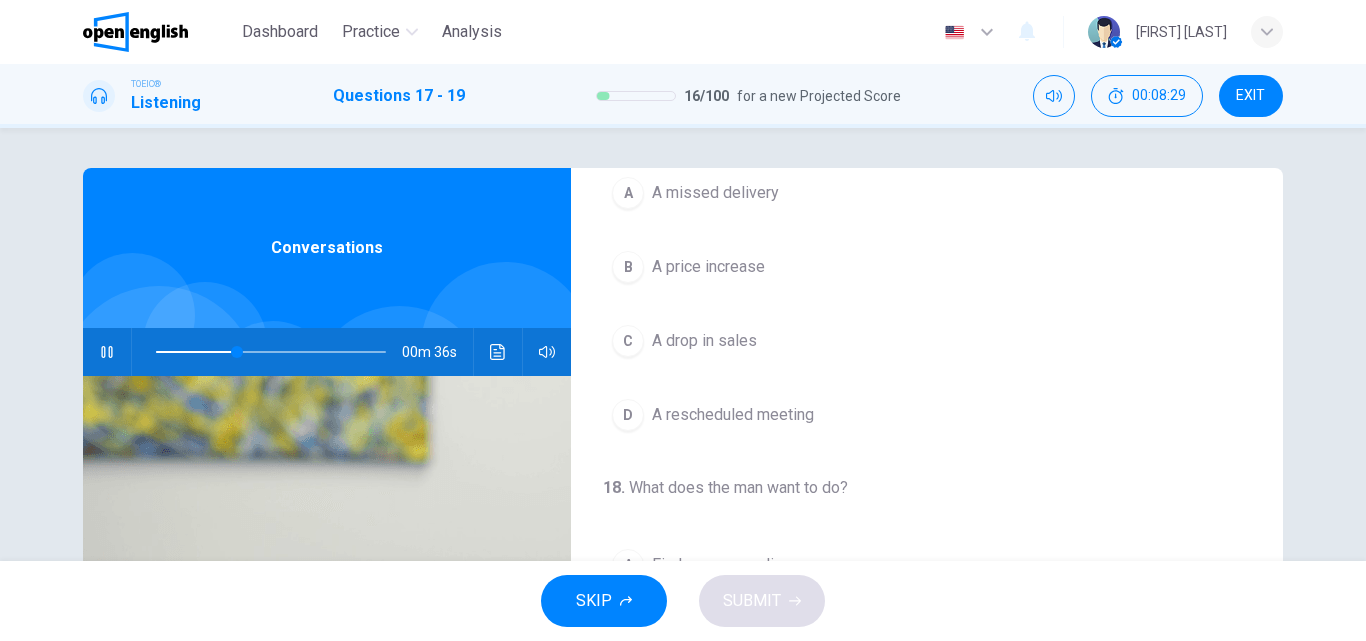 click on "B" at bounding box center [628, 267] 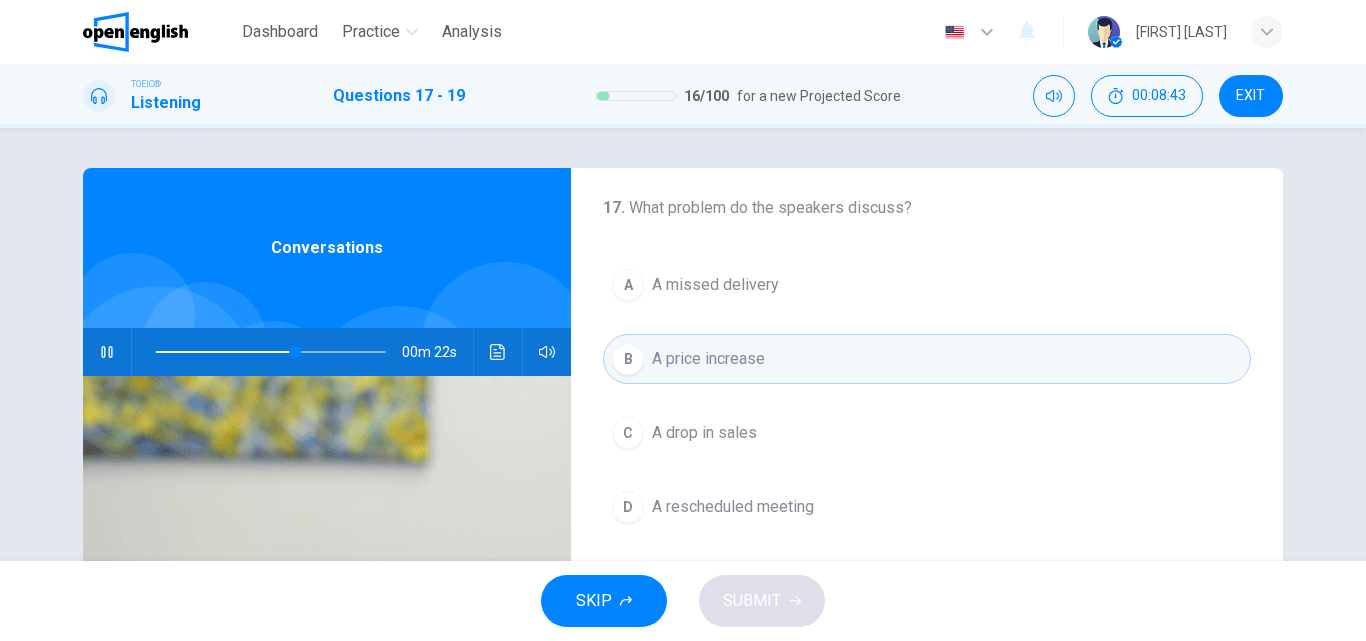 scroll, scrollTop: 0, scrollLeft: 0, axis: both 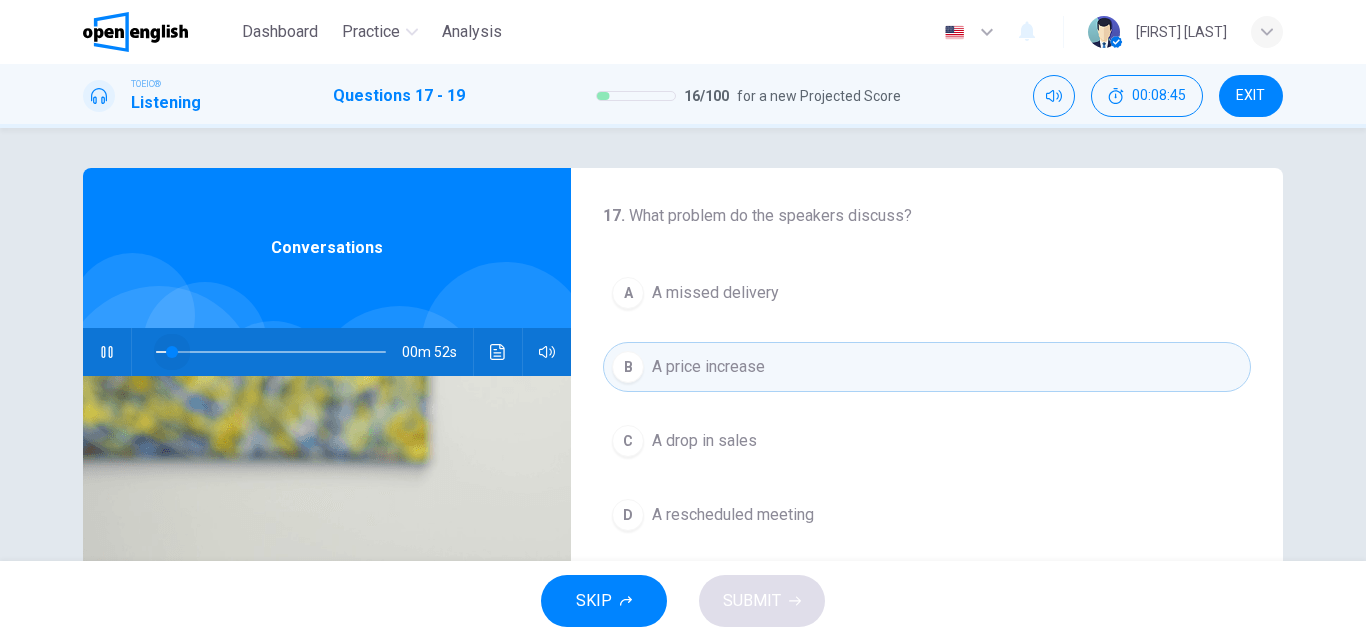 drag, startPoint x: 302, startPoint y: 352, endPoint x: 121, endPoint y: 353, distance: 181.00276 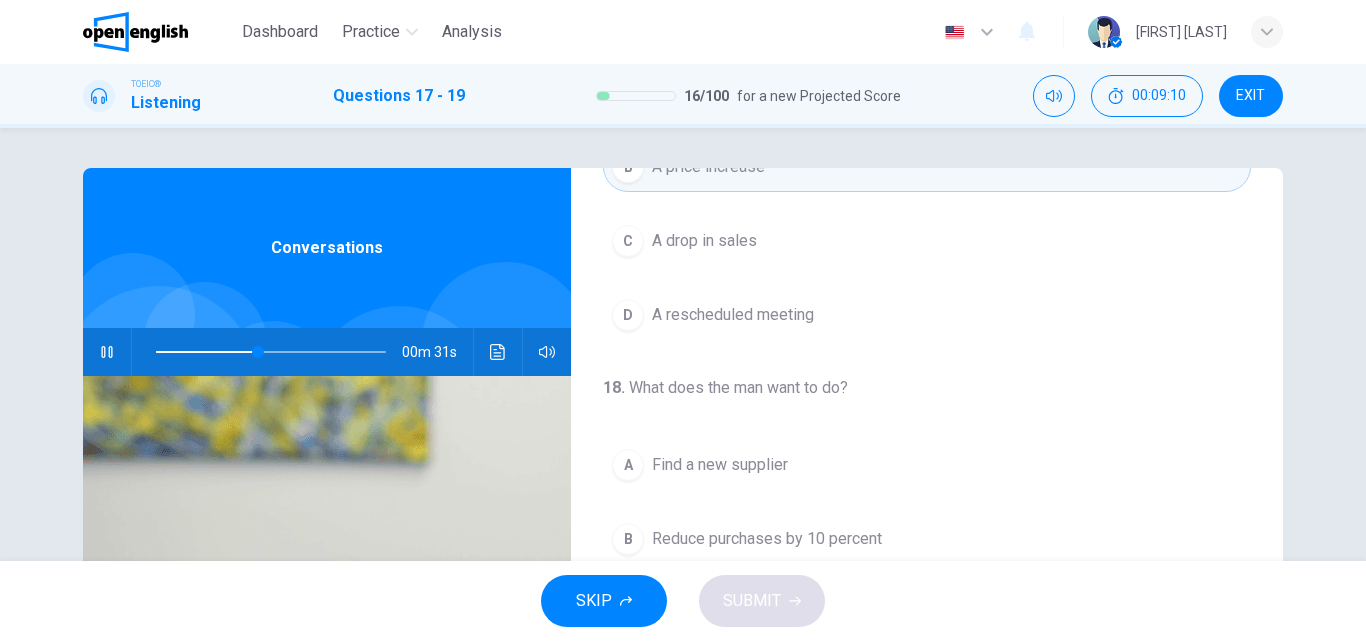 scroll, scrollTop: 300, scrollLeft: 0, axis: vertical 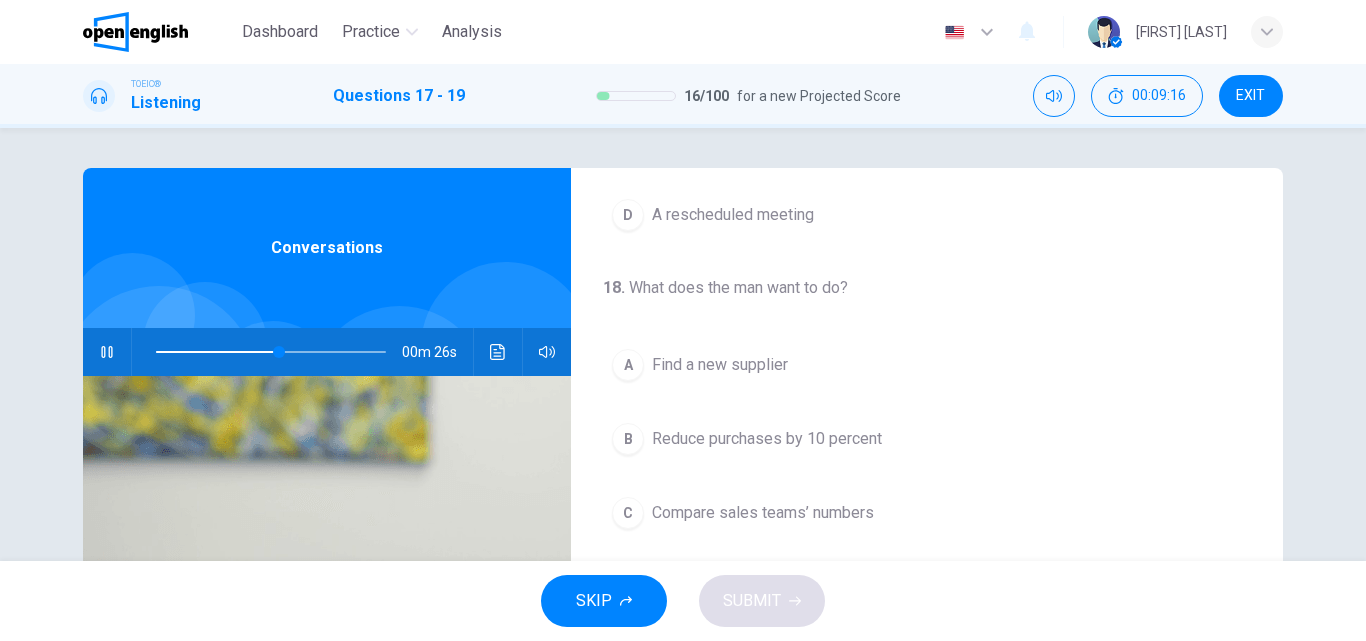click on "A Find a new supplier" at bounding box center (927, 365) 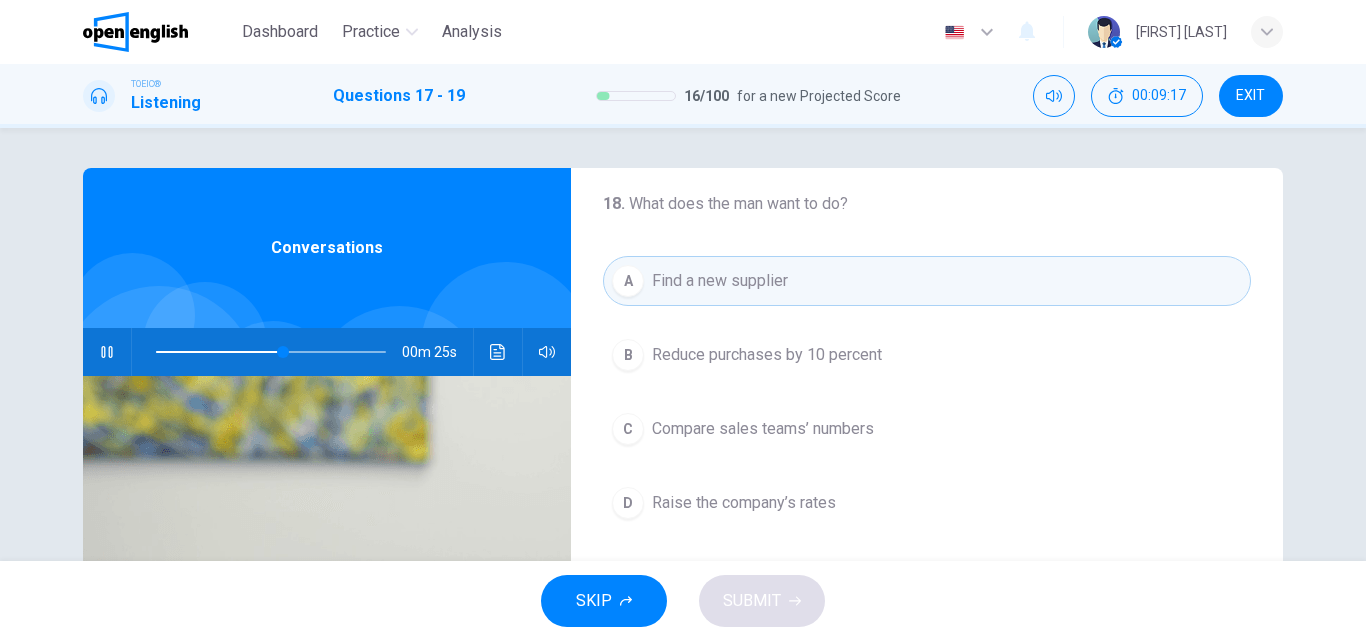 scroll, scrollTop: 457, scrollLeft: 0, axis: vertical 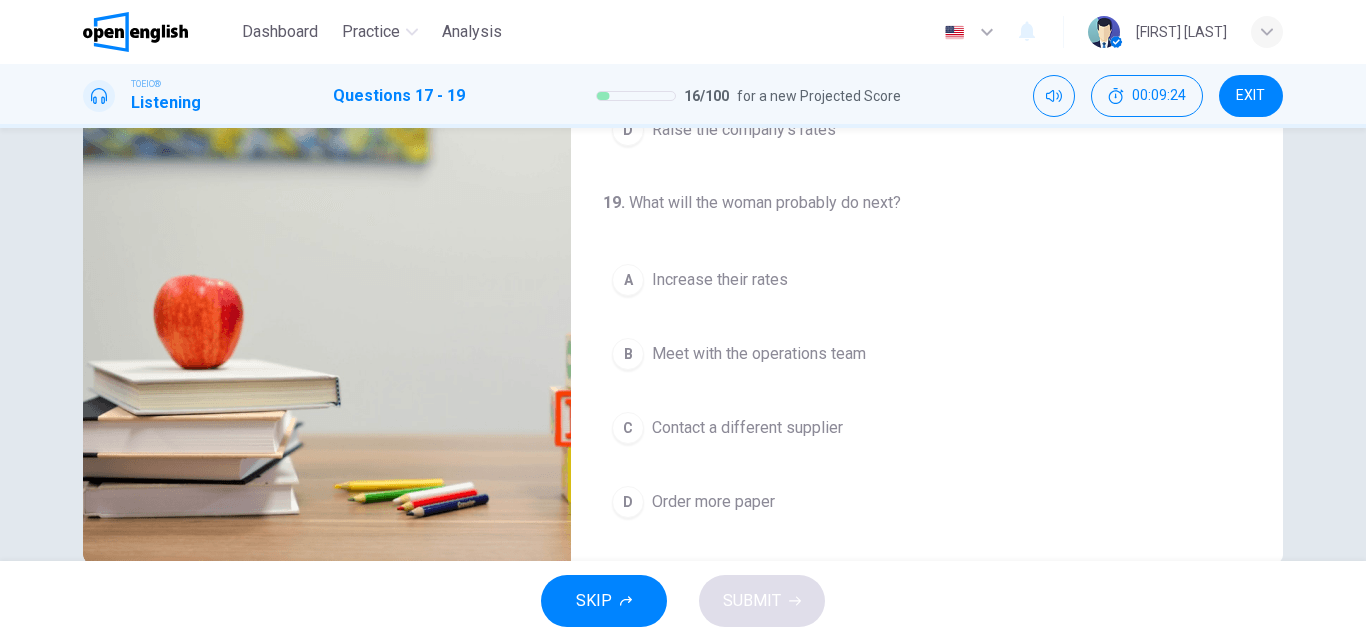 click on "Meet with the operations team" at bounding box center (759, 354) 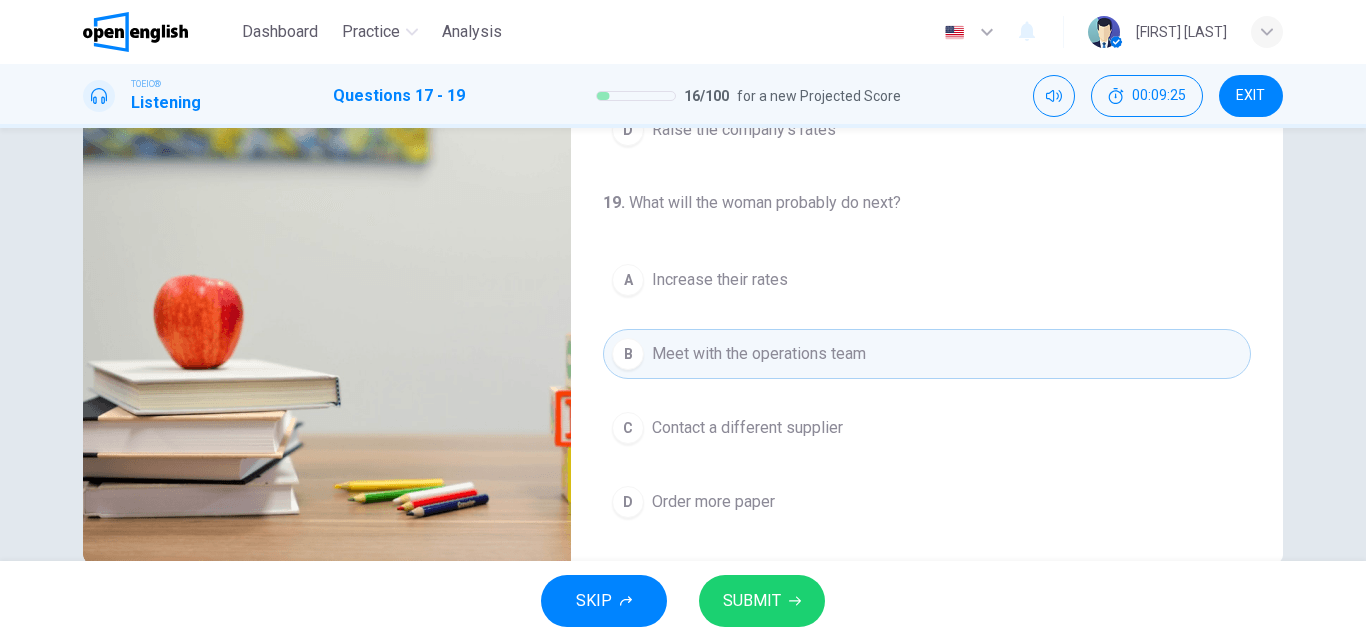 click on "SUBMIT" at bounding box center [752, 601] 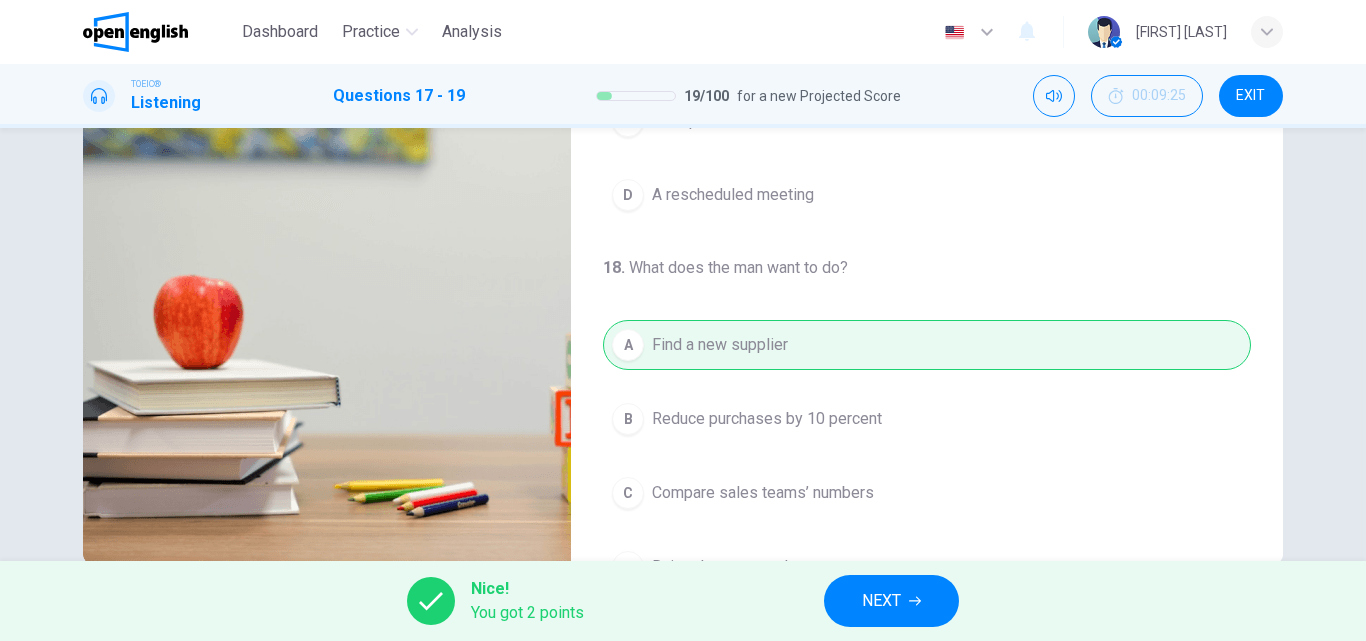 scroll, scrollTop: 0, scrollLeft: 0, axis: both 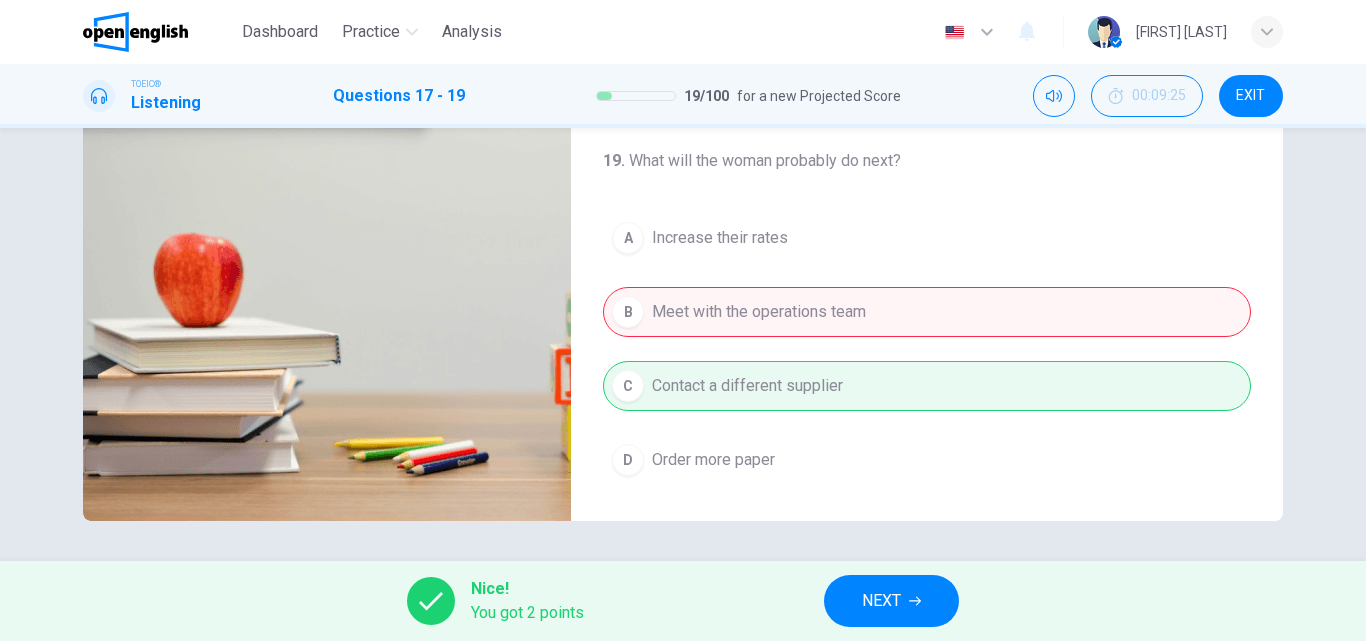type on "**" 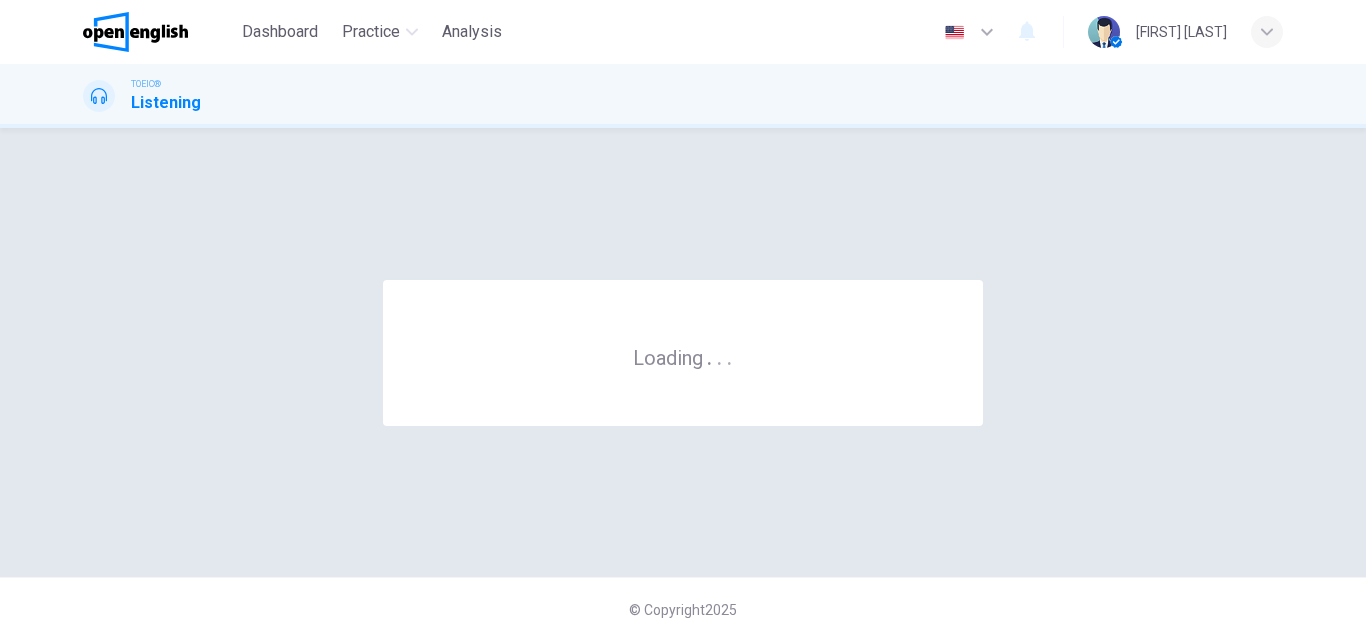 scroll, scrollTop: 0, scrollLeft: 0, axis: both 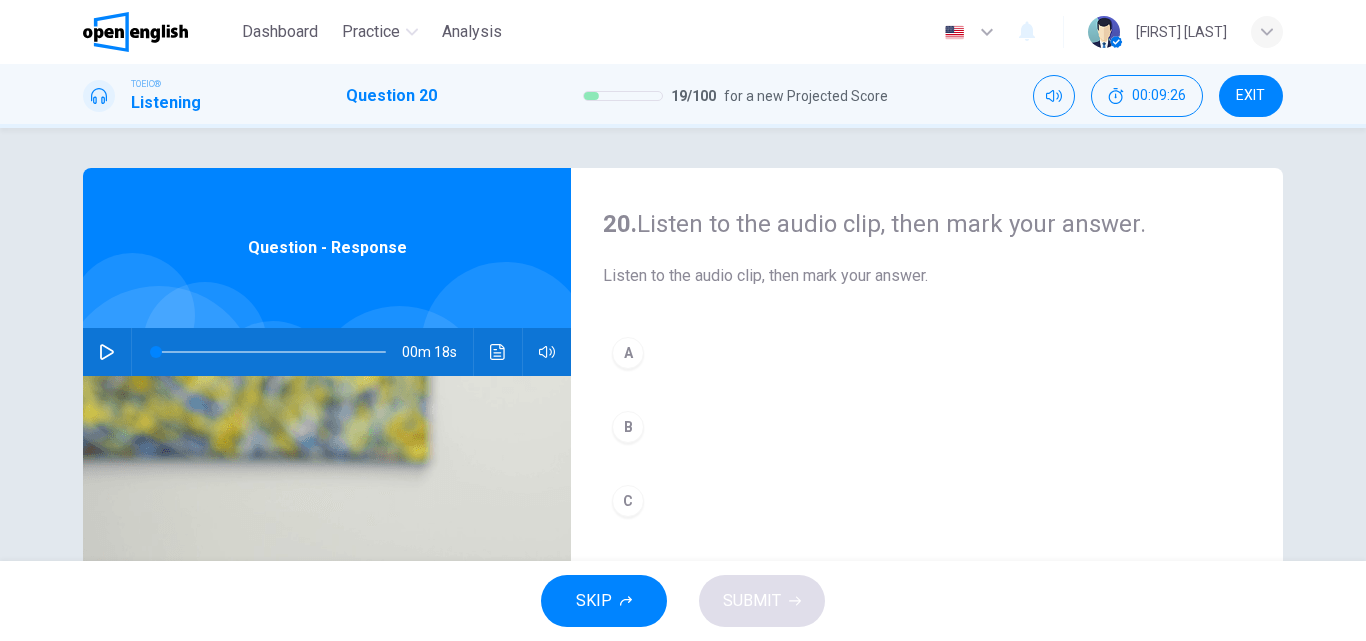 click 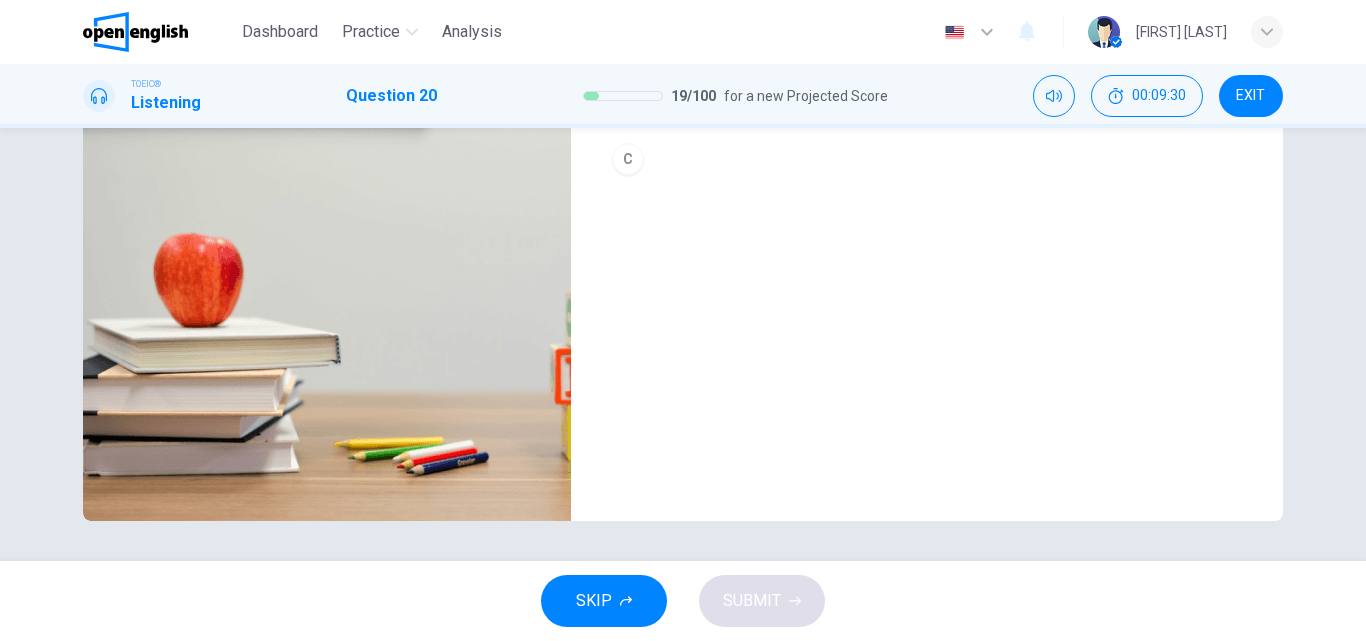 scroll, scrollTop: 0, scrollLeft: 0, axis: both 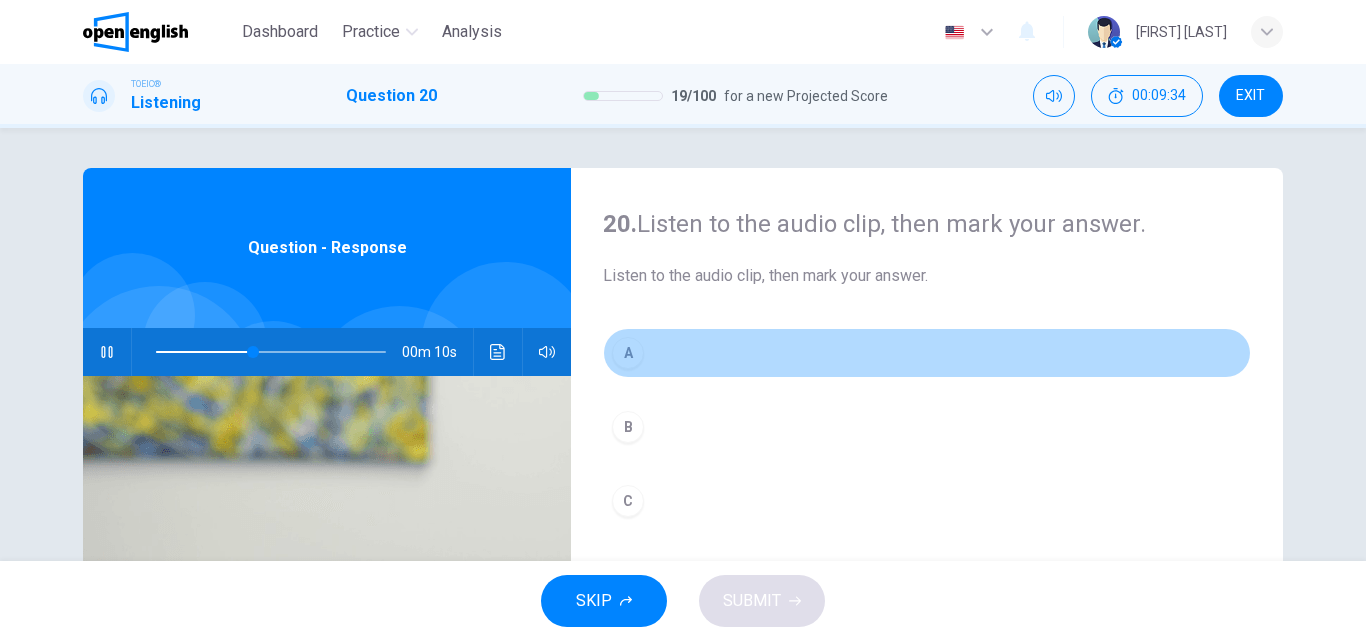 click on "A" at bounding box center (628, 353) 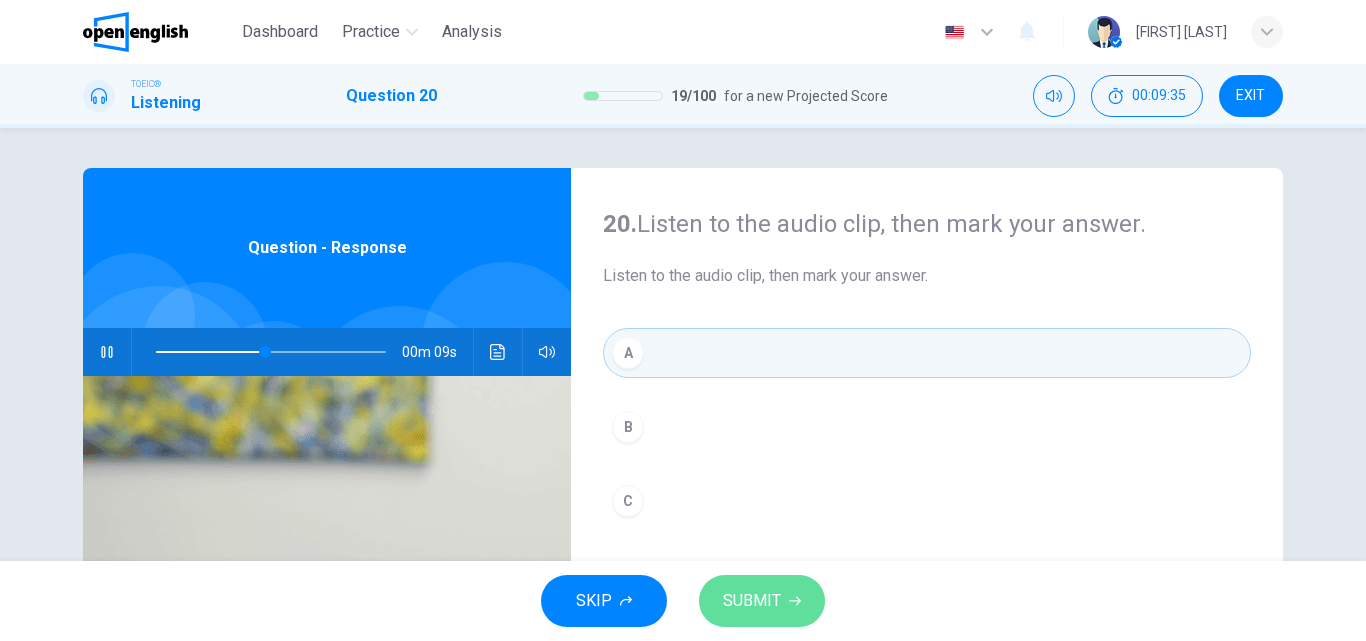 click on "SUBMIT" at bounding box center [752, 601] 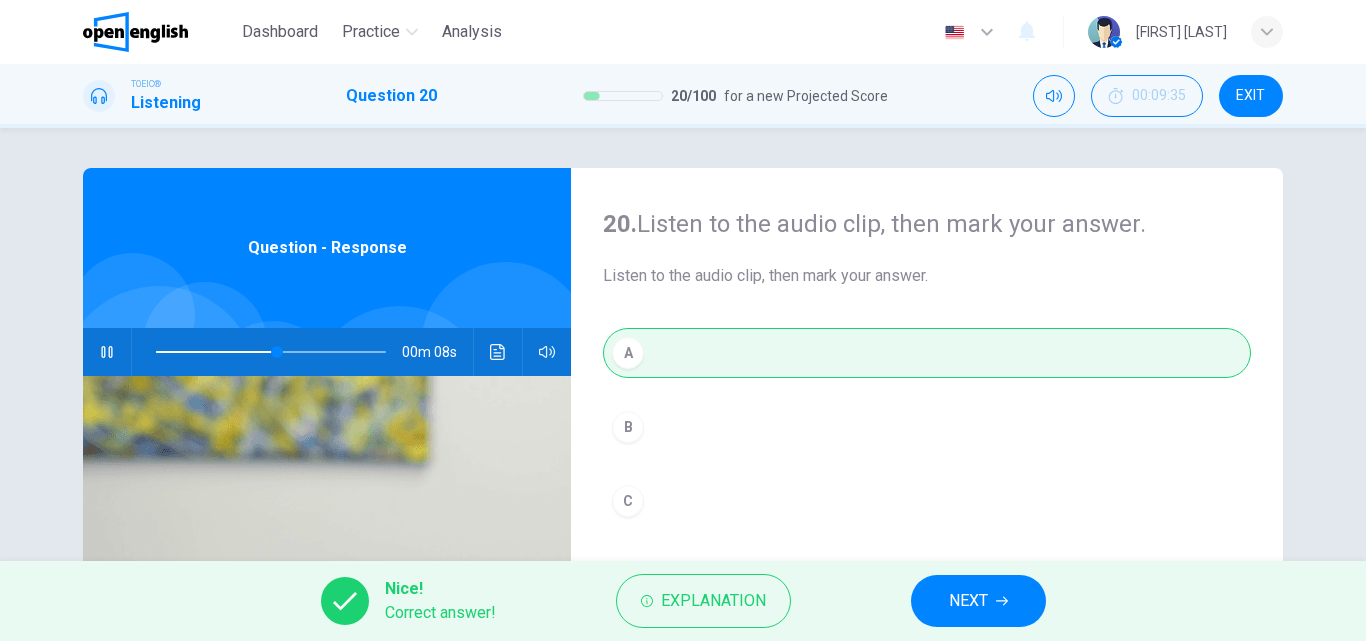 type on "**" 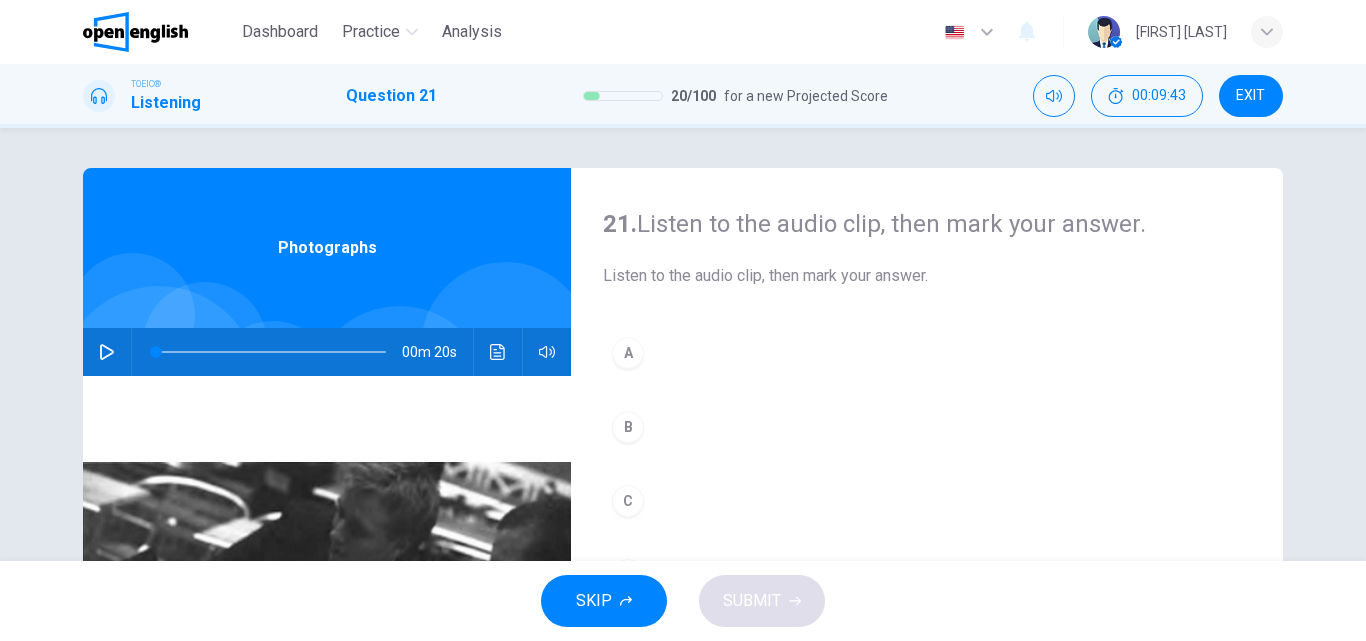 click at bounding box center [107, 352] 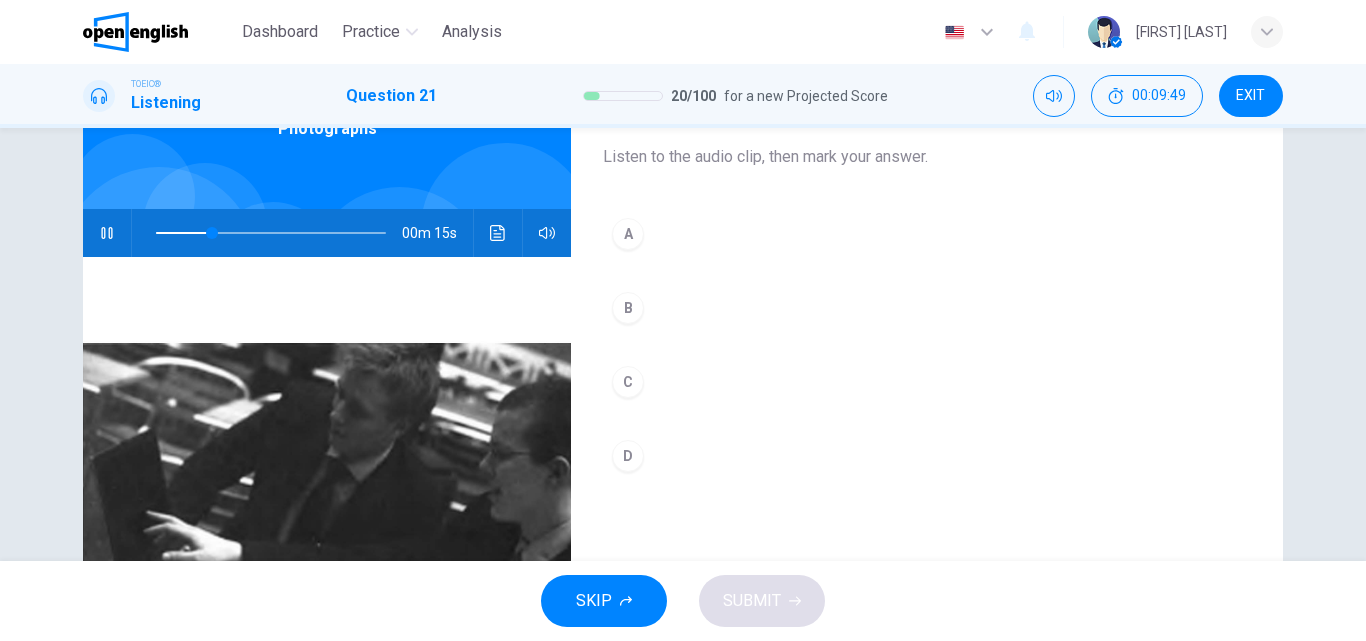 scroll, scrollTop: 42, scrollLeft: 0, axis: vertical 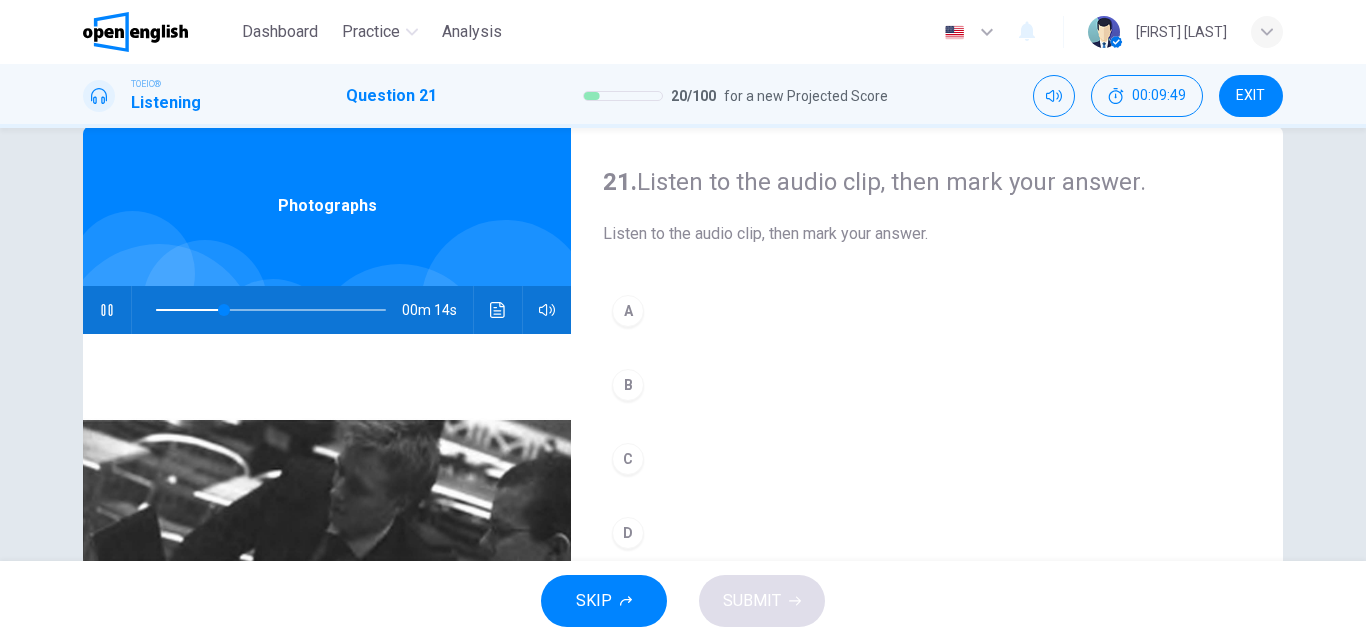 click 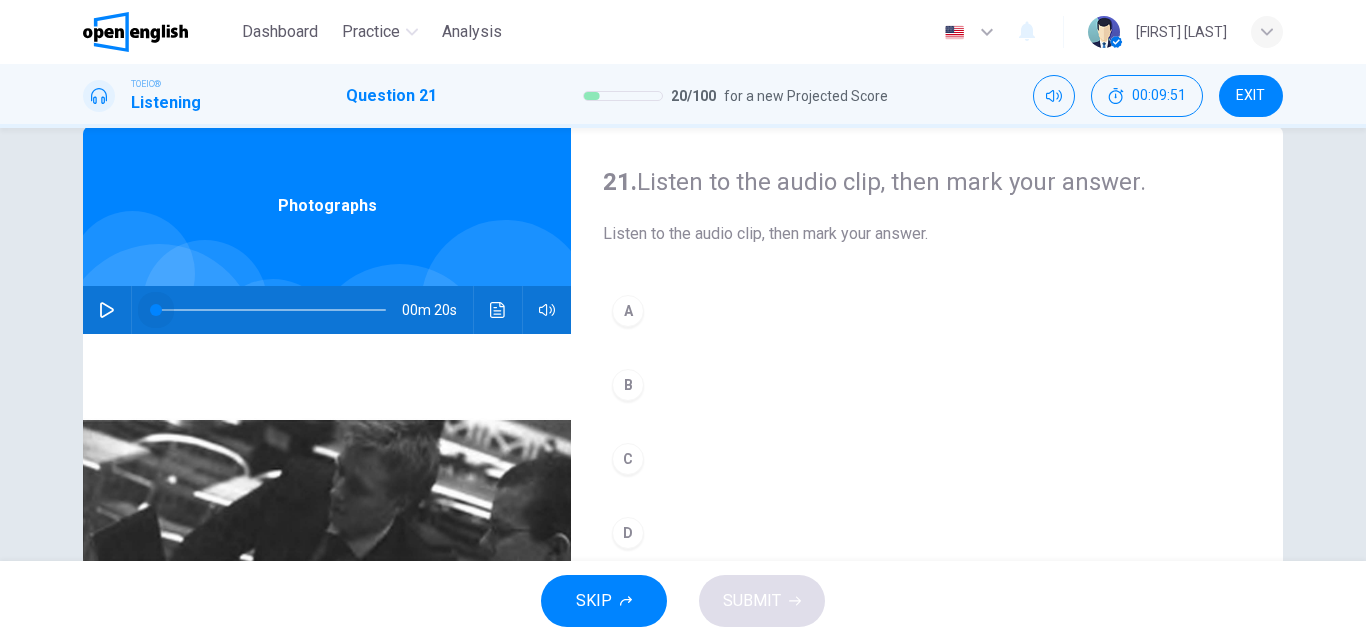 drag, startPoint x: 219, startPoint y: 310, endPoint x: 118, endPoint y: 310, distance: 101 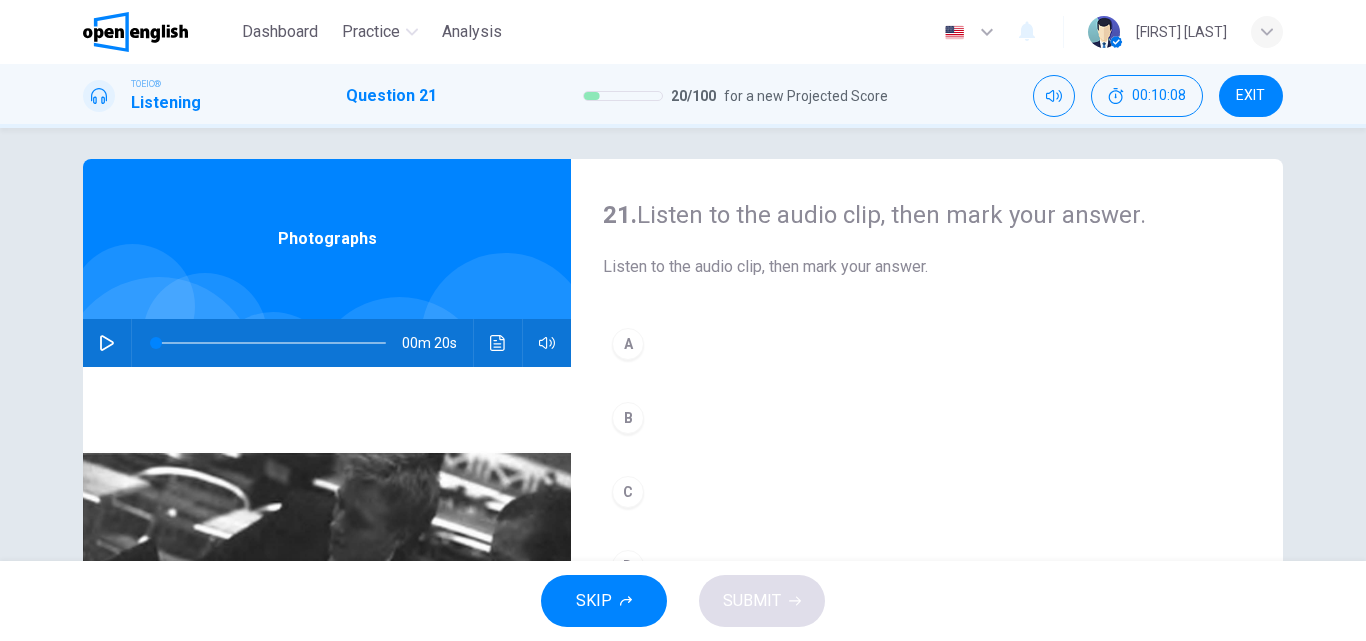 scroll, scrollTop: 0, scrollLeft: 0, axis: both 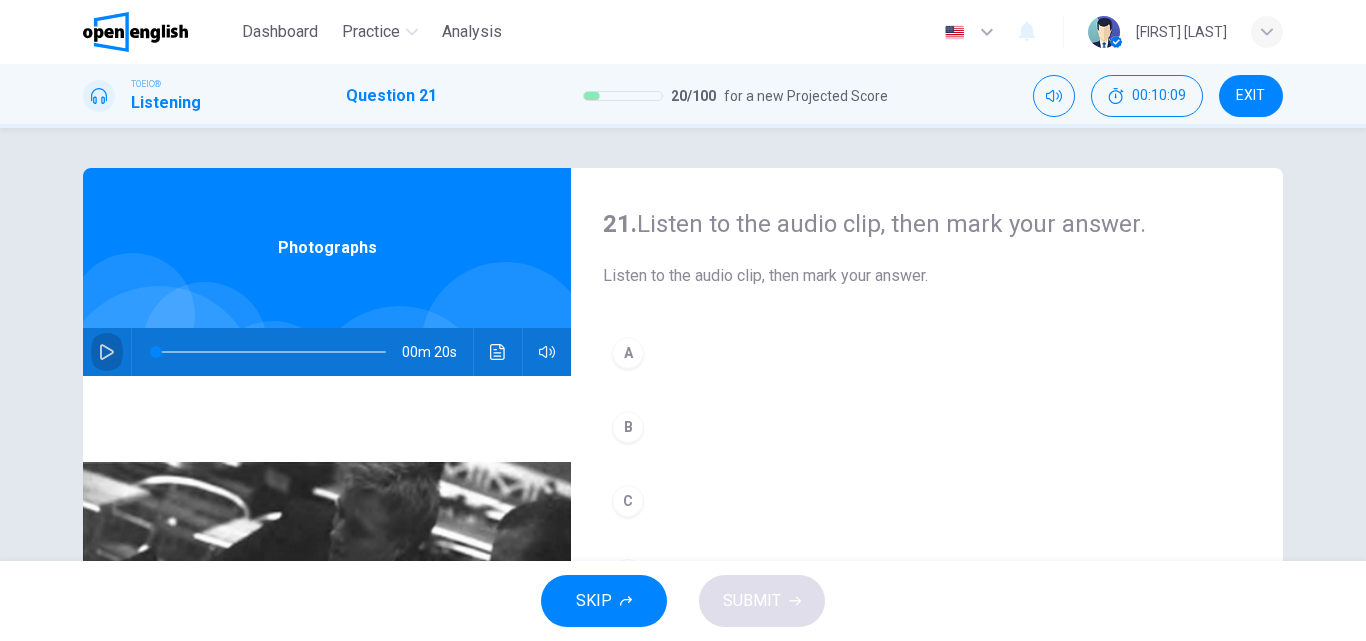 click 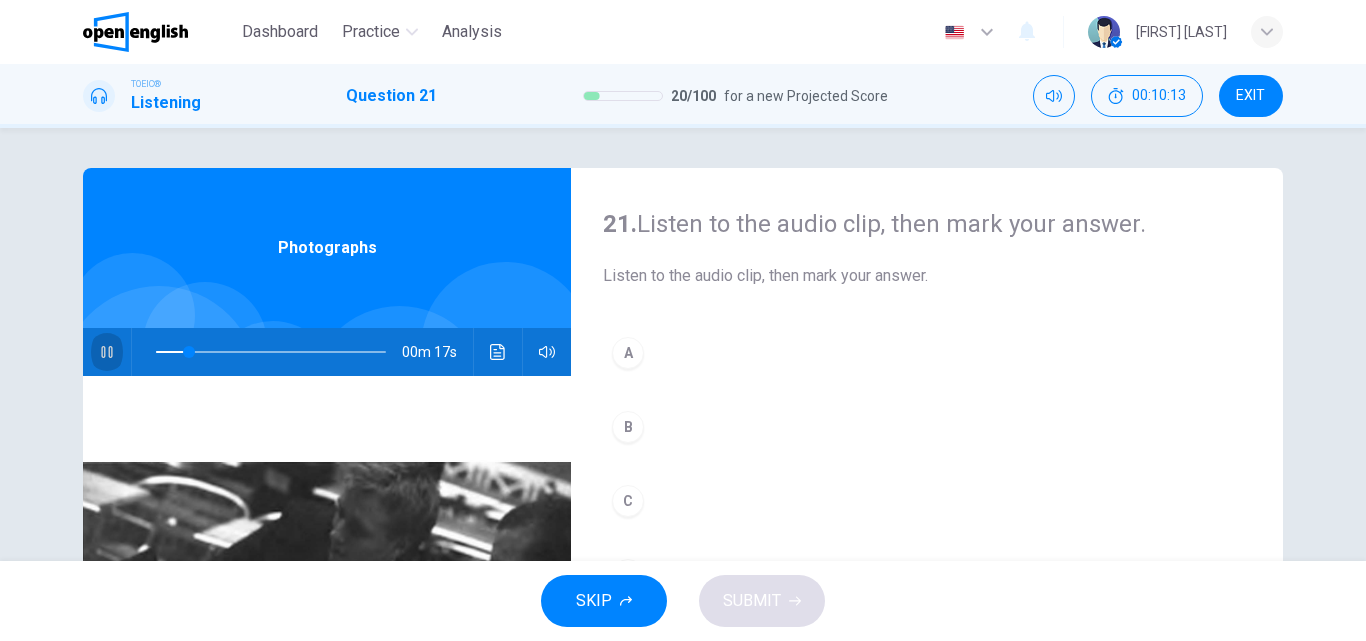 click 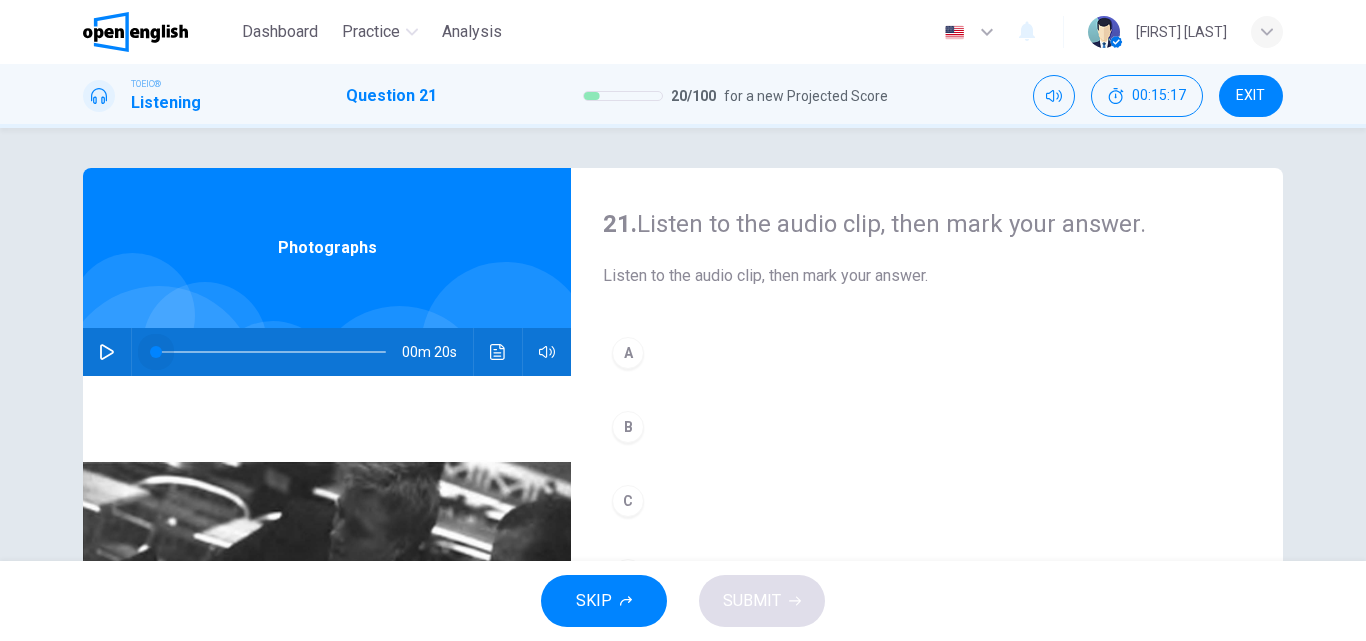 drag, startPoint x: 183, startPoint y: 351, endPoint x: 122, endPoint y: 345, distance: 61.294373 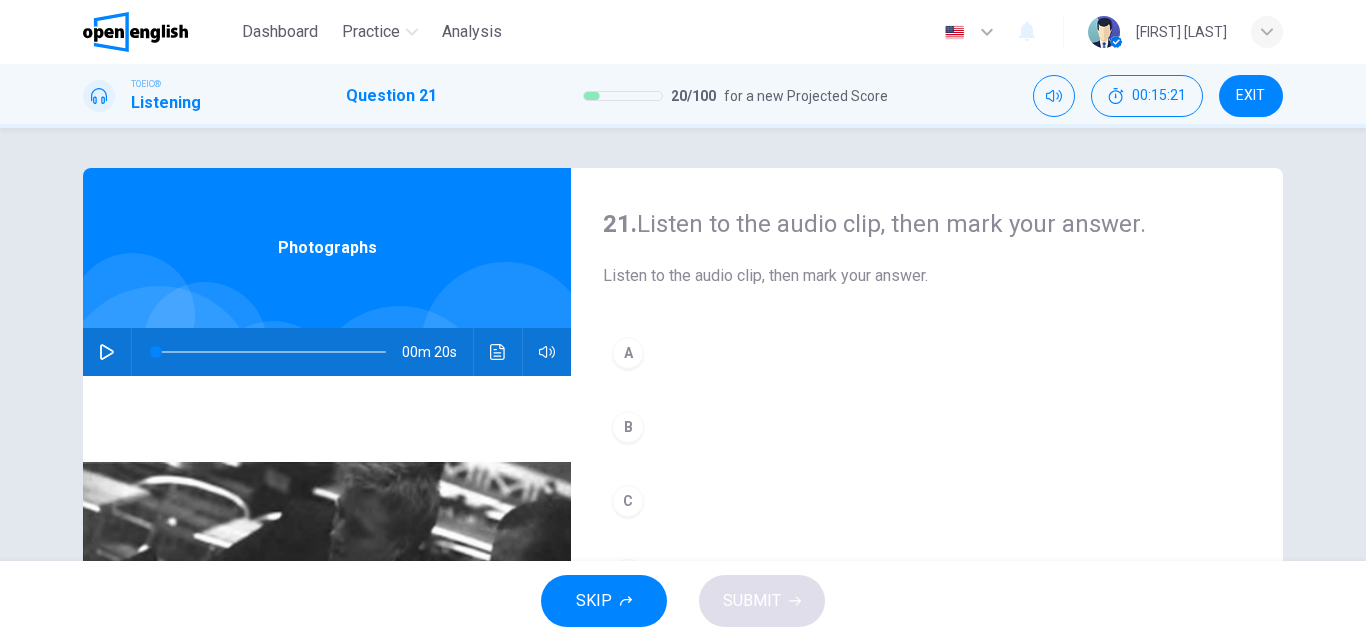 drag, startPoint x: 597, startPoint y: 221, endPoint x: 636, endPoint y: 230, distance: 40.024994 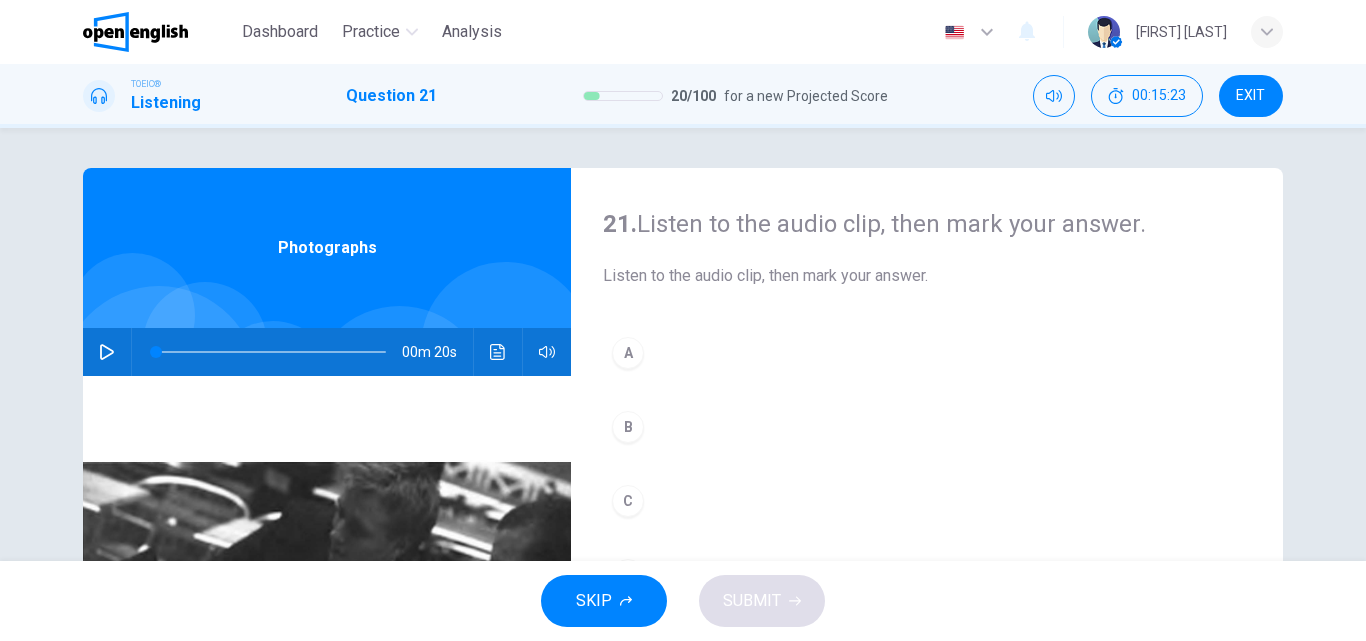drag, startPoint x: 601, startPoint y: 225, endPoint x: 666, endPoint y: 225, distance: 65 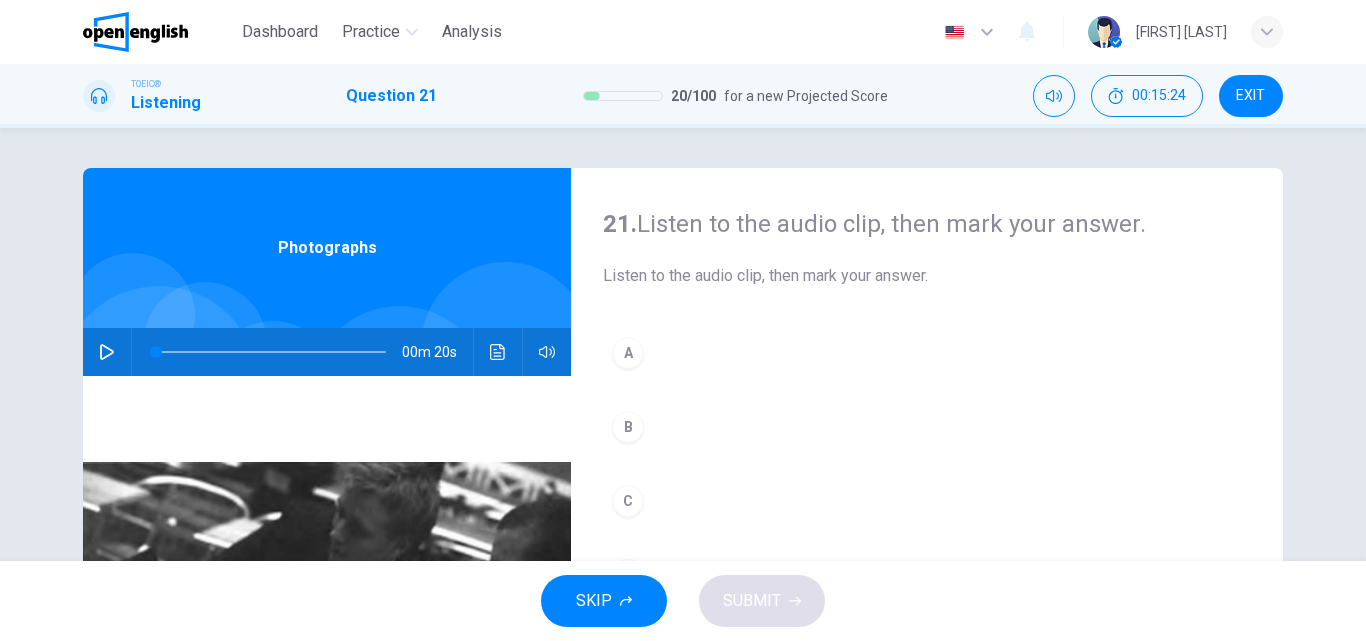 click on "21.  Listen to the audio clip, then mark your answer." at bounding box center (927, 224) 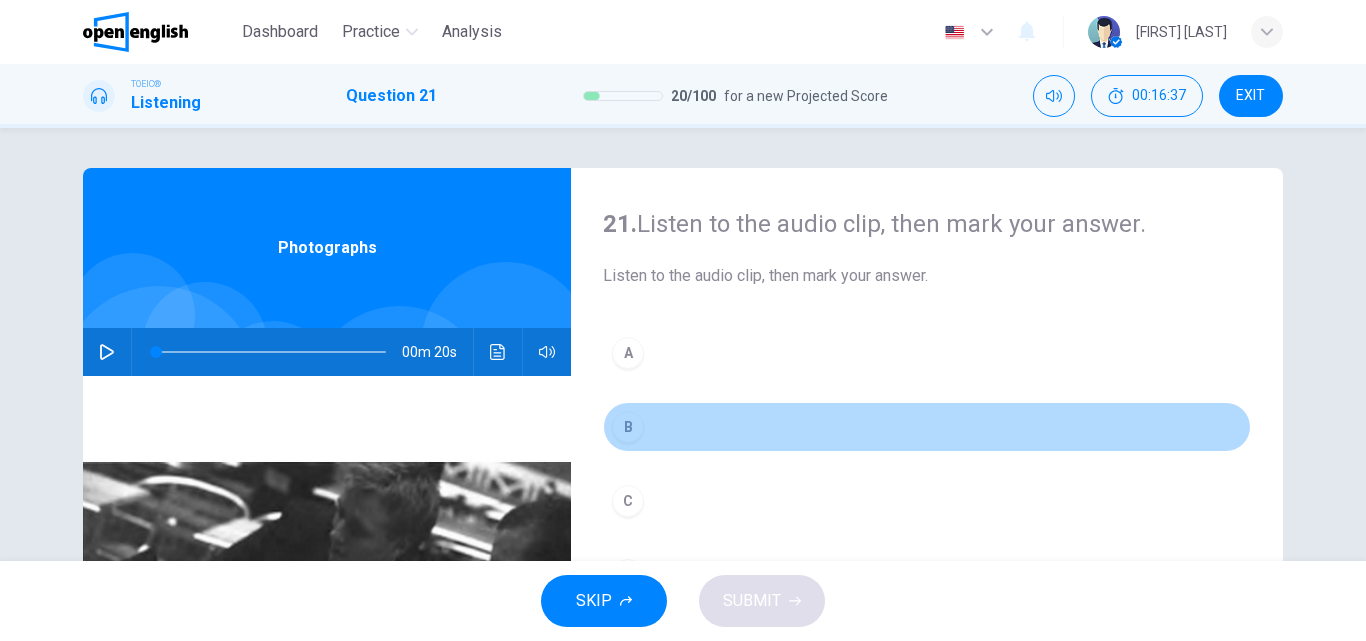 click on "B" at bounding box center [927, 427] 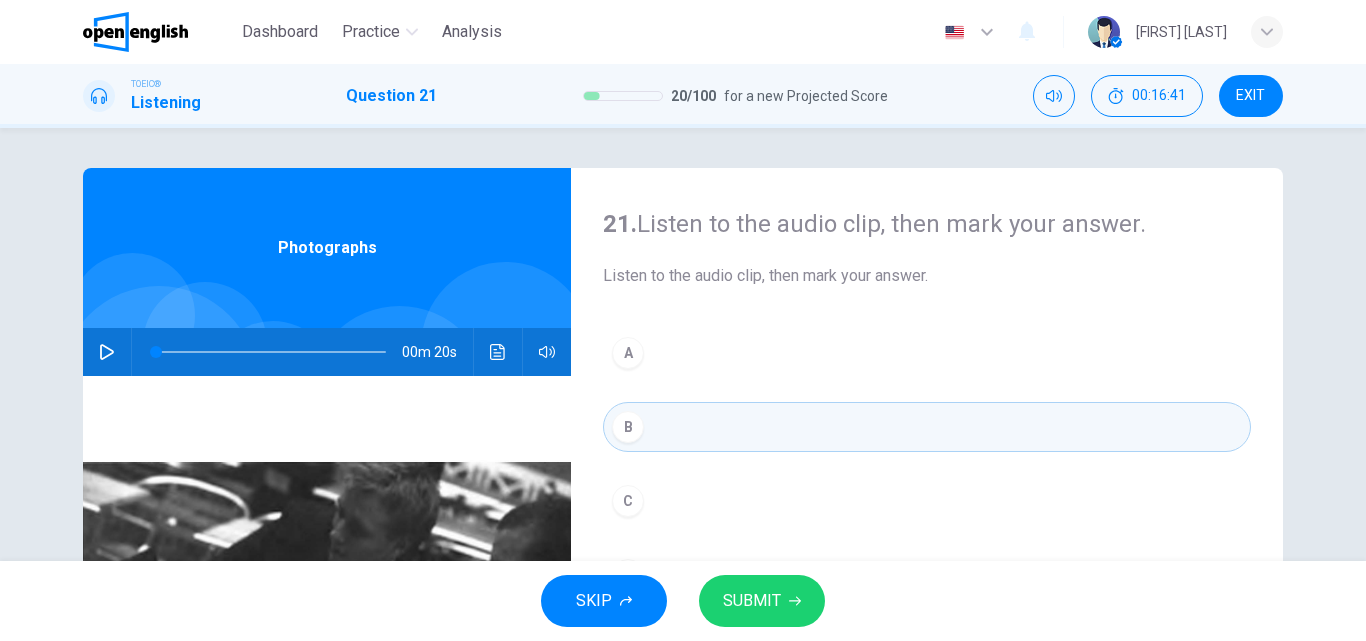 click on "A" at bounding box center [927, 353] 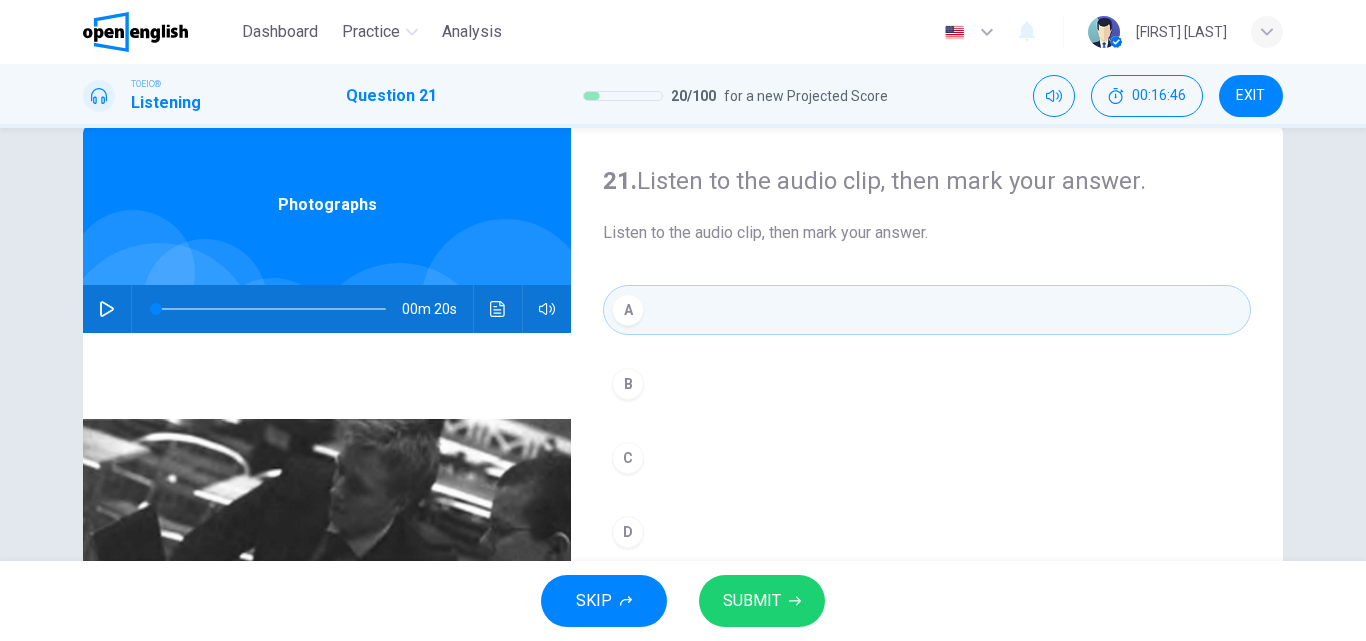 scroll, scrollTop: 42, scrollLeft: 0, axis: vertical 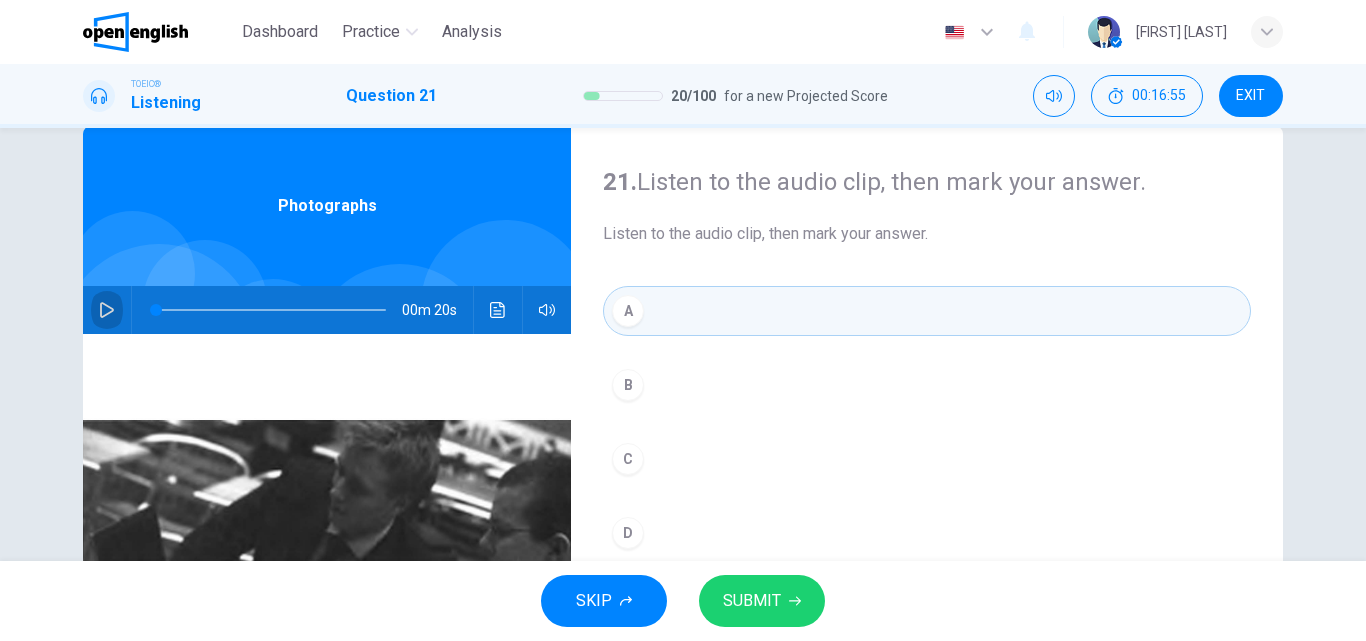 click 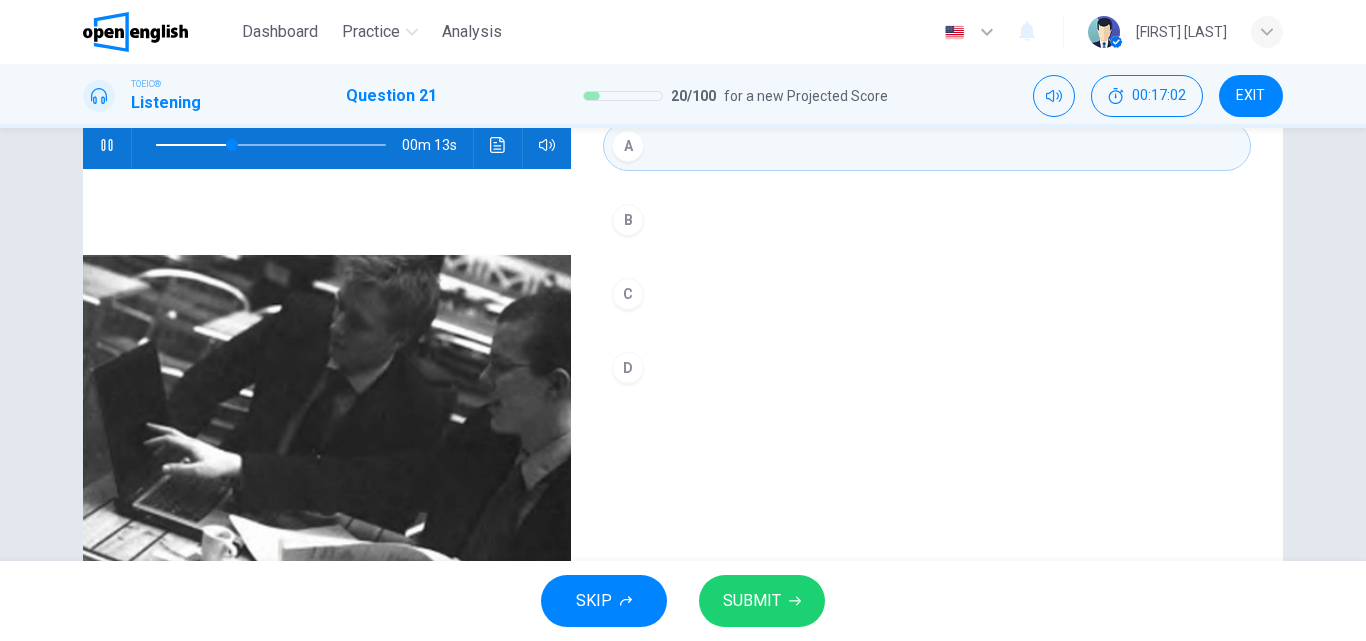 scroll, scrollTop: 242, scrollLeft: 0, axis: vertical 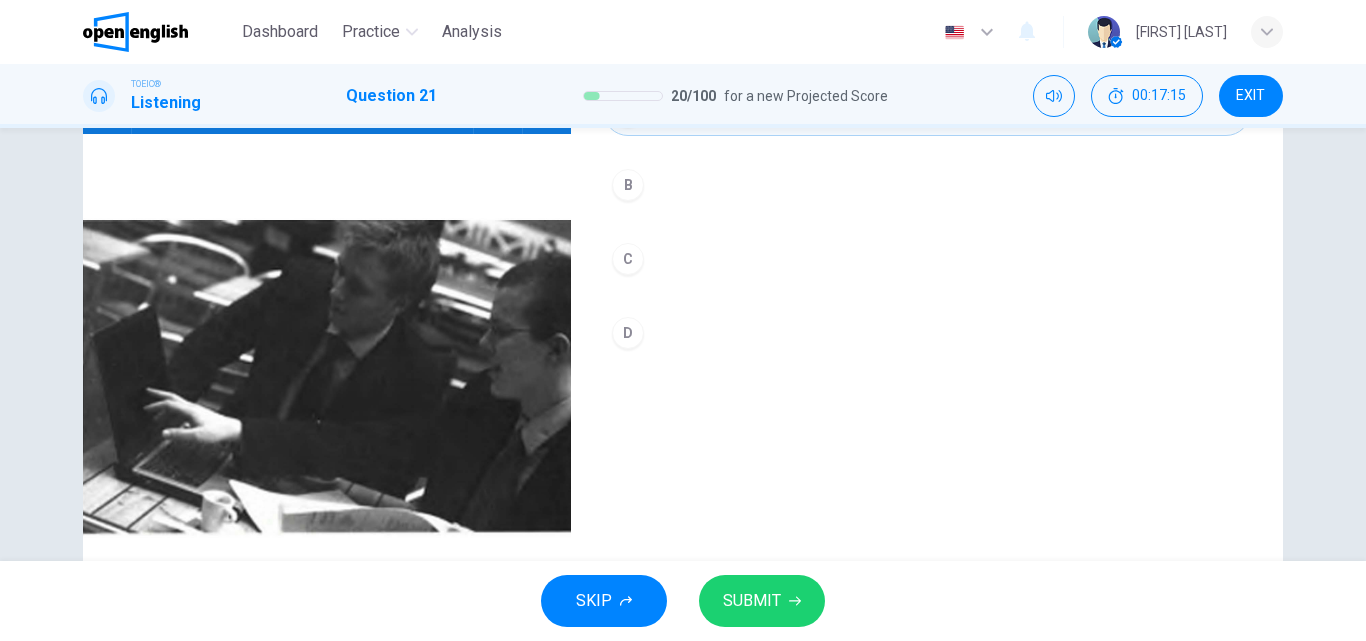 type on "*" 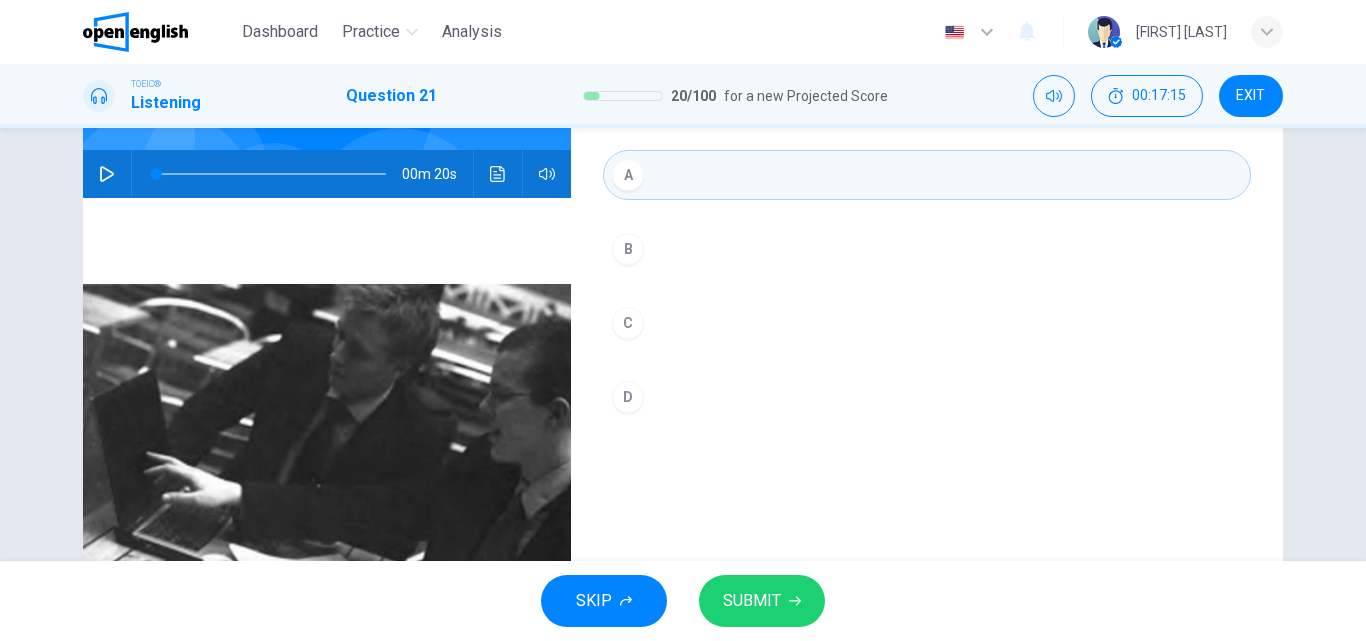 scroll, scrollTop: 142, scrollLeft: 0, axis: vertical 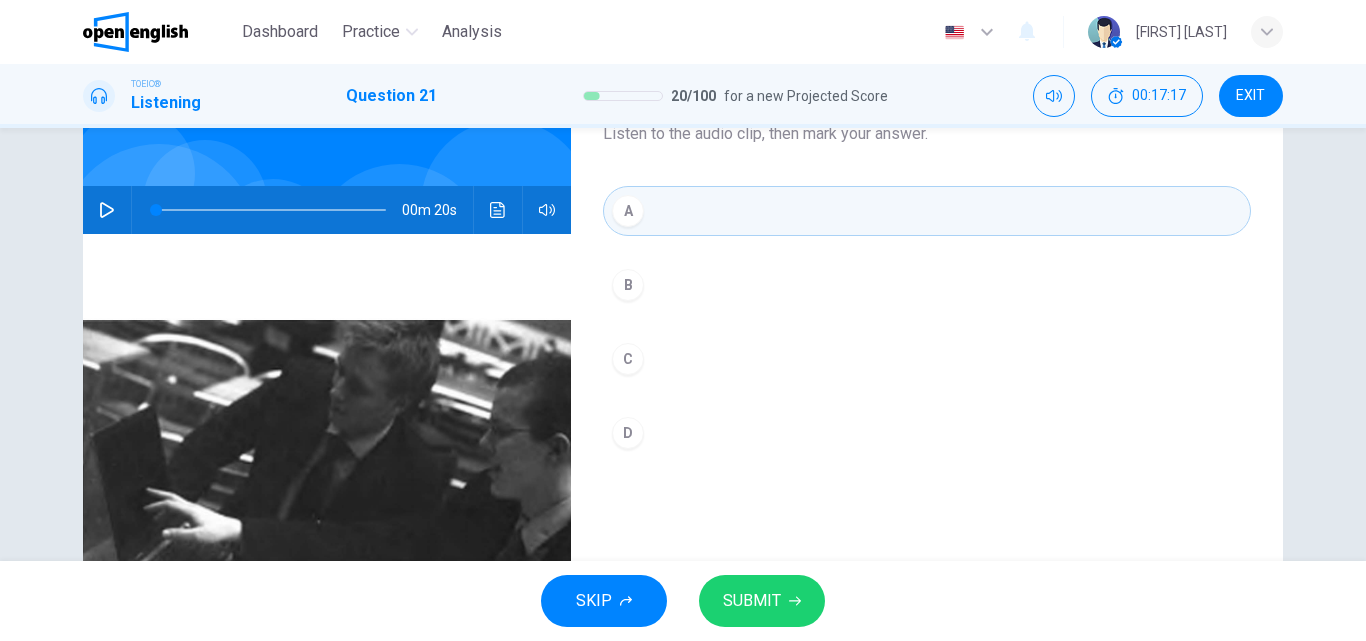 click on "SUBMIT" at bounding box center [752, 601] 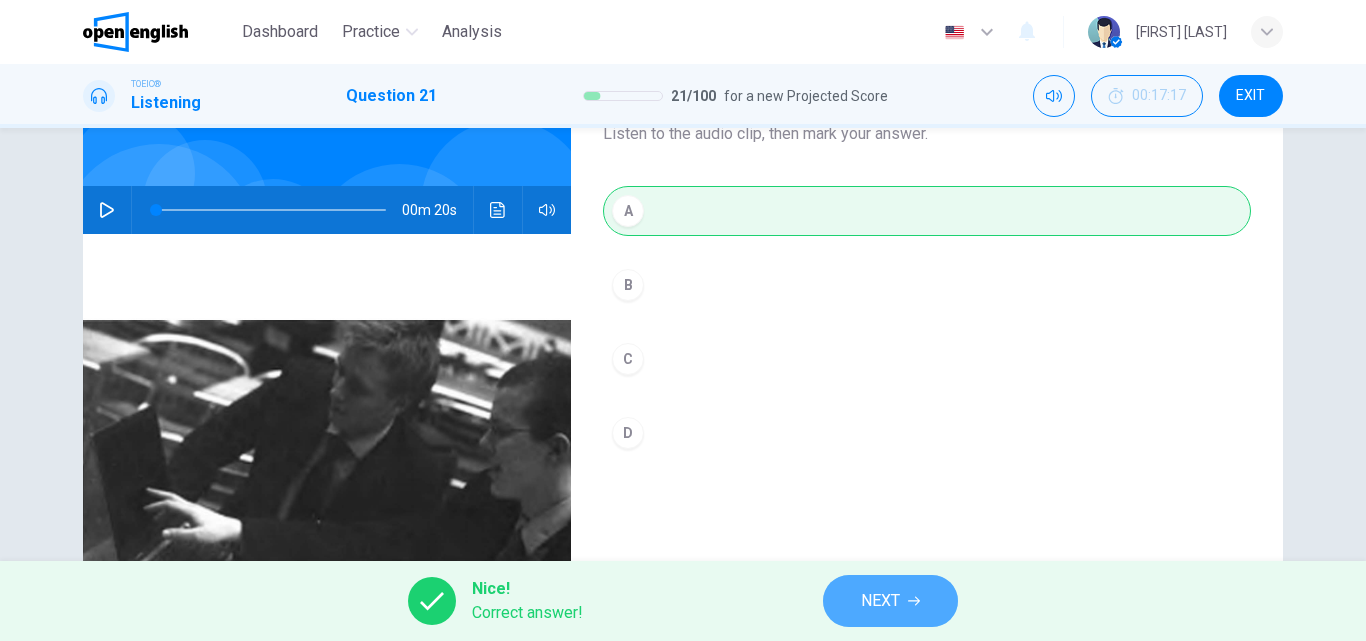 click 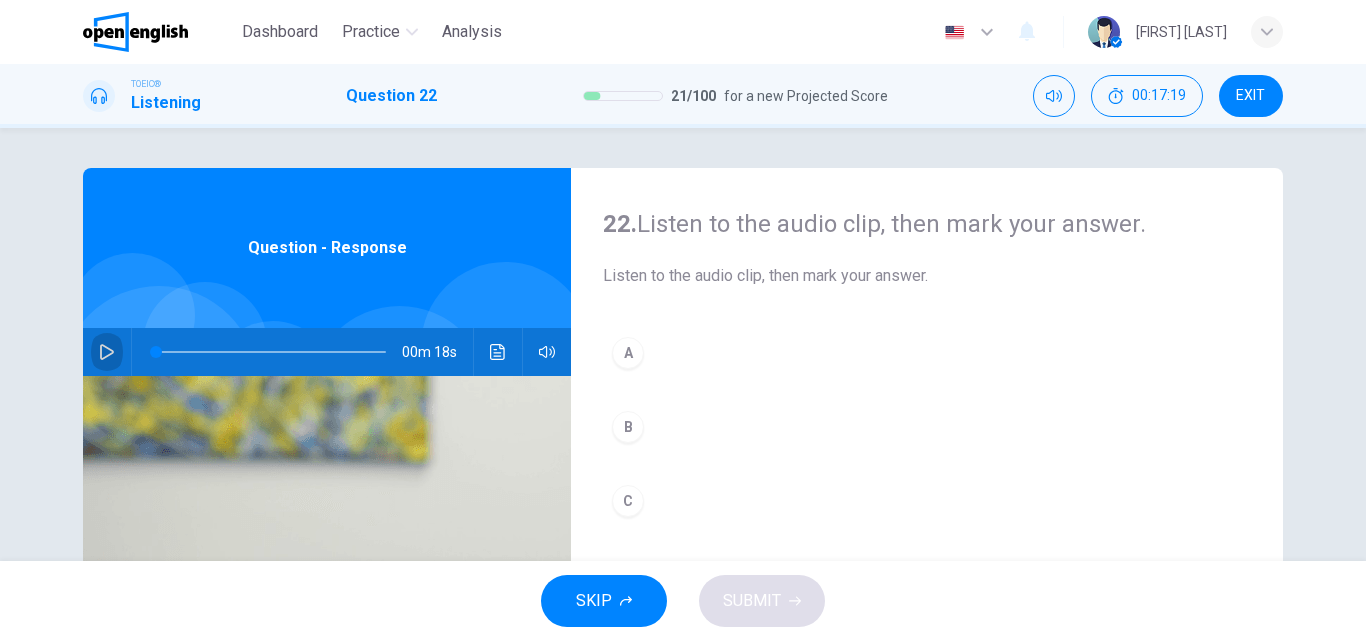 click 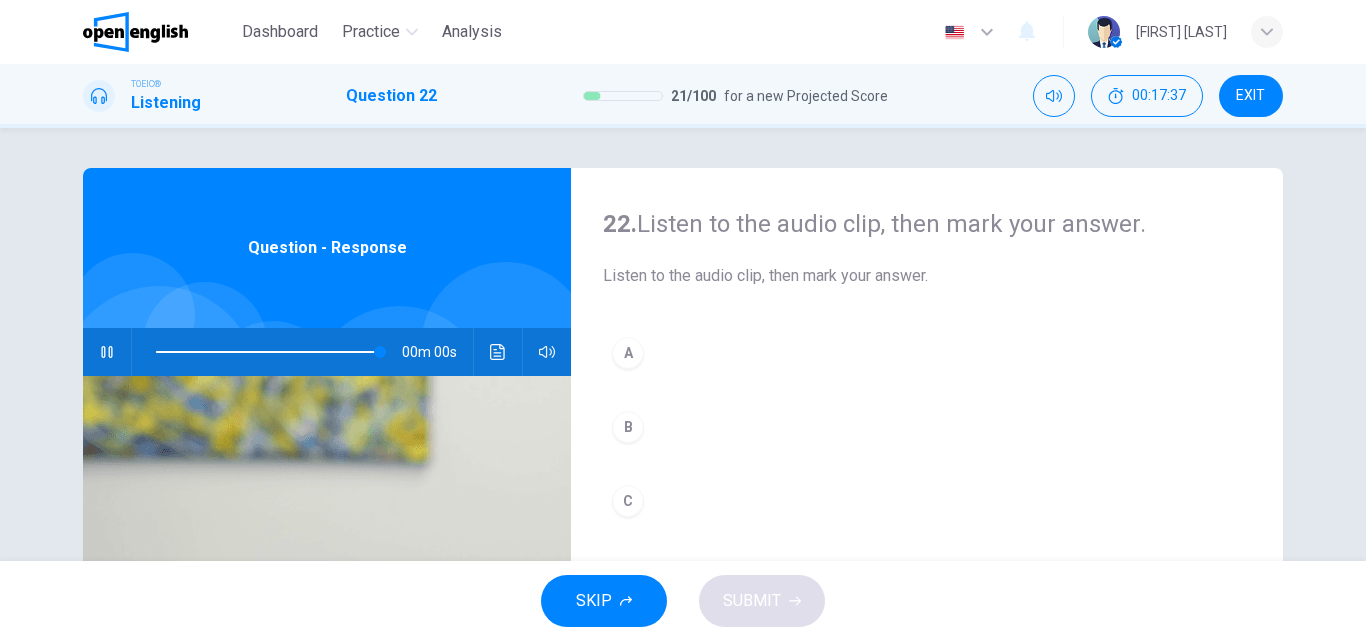 click on "C" at bounding box center (628, 501) 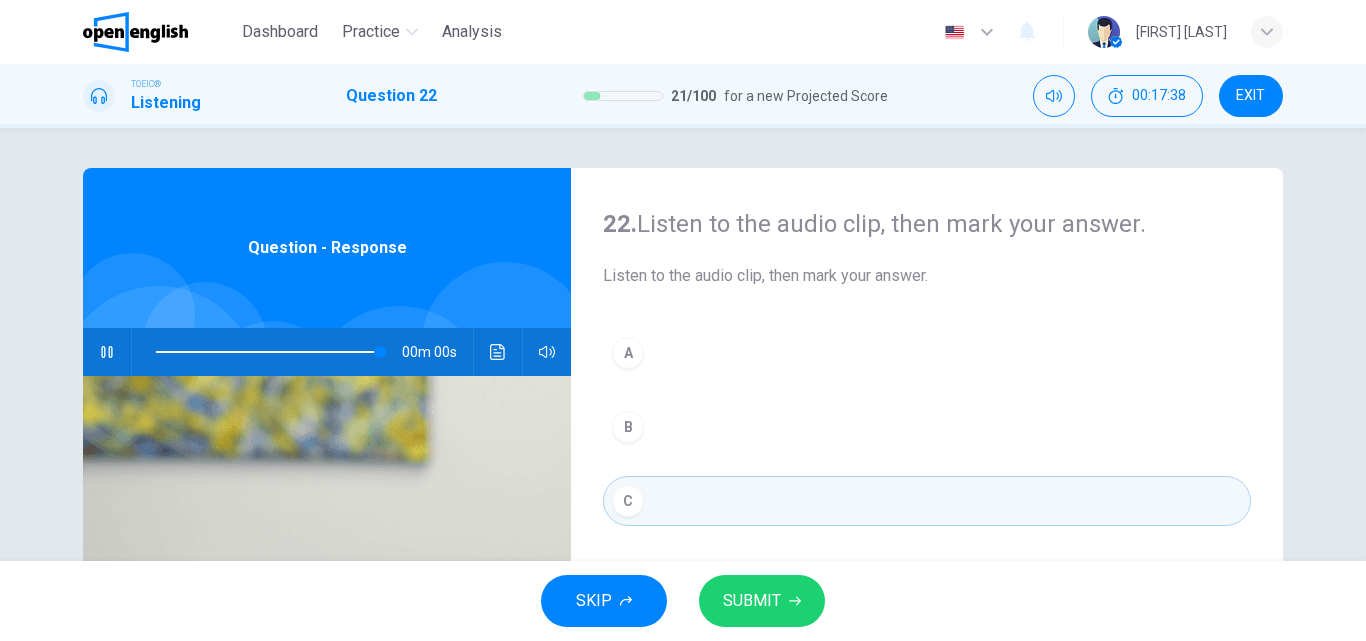 type on "*" 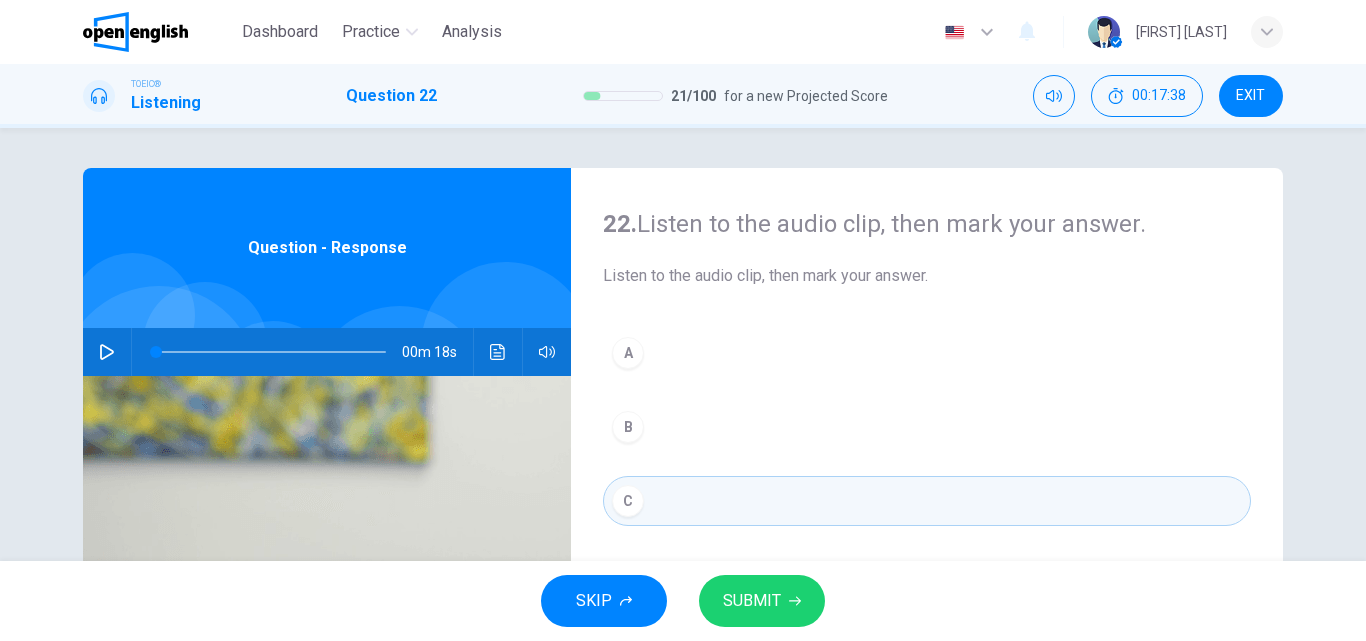 click on "SUBMIT" at bounding box center [752, 601] 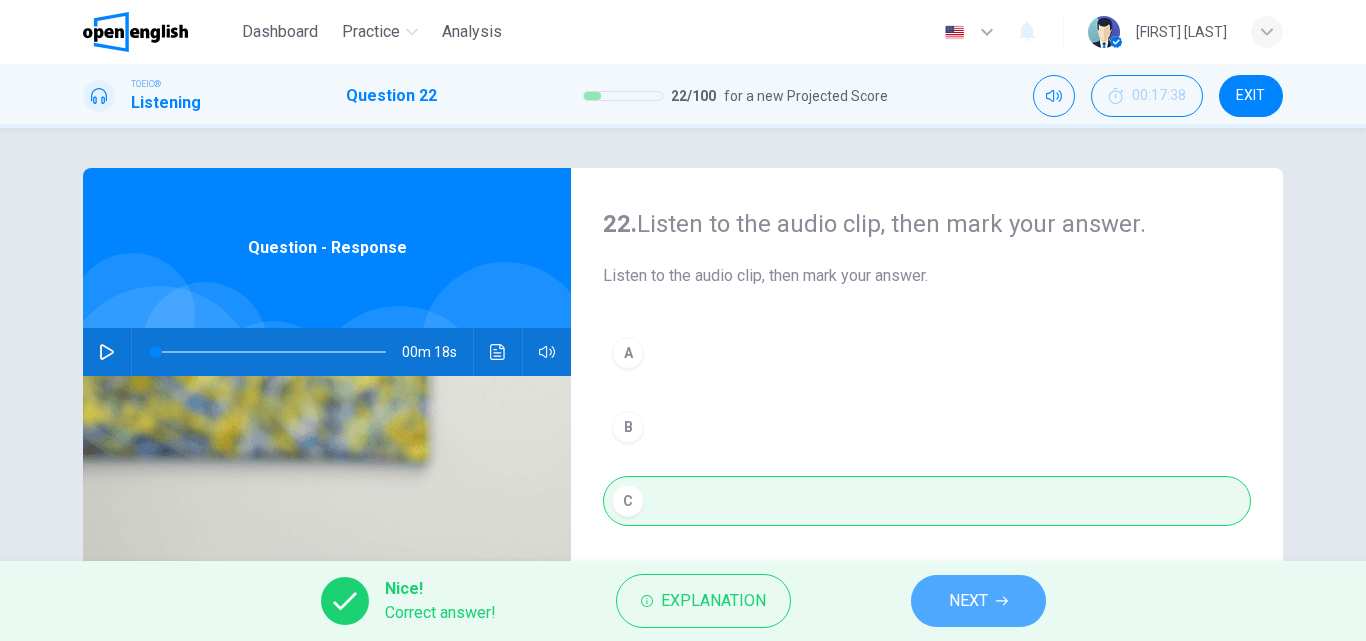 click on "NEXT" at bounding box center (978, 601) 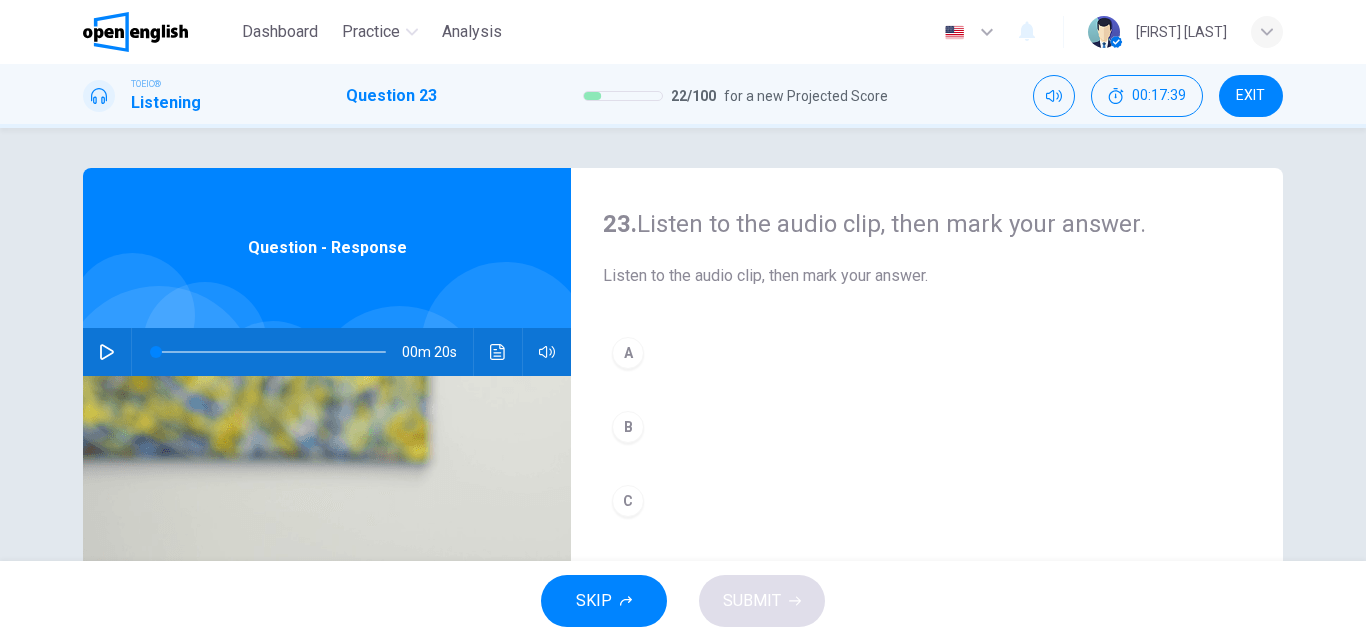 click 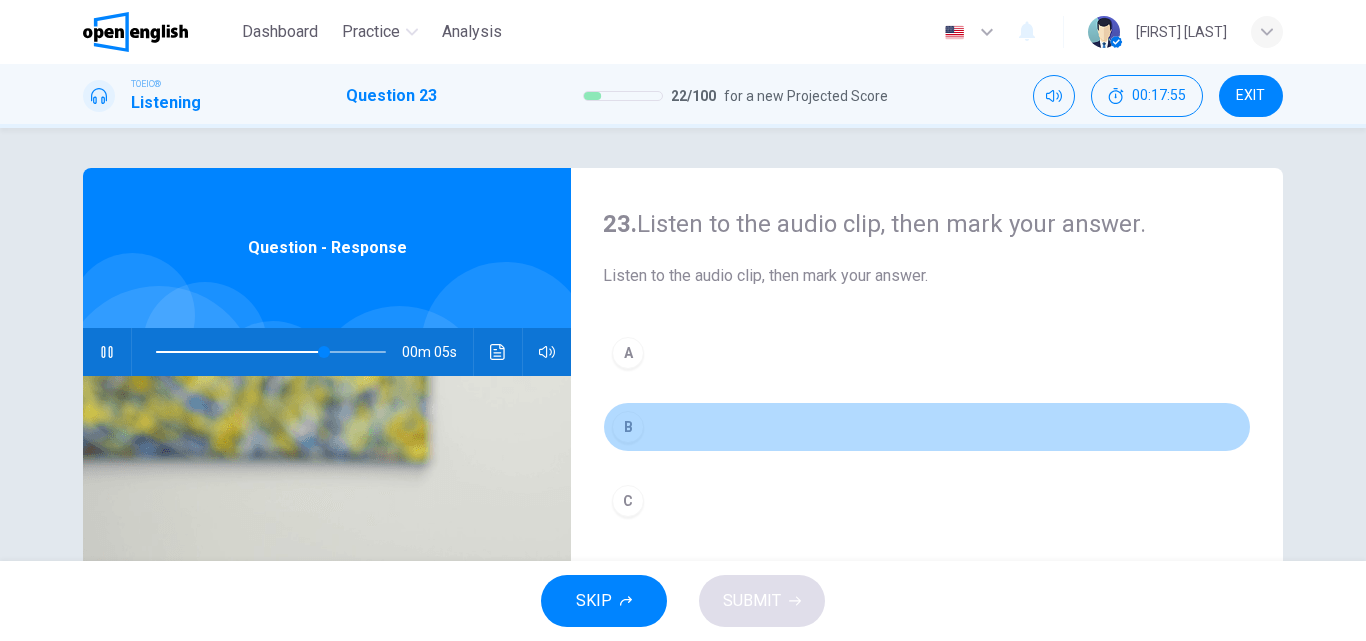 click on "B" at bounding box center [628, 427] 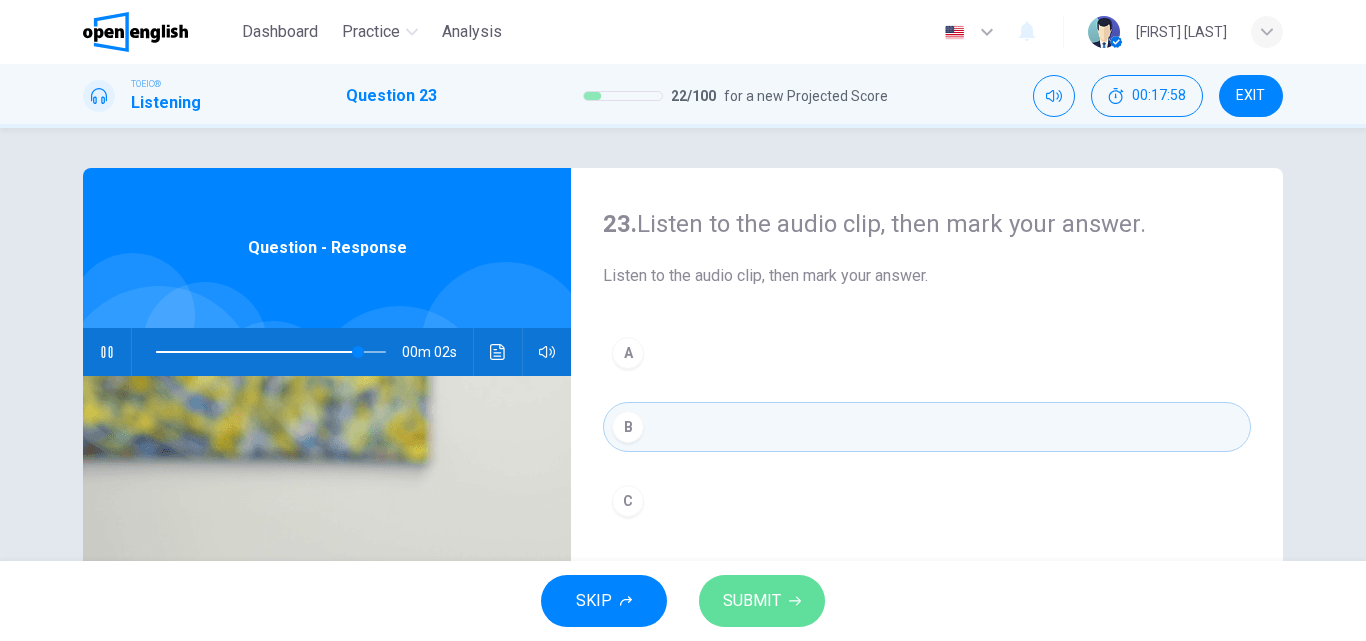 click on "SUBMIT" at bounding box center (752, 601) 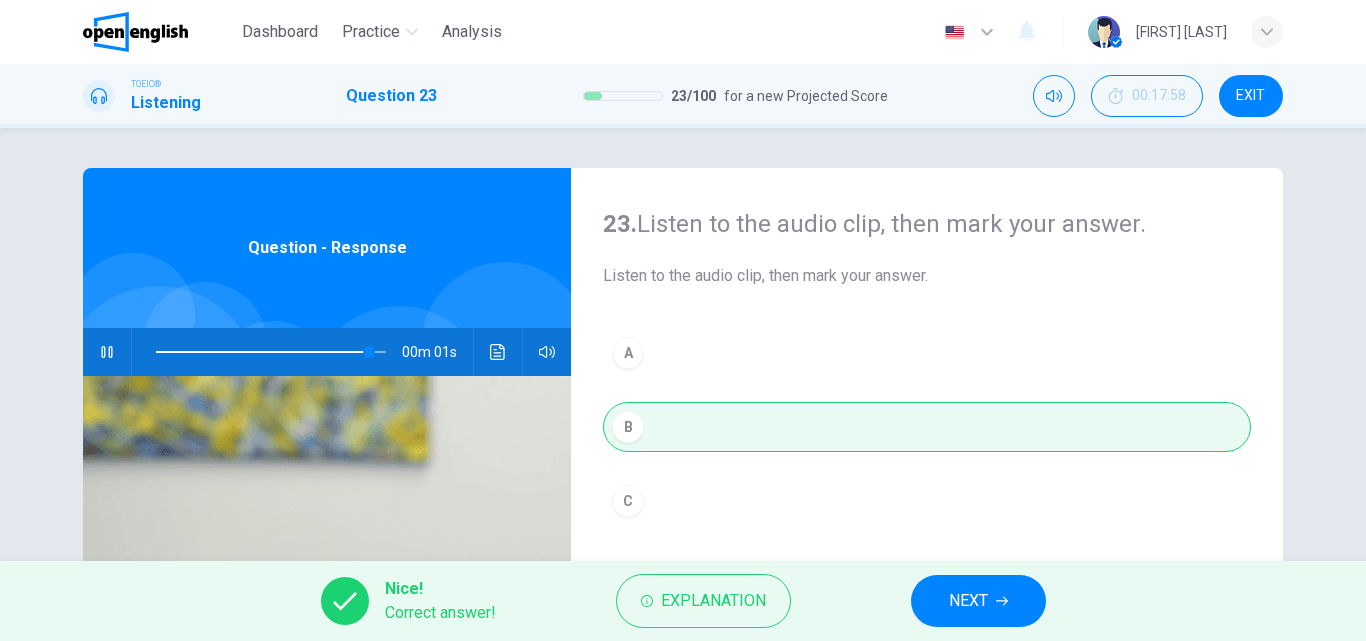 type on "**" 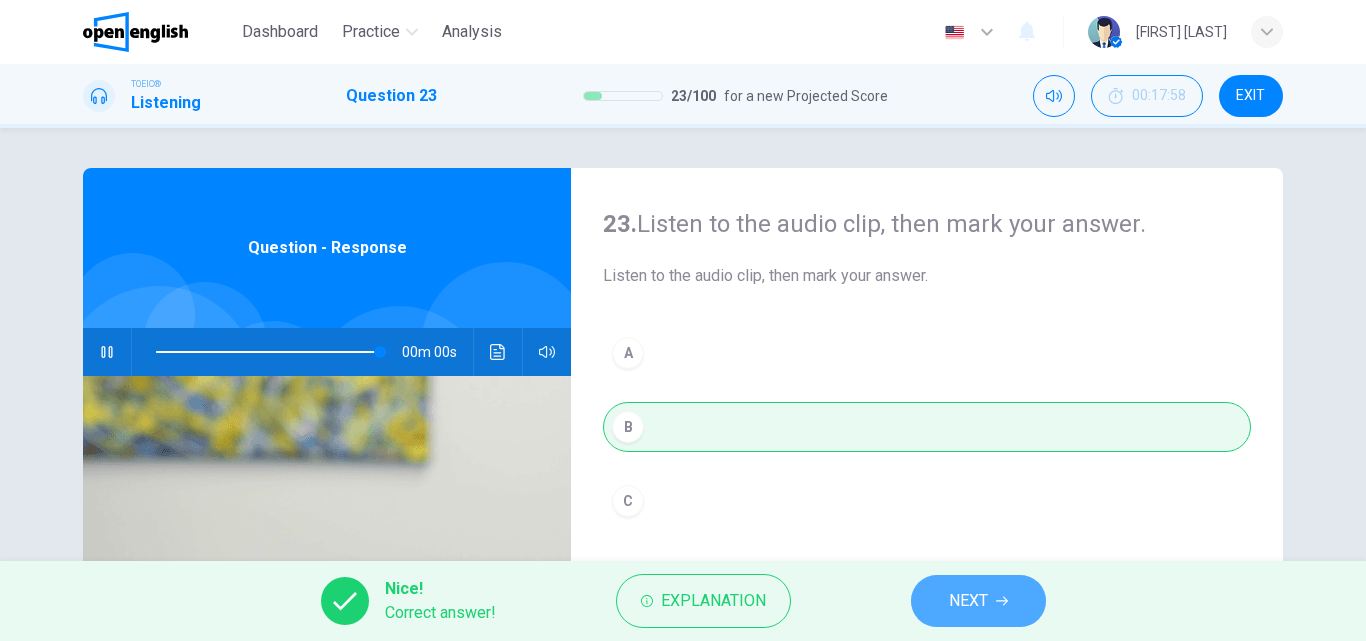 click on "NEXT" at bounding box center [978, 601] 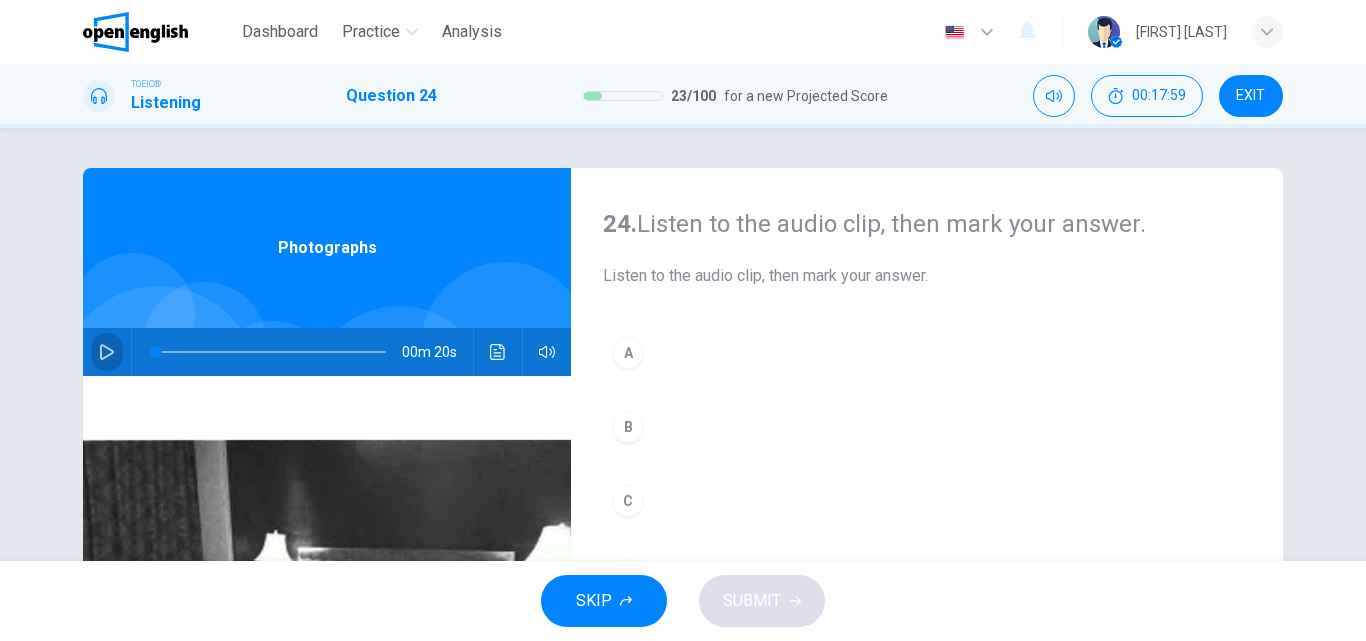 click at bounding box center [107, 352] 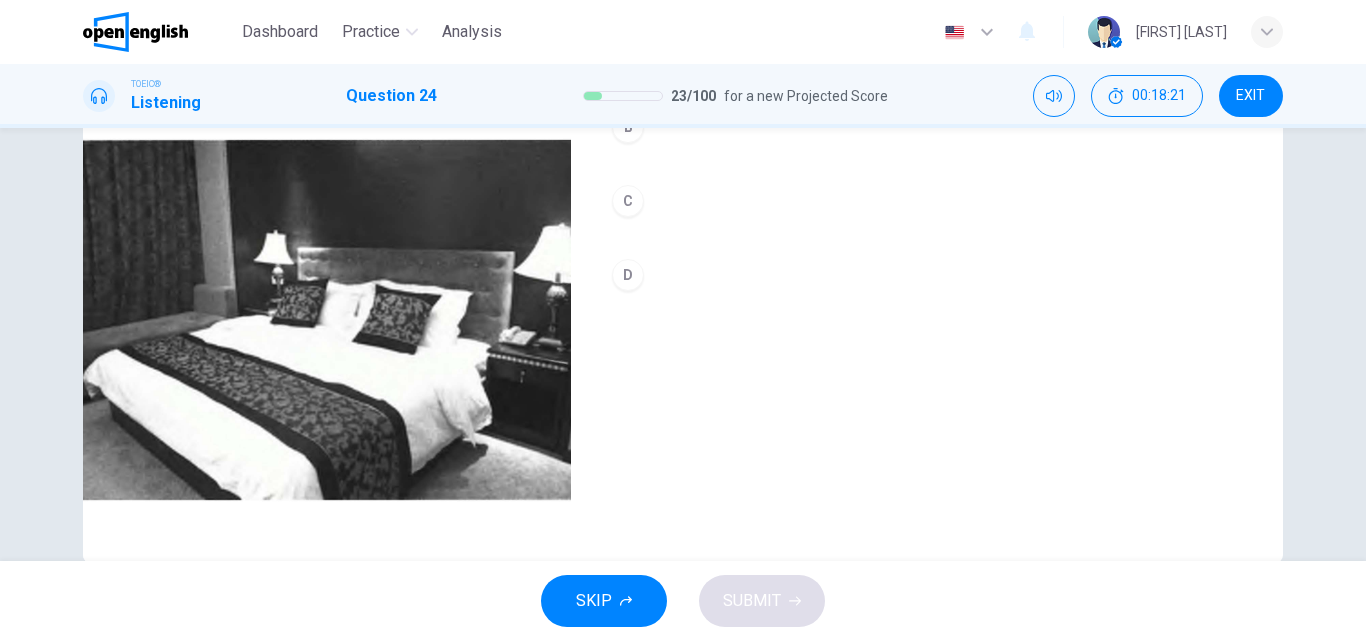scroll, scrollTop: 100, scrollLeft: 0, axis: vertical 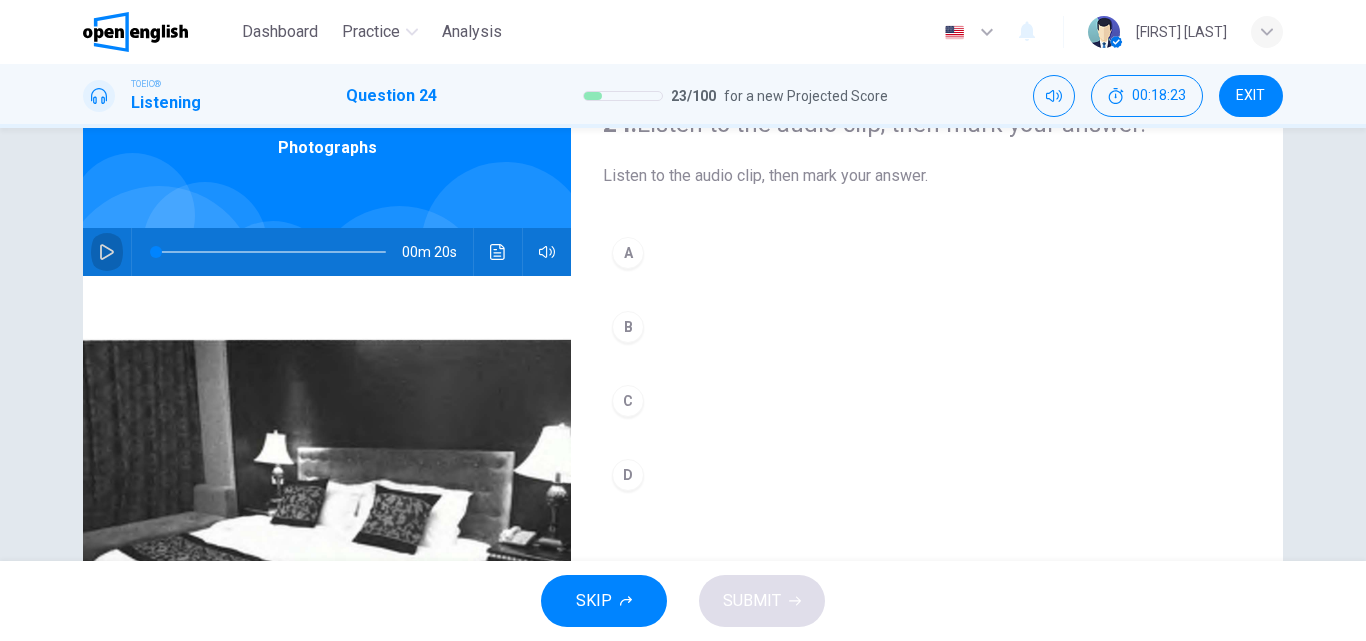 click 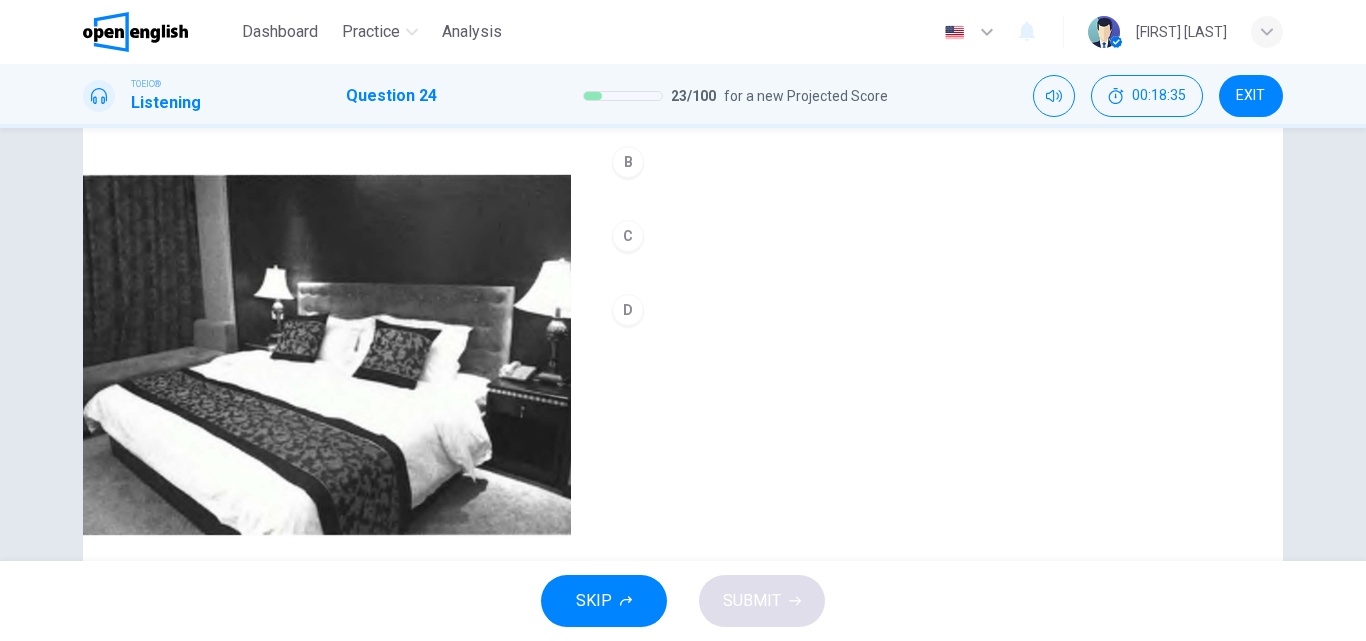 scroll, scrollTop: 300, scrollLeft: 0, axis: vertical 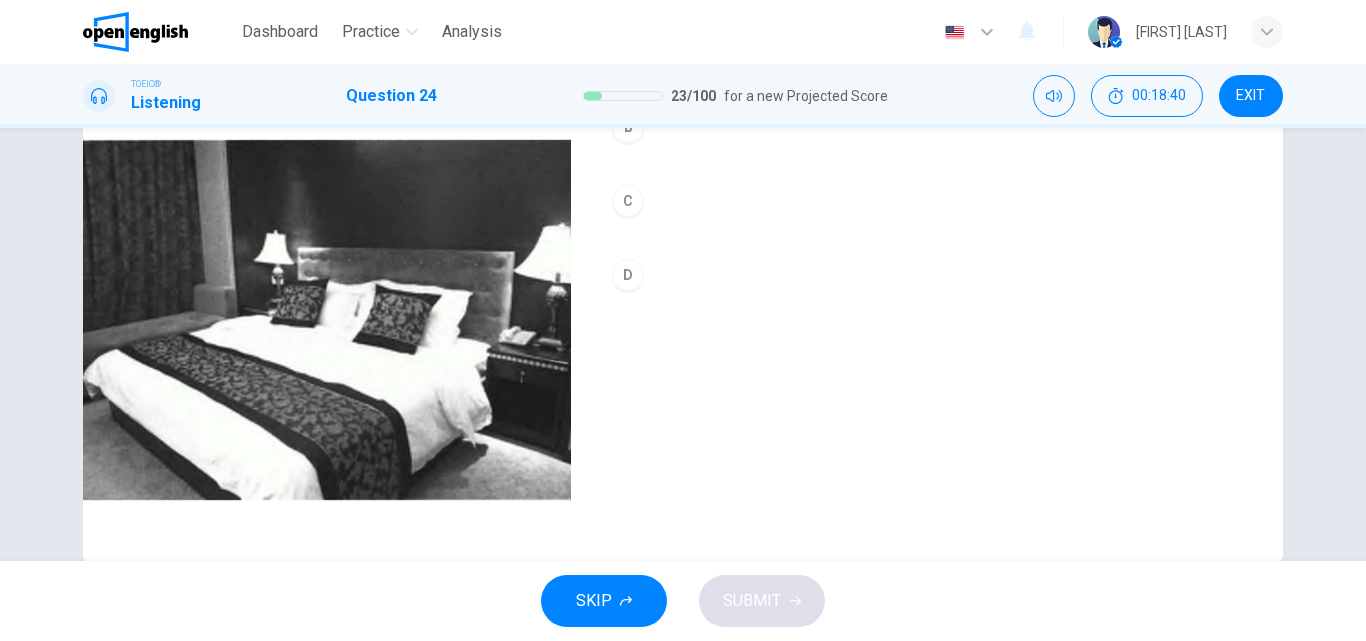 click on "C" at bounding box center (628, 201) 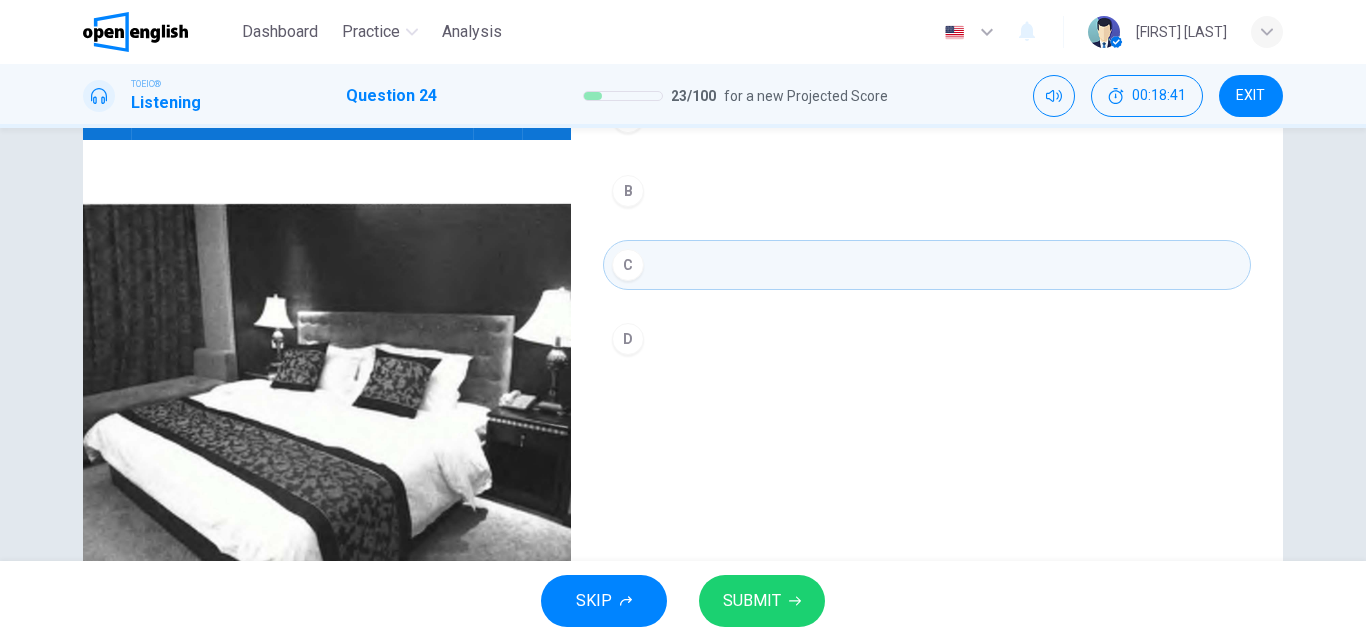 scroll, scrollTop: 200, scrollLeft: 0, axis: vertical 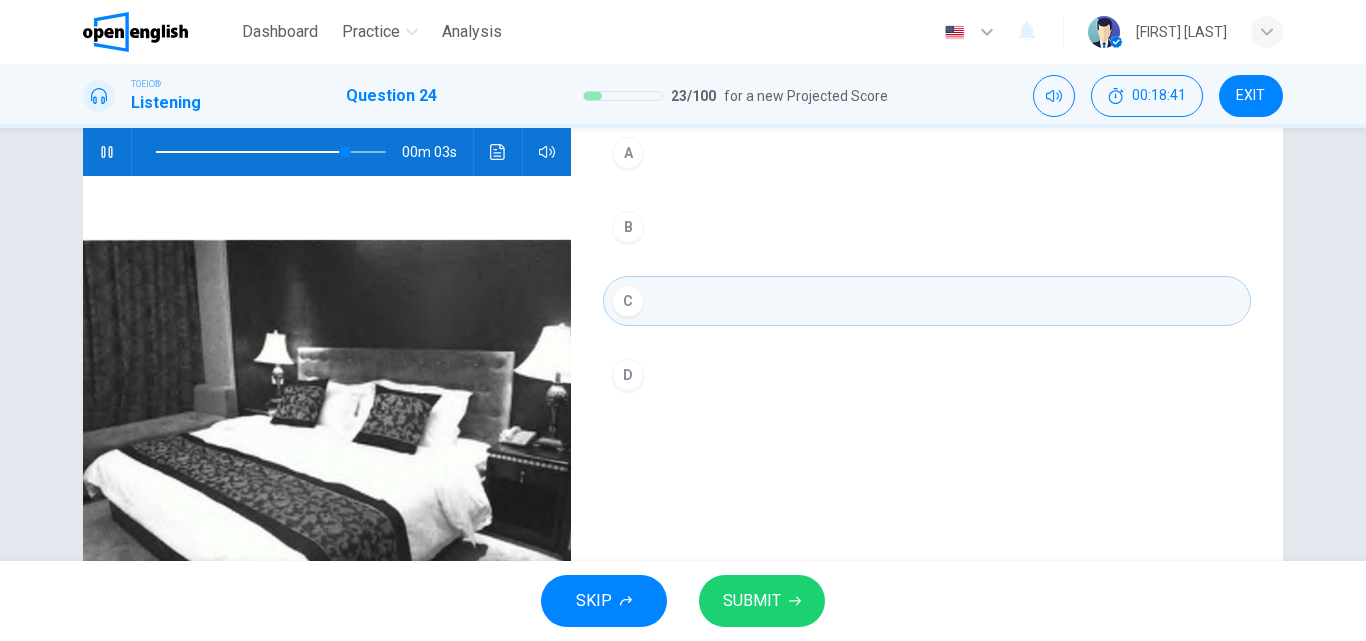 click 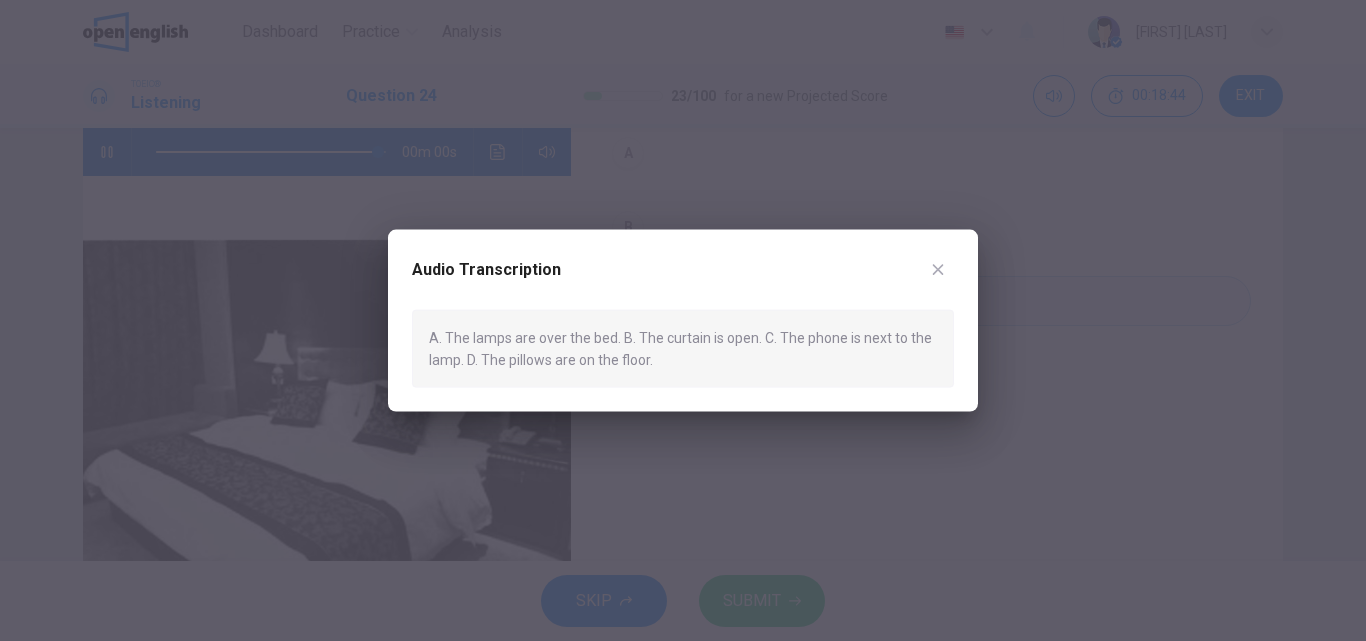 click at bounding box center [683, 320] 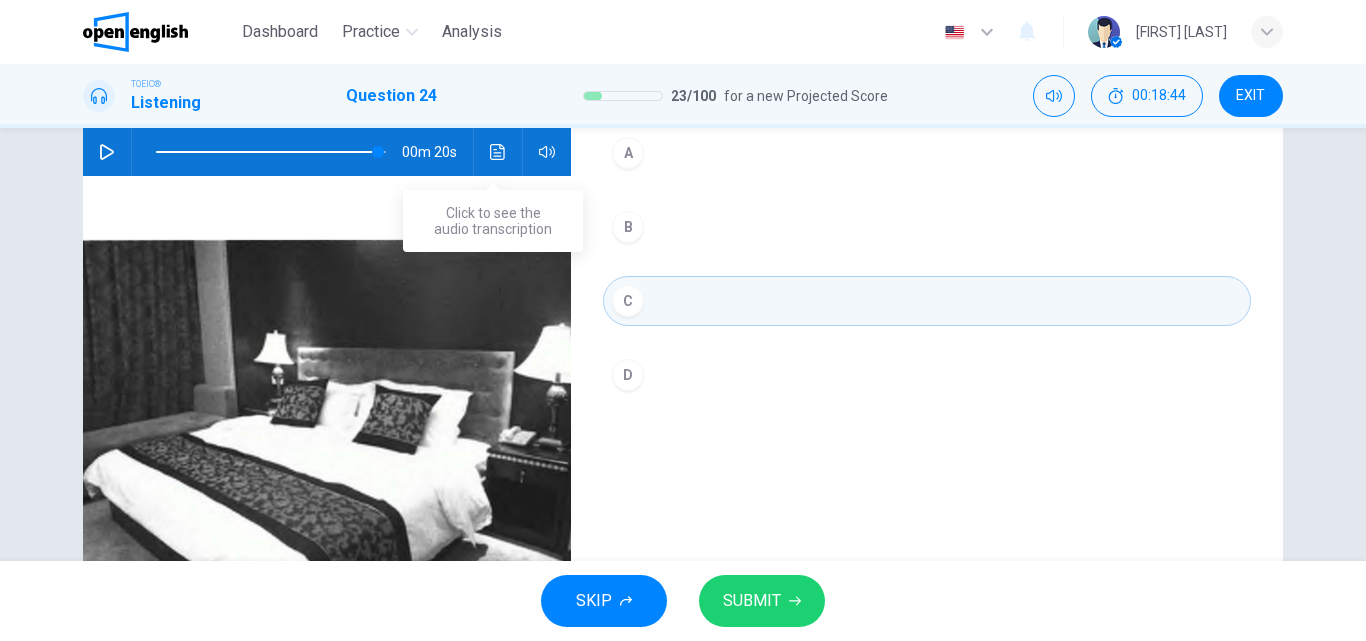 type on "*" 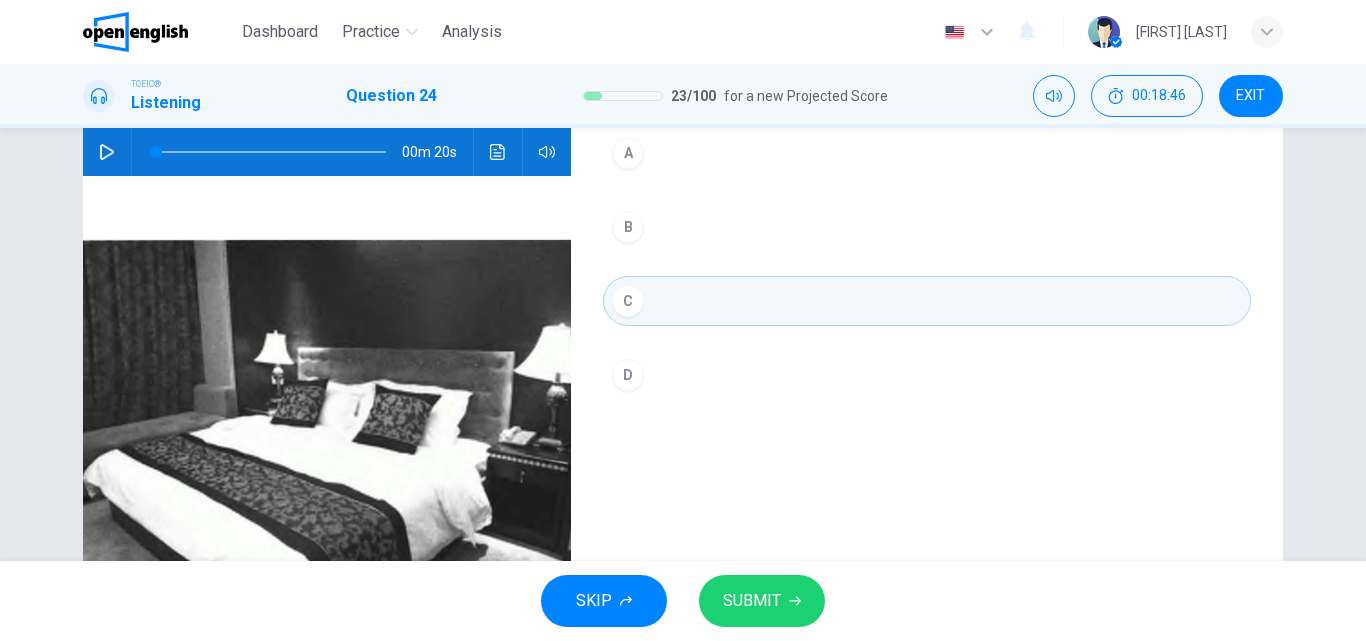 click on "SUBMIT" at bounding box center [752, 601] 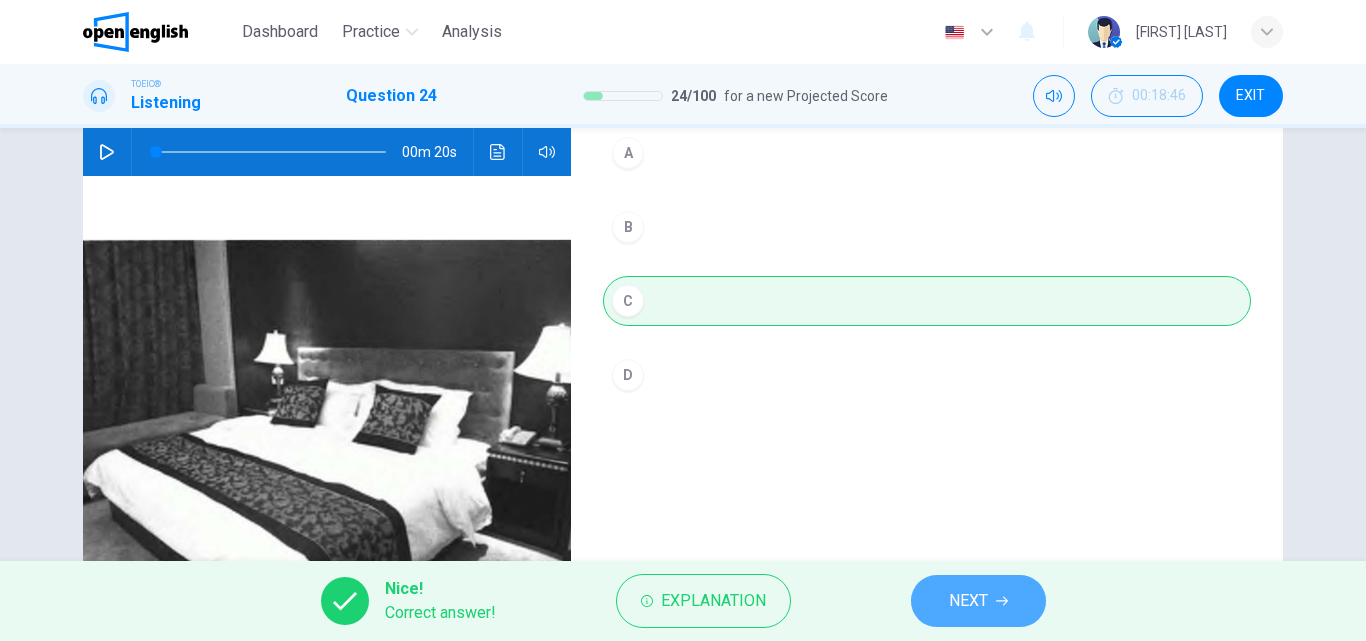 click on "NEXT" at bounding box center (978, 601) 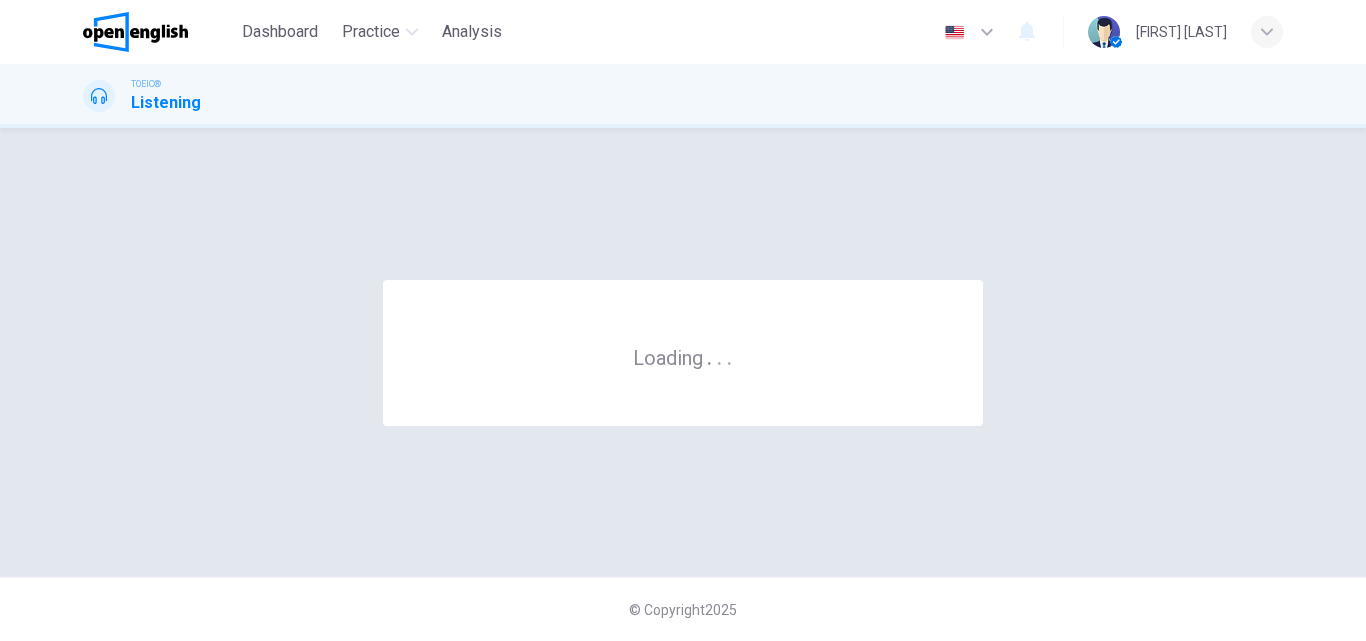 scroll, scrollTop: 0, scrollLeft: 0, axis: both 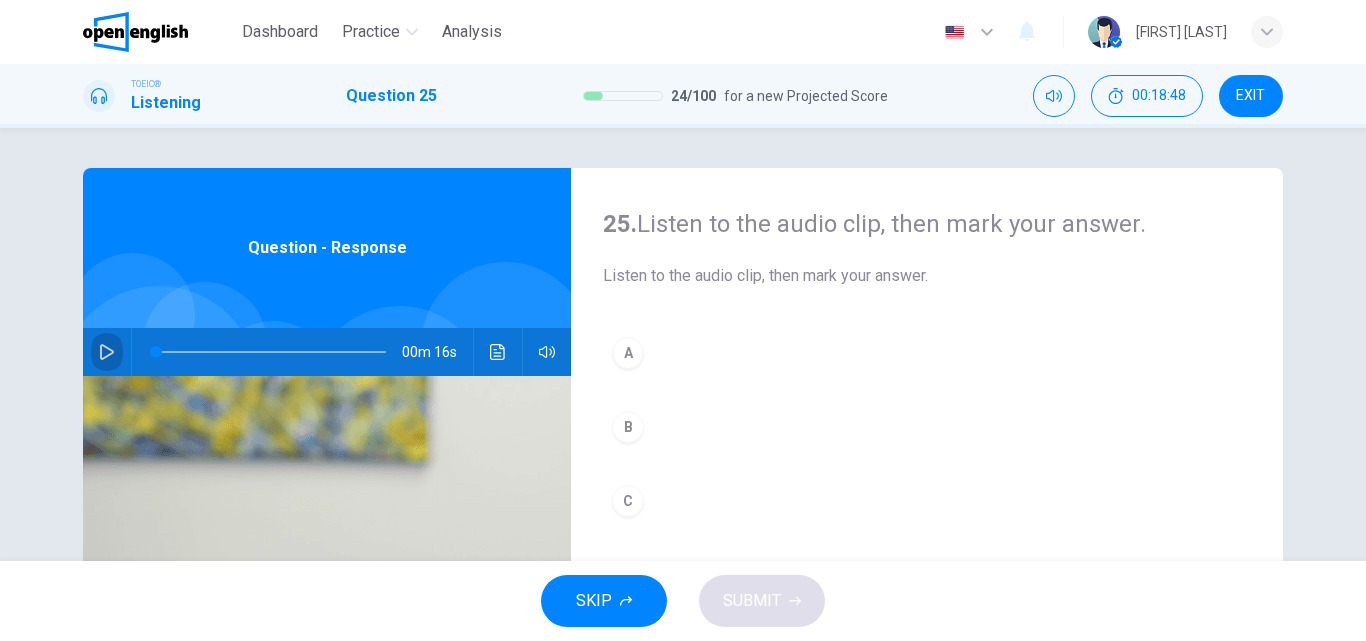 click 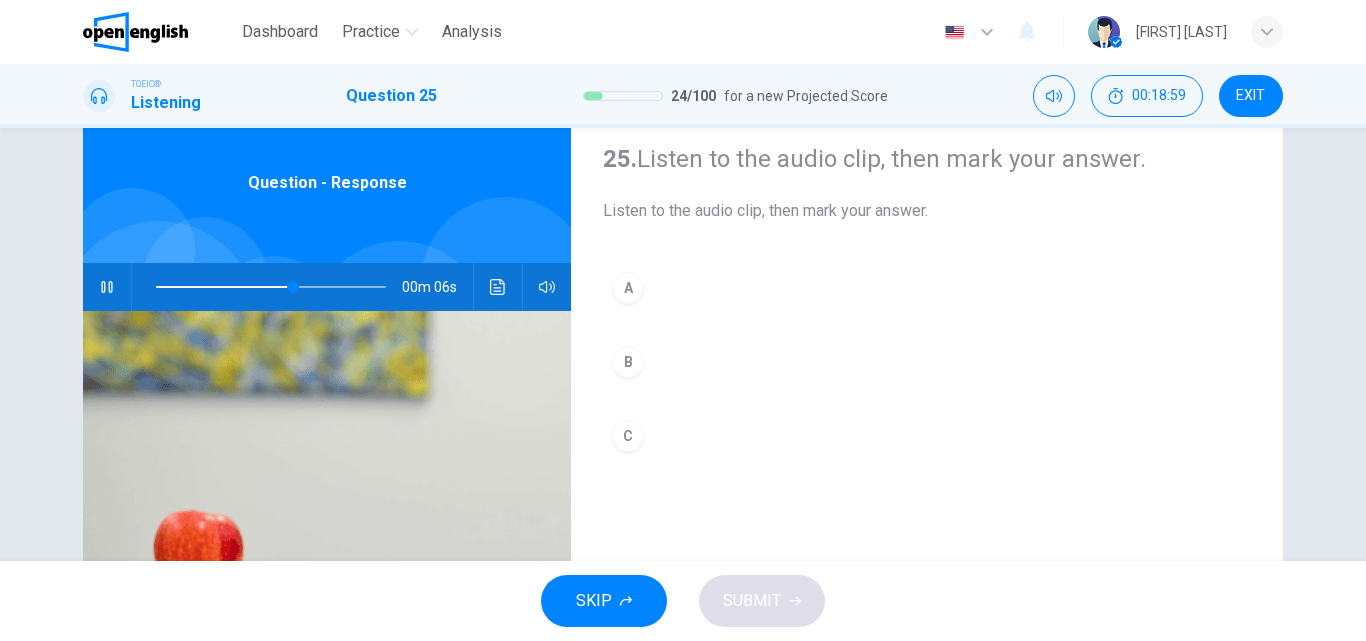 scroll, scrollTop: 100, scrollLeft: 0, axis: vertical 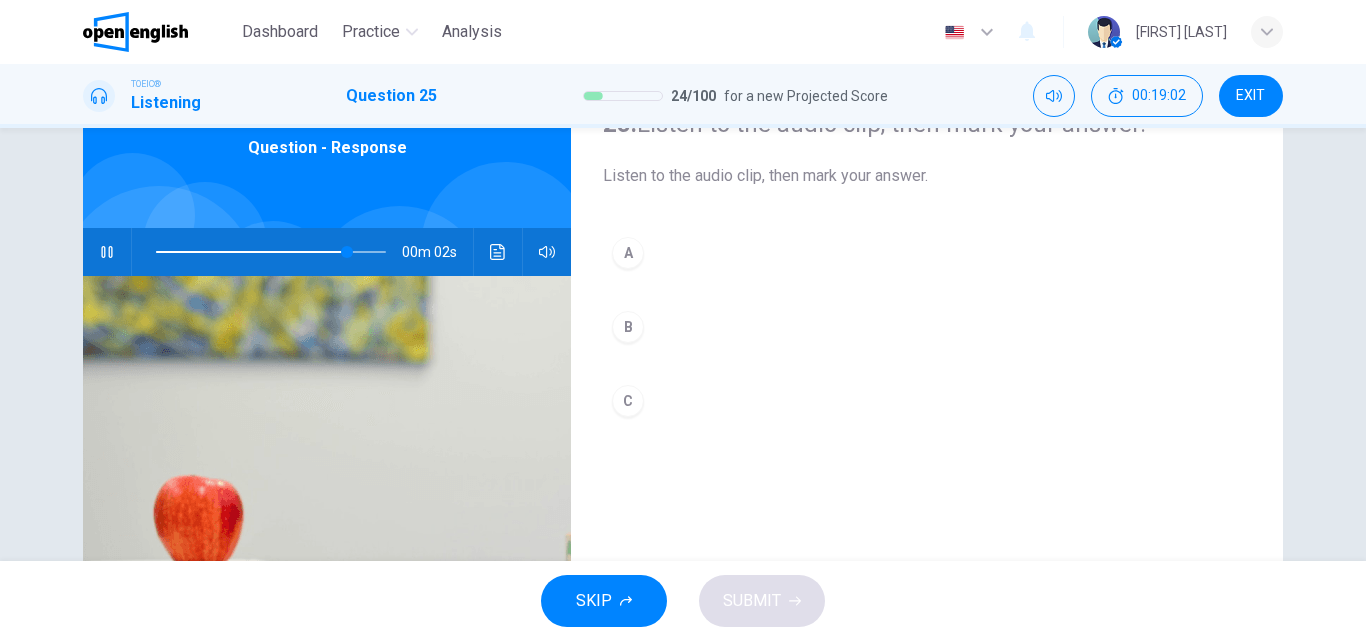 click 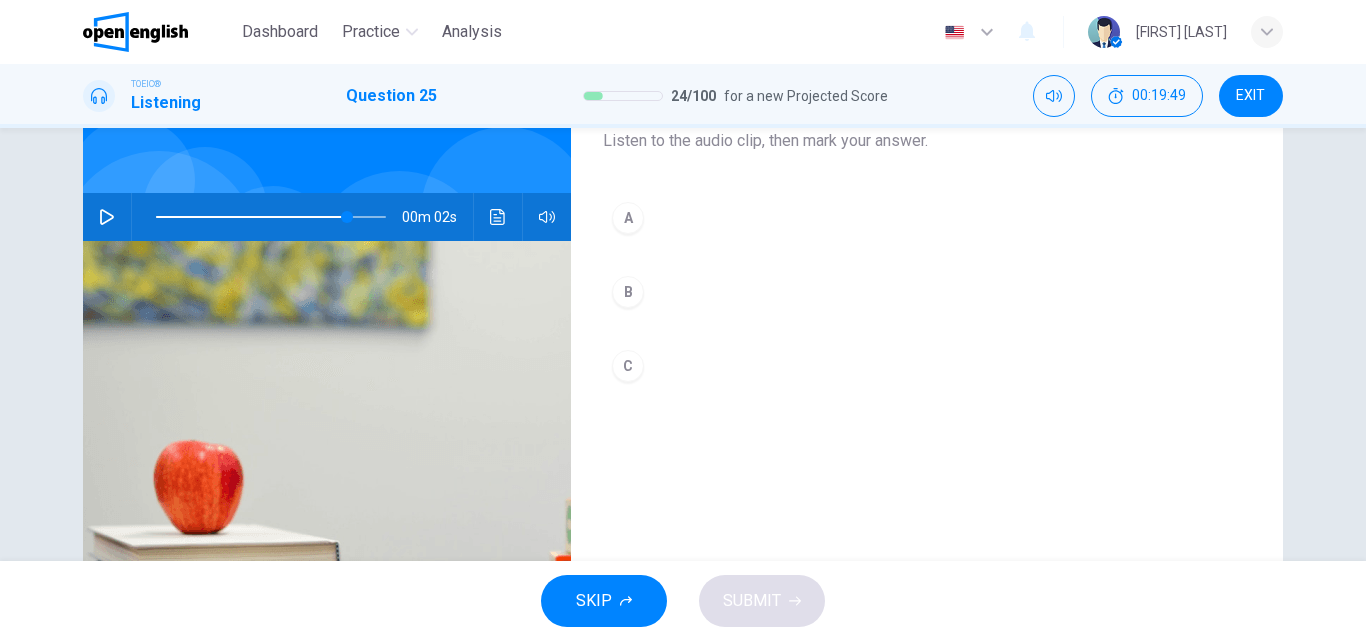 scroll, scrollTop: 100, scrollLeft: 0, axis: vertical 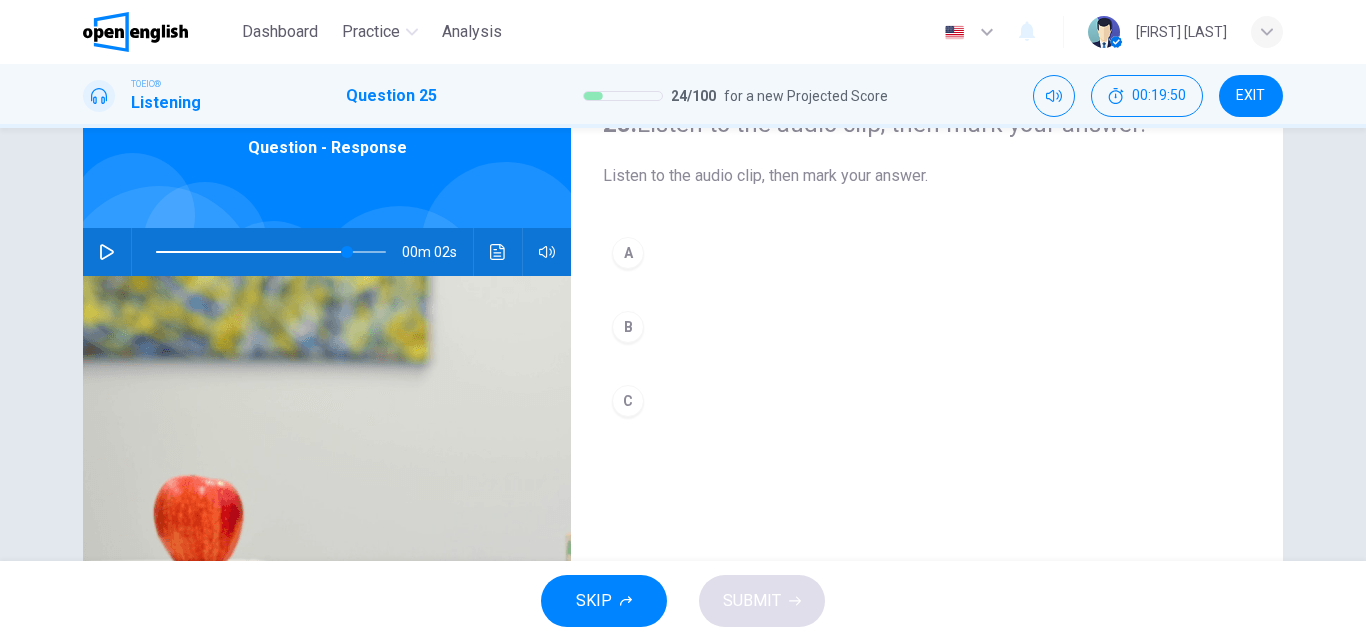 click 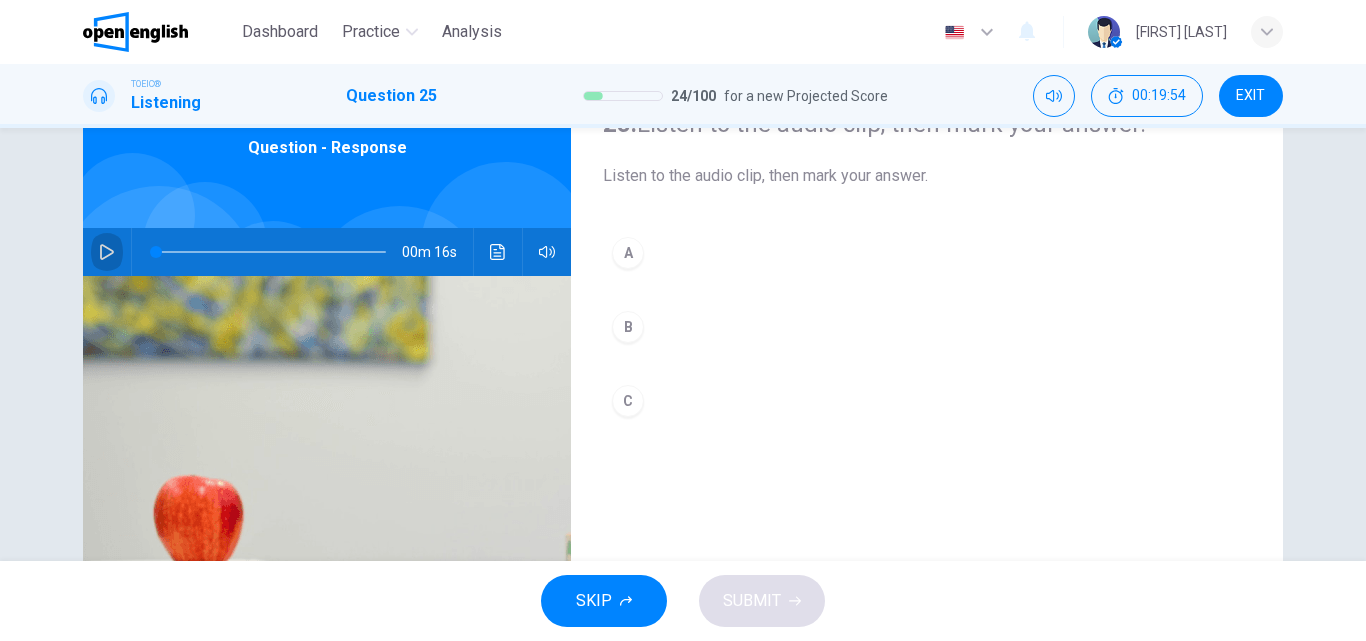 click 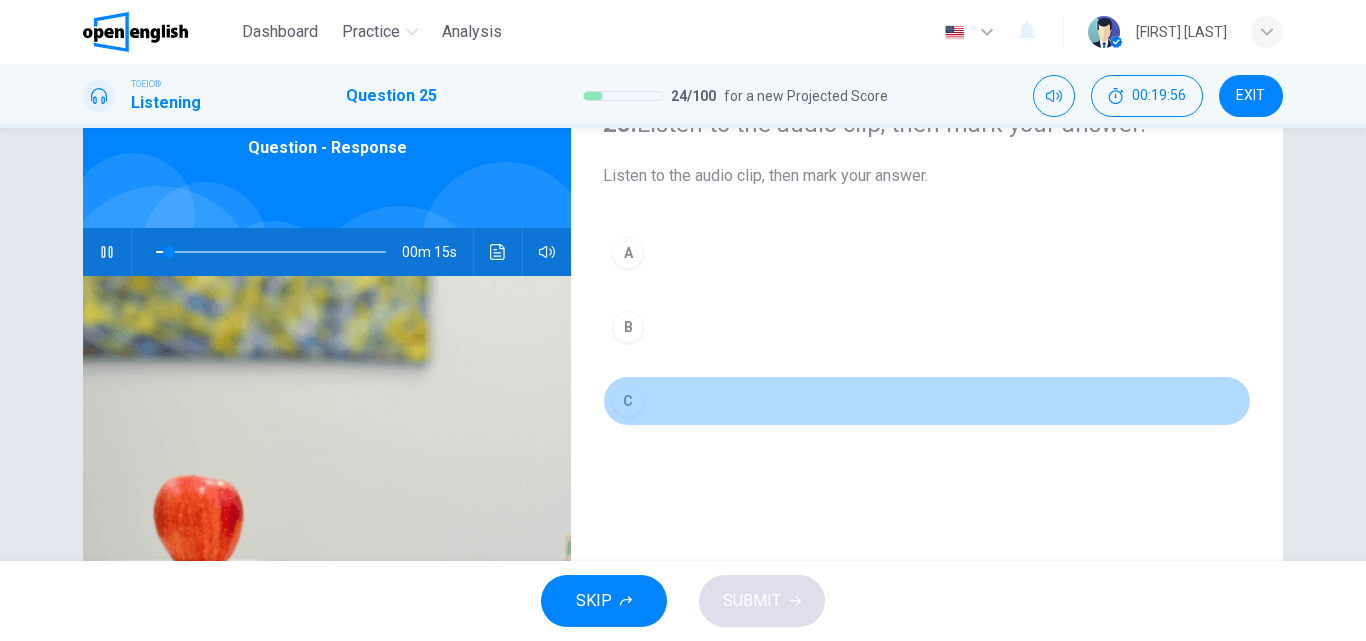 click on "C" at bounding box center [628, 401] 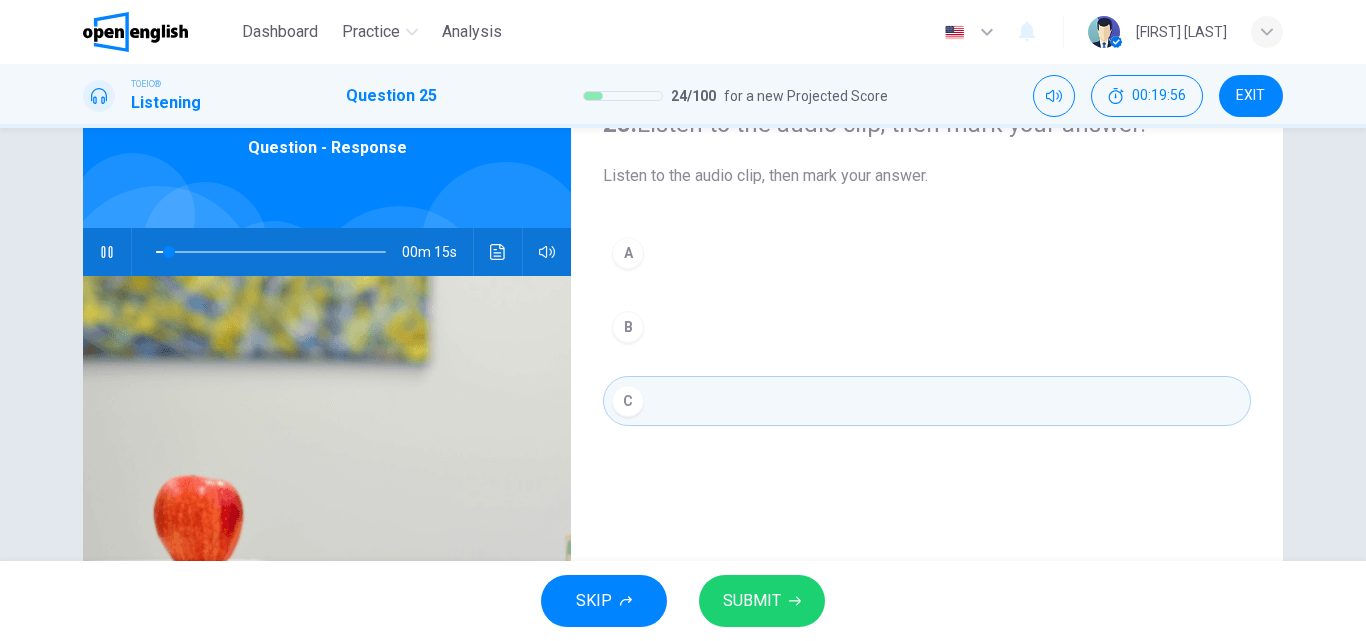 click on "SKIP SUBMIT" at bounding box center (683, 601) 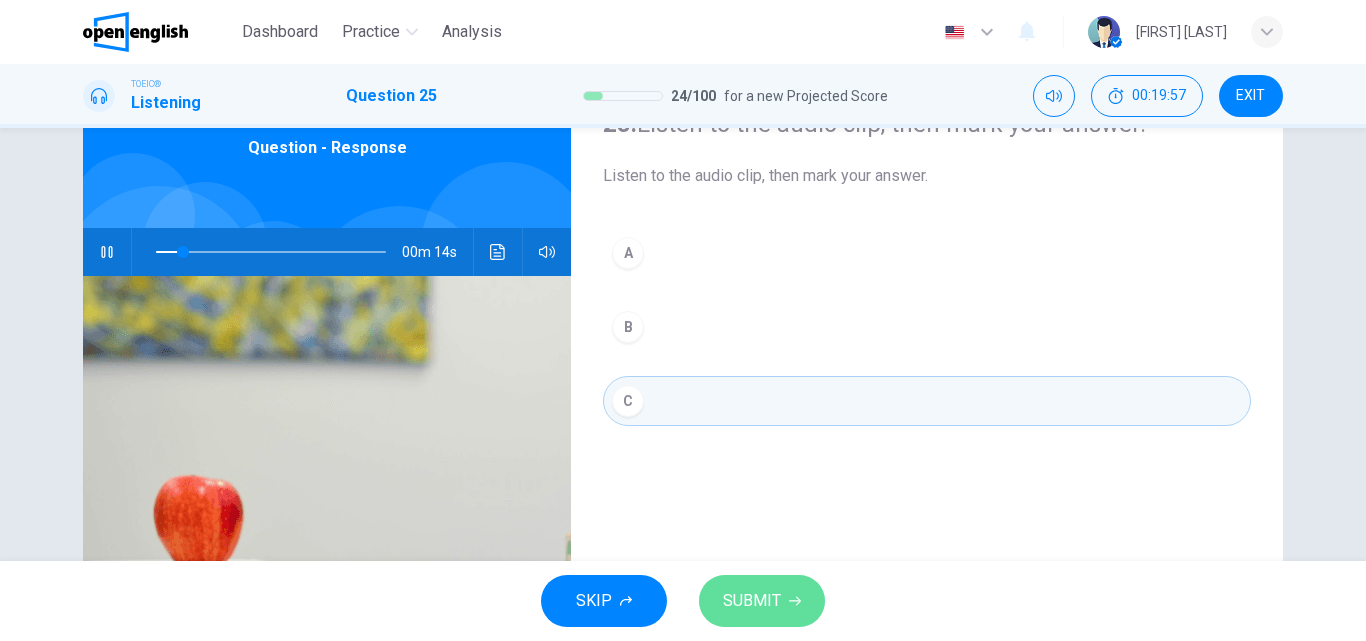 click on "SUBMIT" at bounding box center (752, 601) 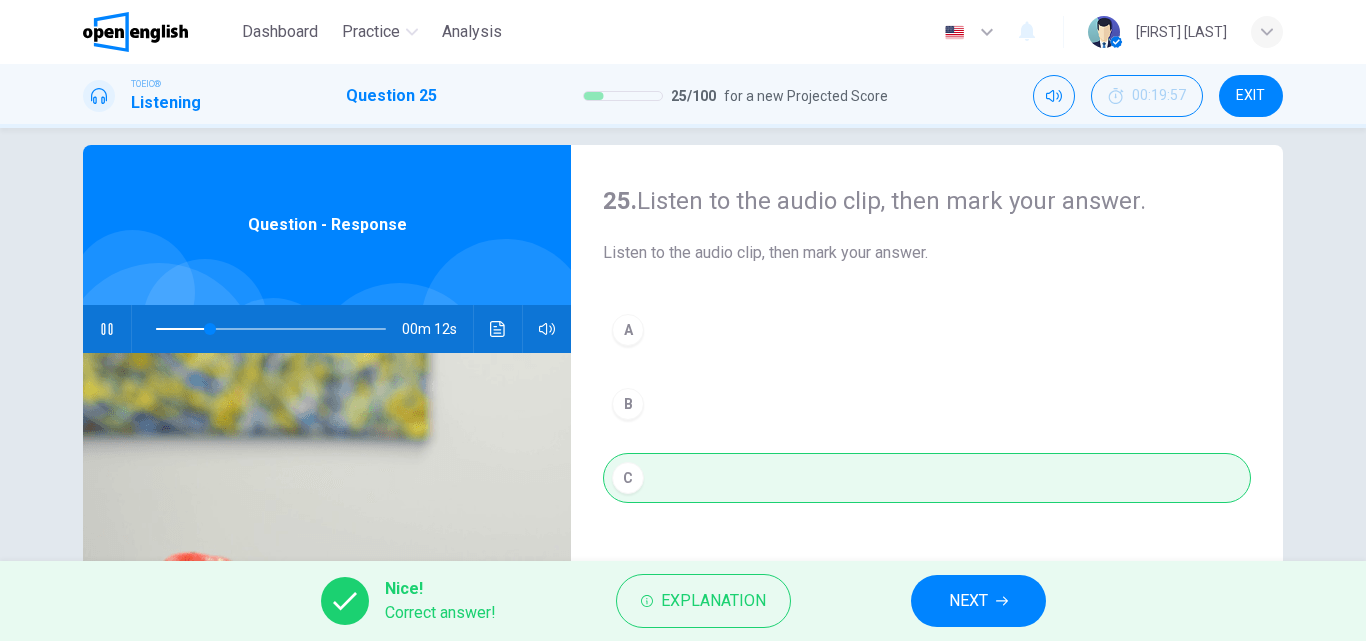 scroll, scrollTop: 0, scrollLeft: 0, axis: both 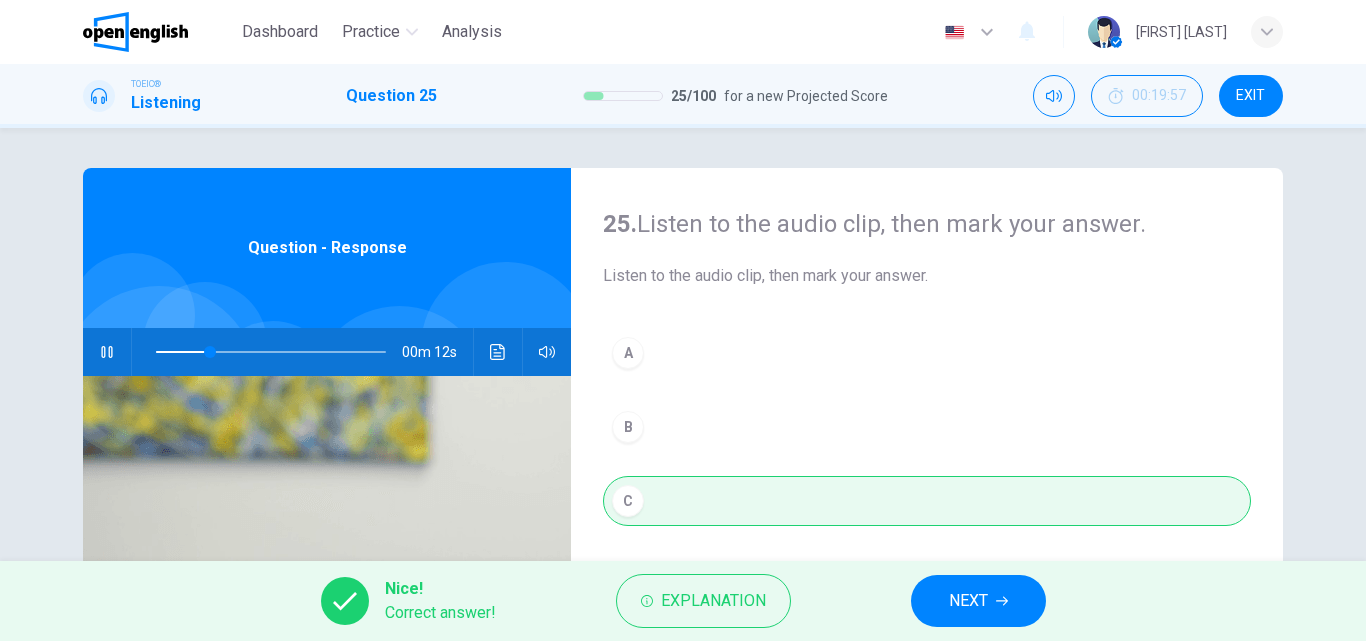 type on "**" 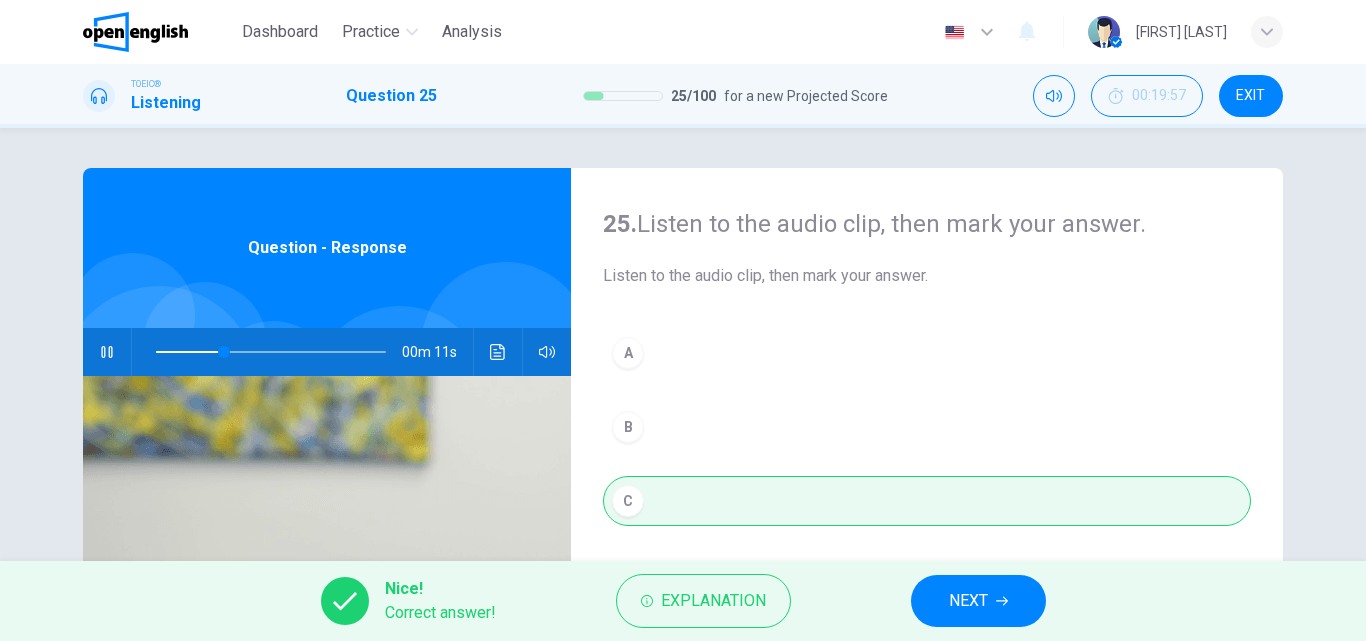 drag, startPoint x: 1260, startPoint y: 95, endPoint x: 768, endPoint y: 121, distance: 492.68652 